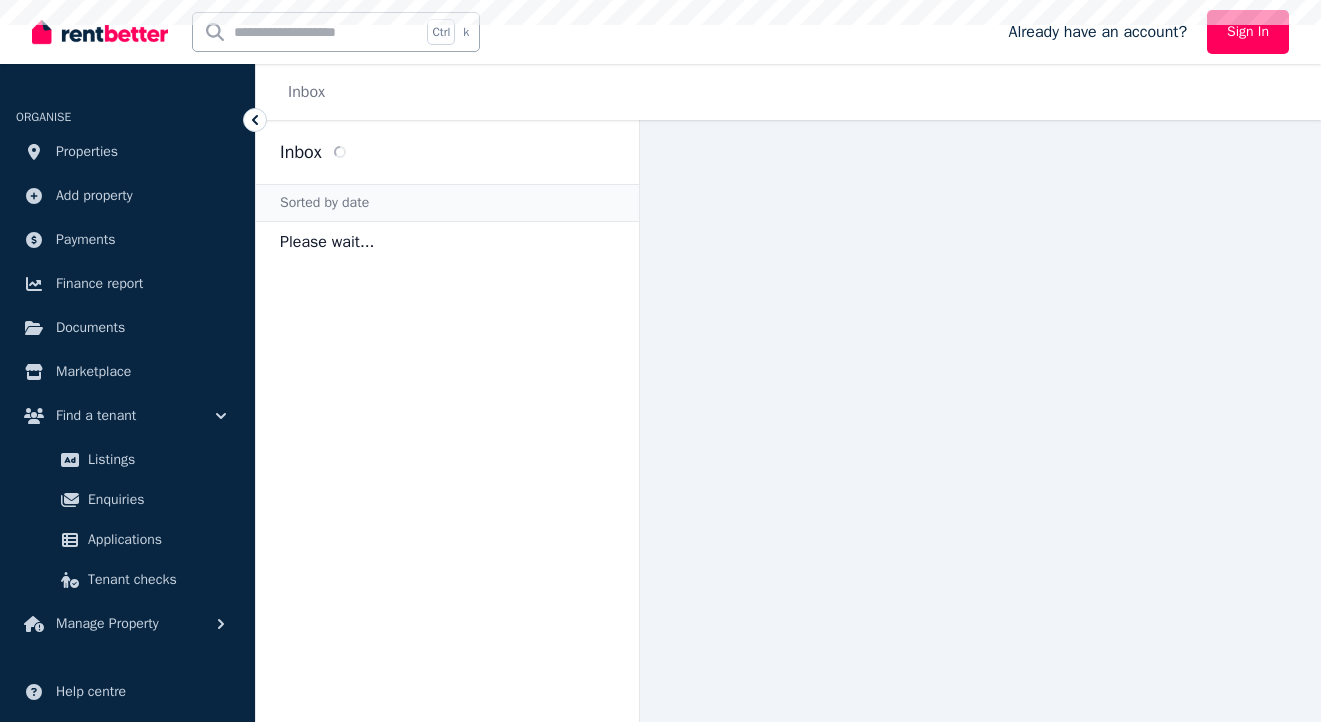 scroll, scrollTop: 0, scrollLeft: 0, axis: both 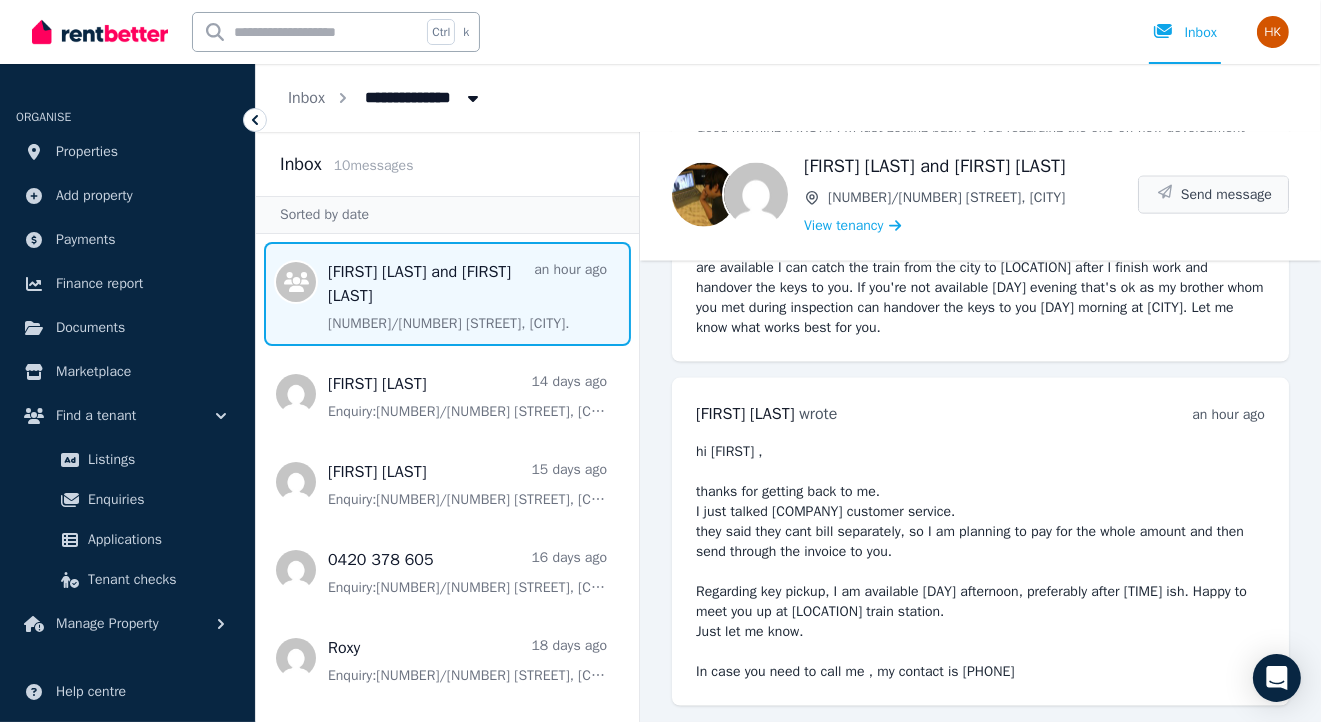 click on "Send message" at bounding box center [1226, 195] 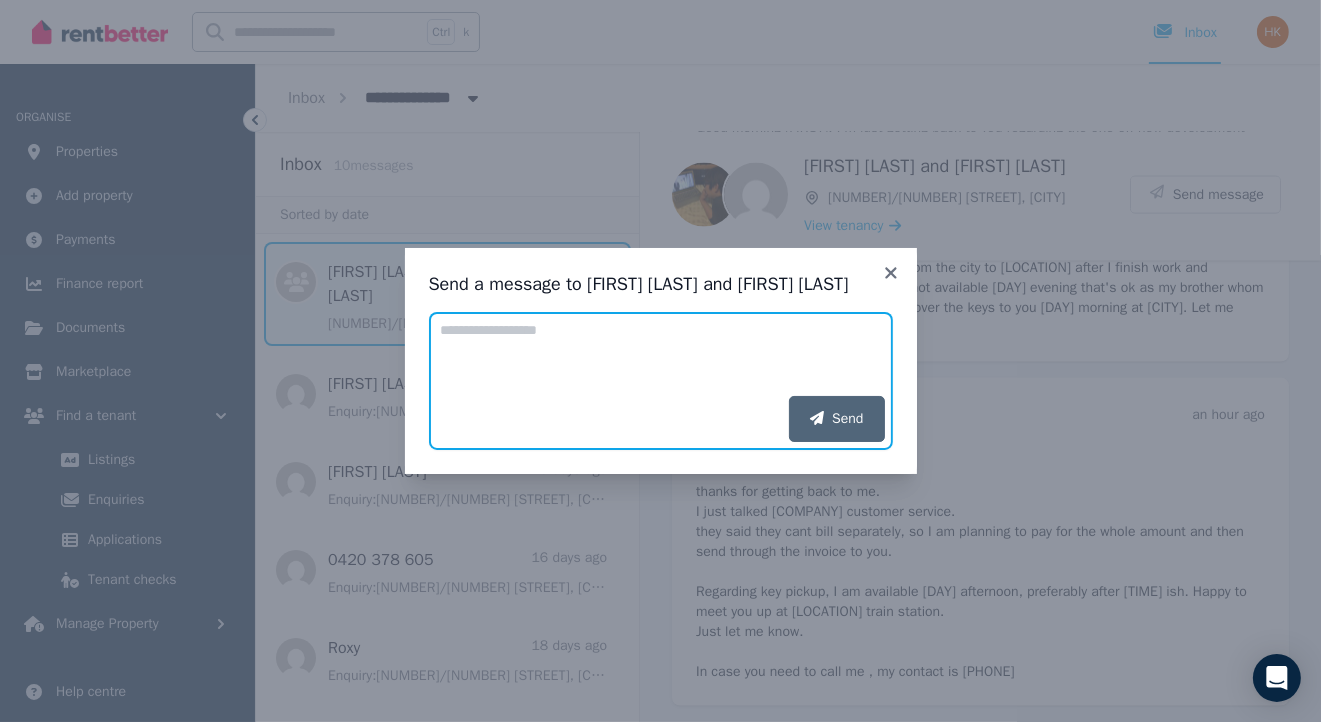 click on "Add your message" at bounding box center (661, 354) 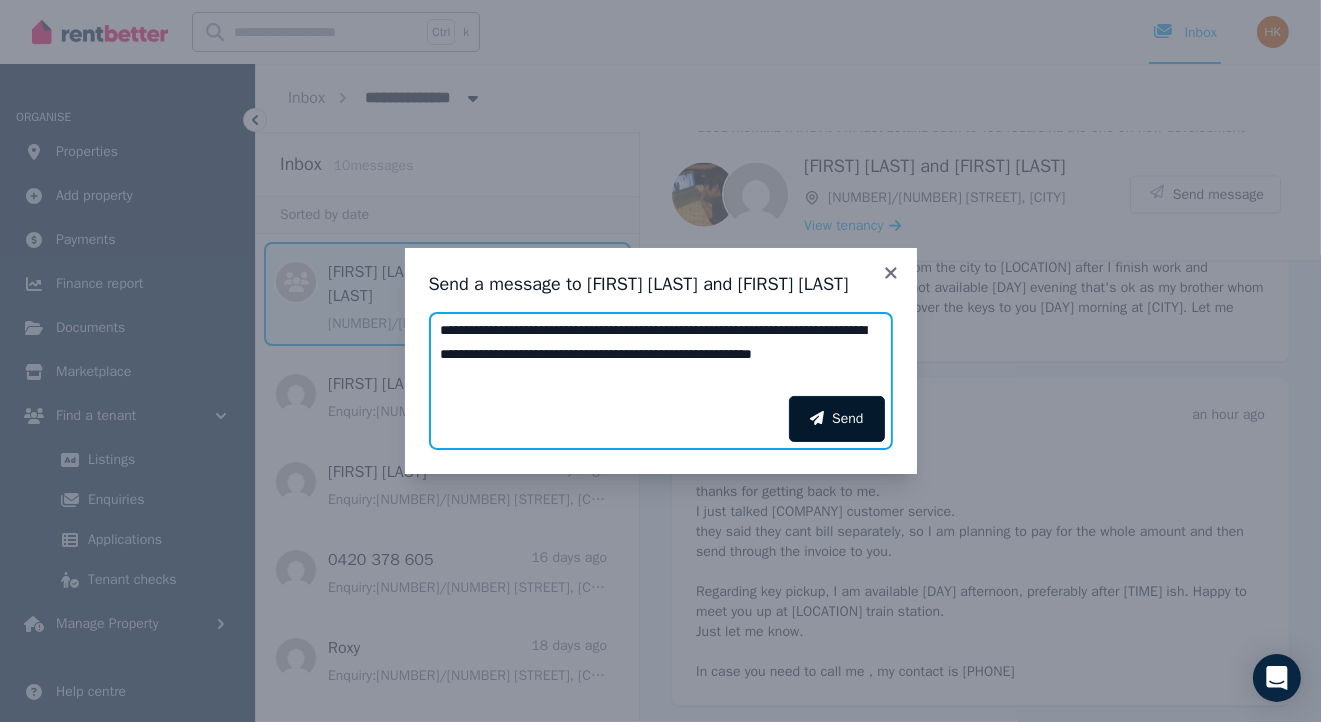 type on "**********" 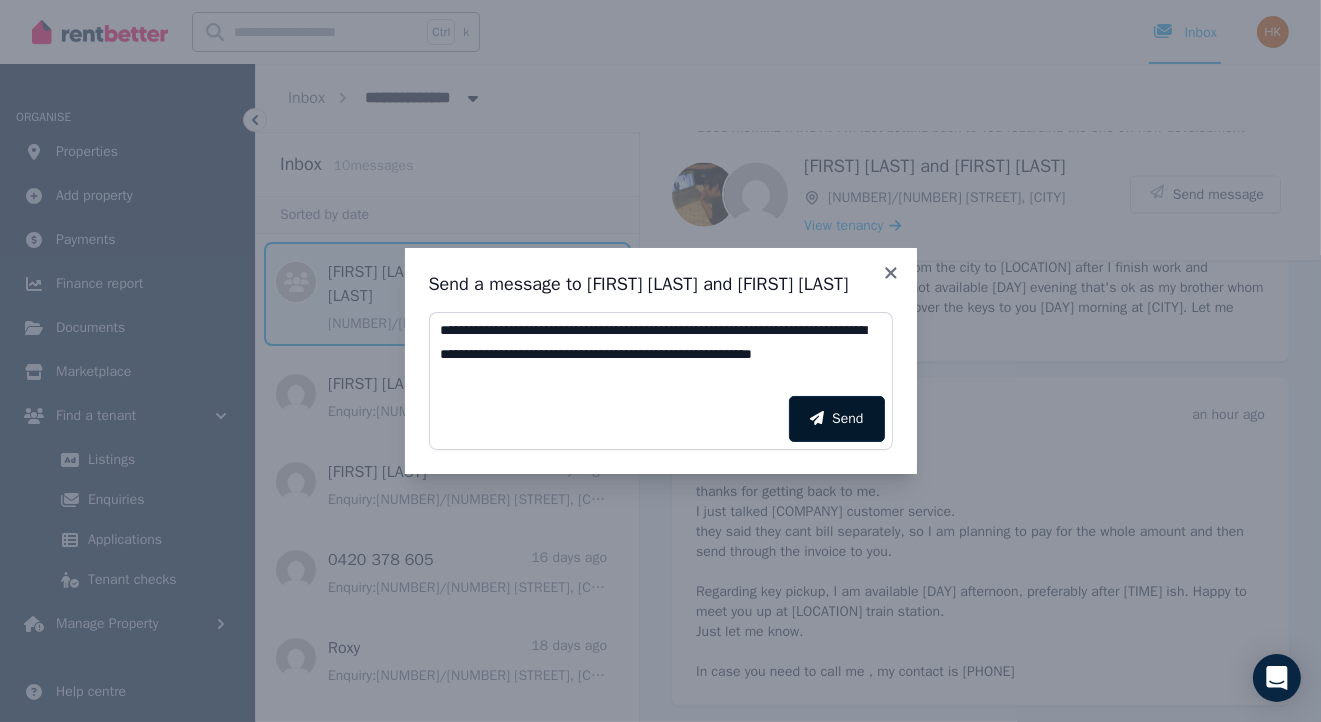 click on "Send" at bounding box center (836, 419) 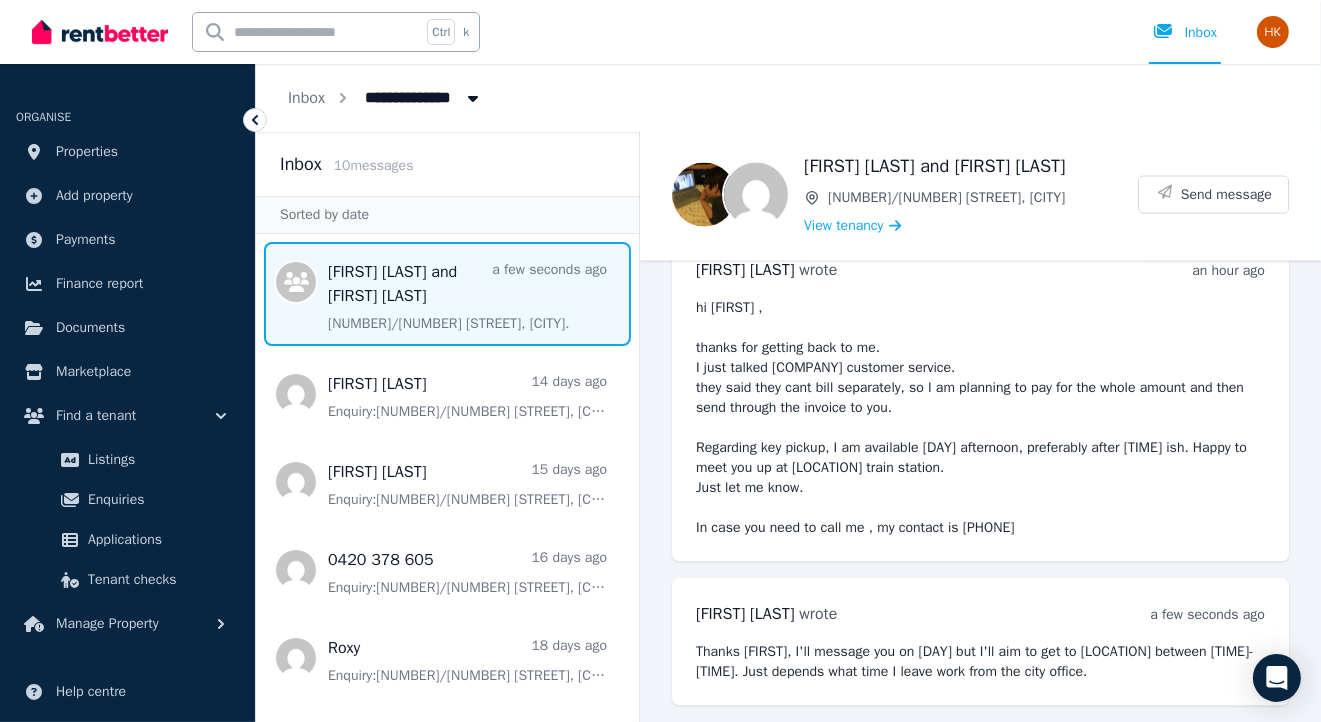 scroll, scrollTop: 3342, scrollLeft: 0, axis: vertical 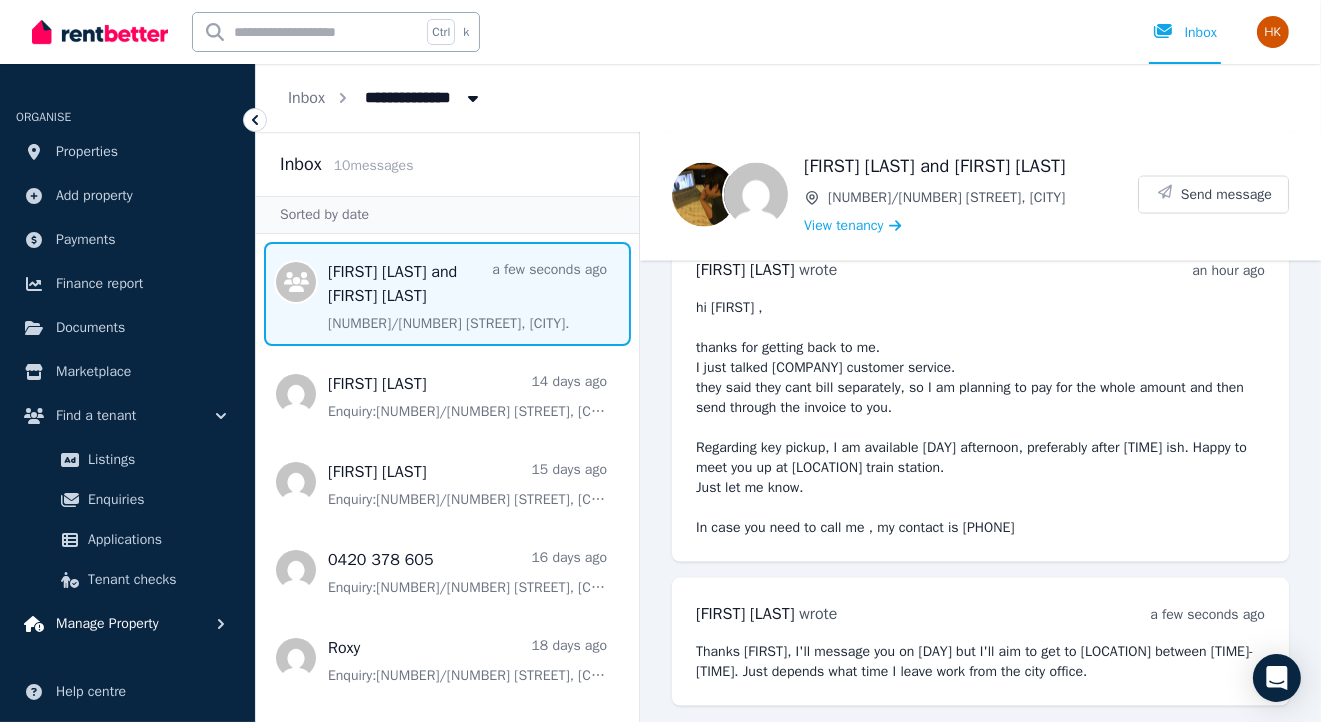 click on "Manage Property" at bounding box center (127, 624) 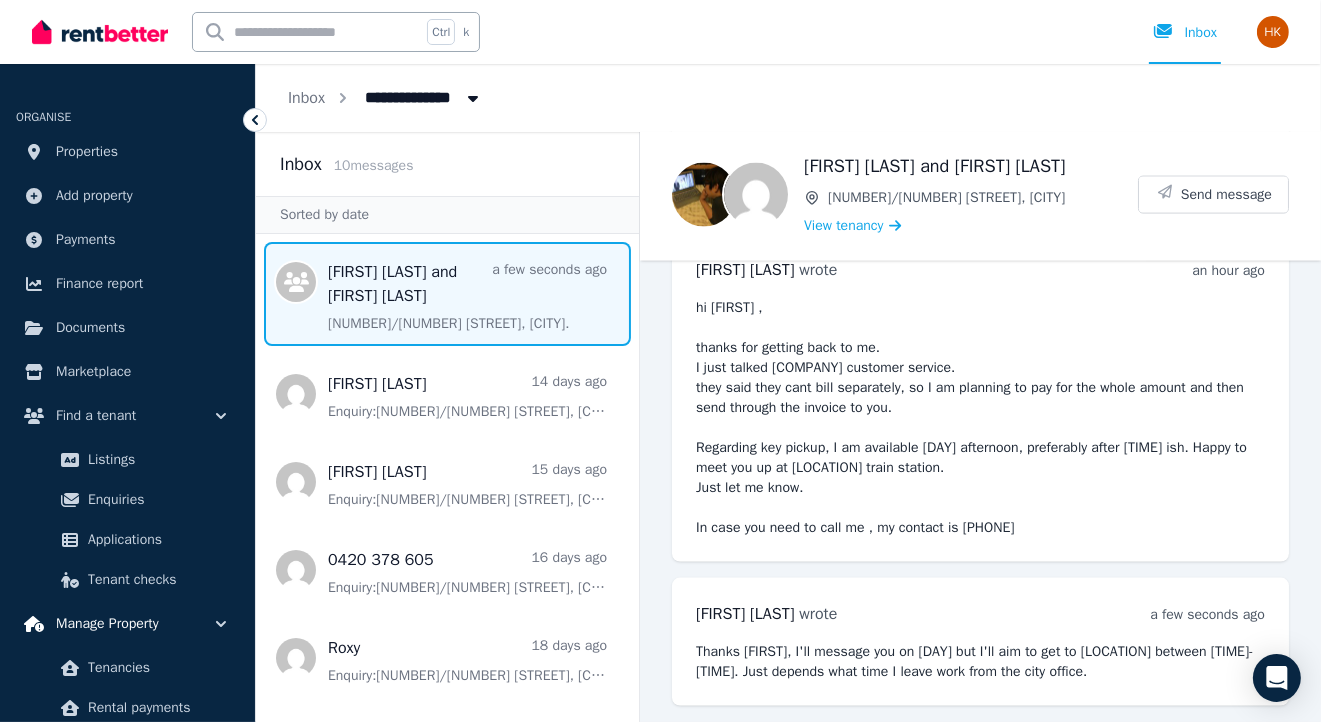 click on "Manage Property" at bounding box center [107, 624] 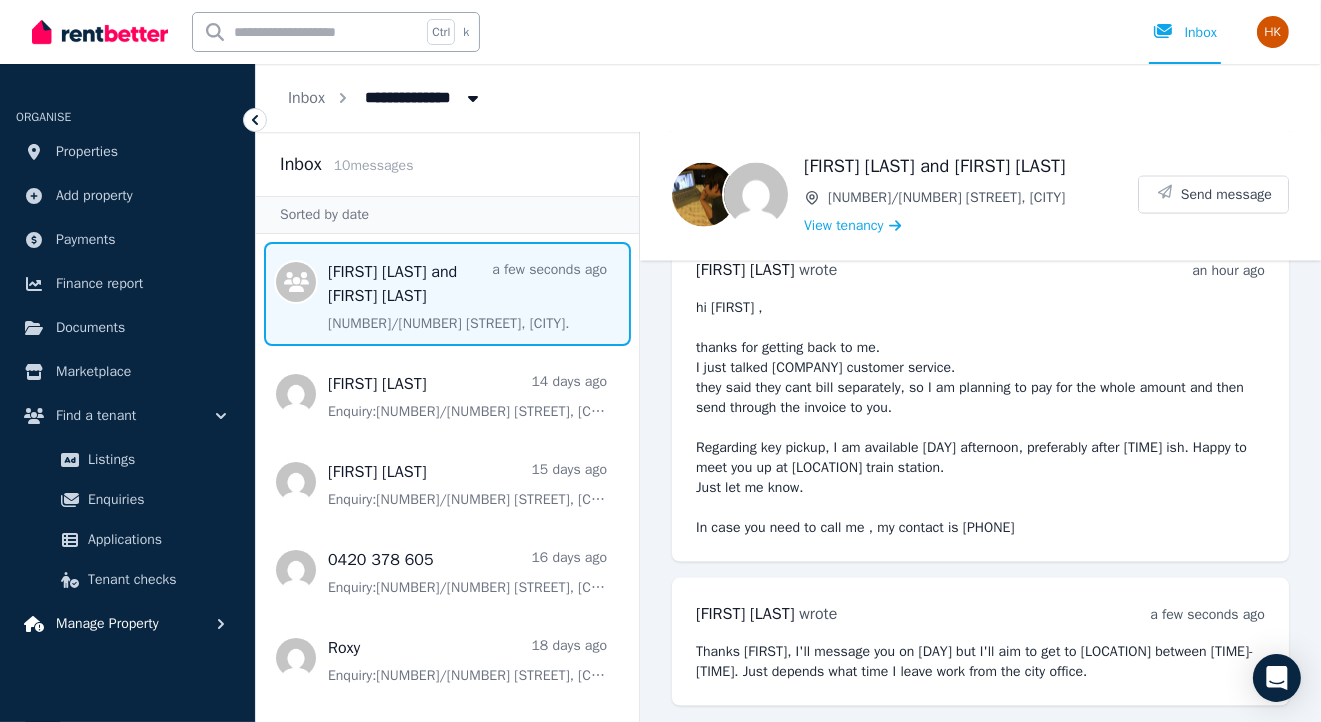 click on "Manage Property" at bounding box center (107, 624) 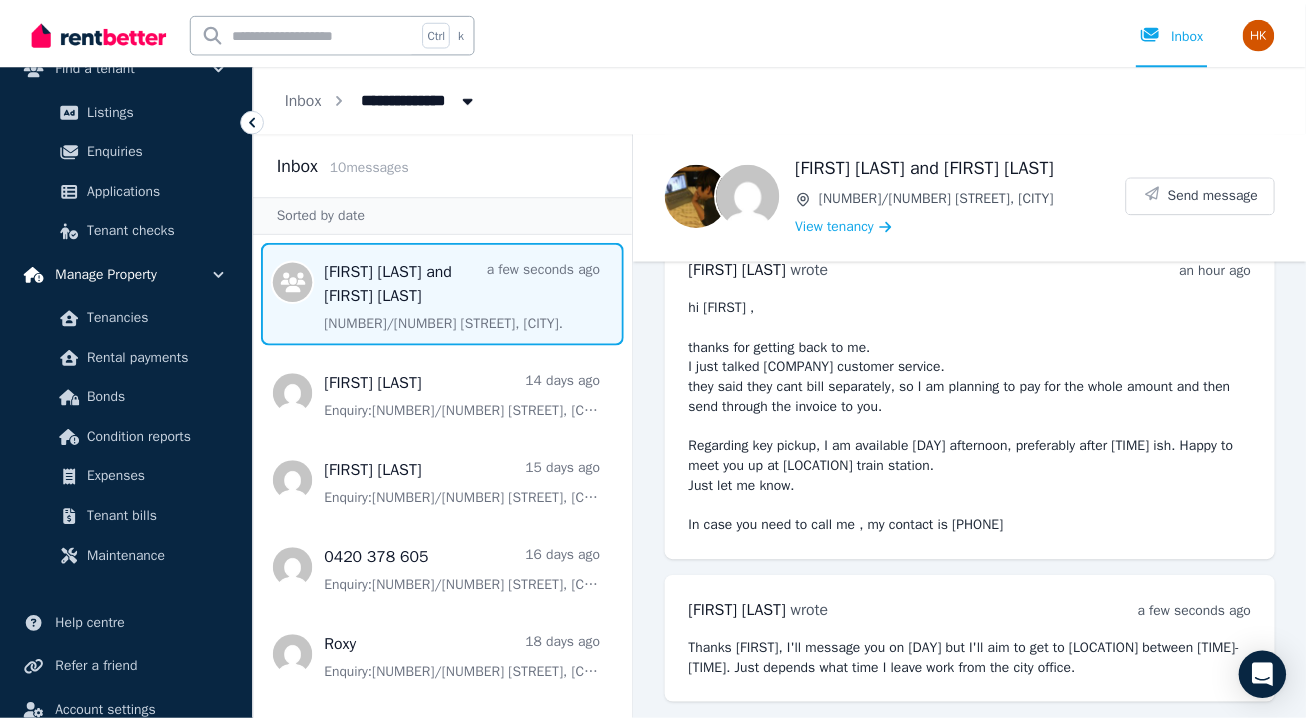 scroll, scrollTop: 351, scrollLeft: 0, axis: vertical 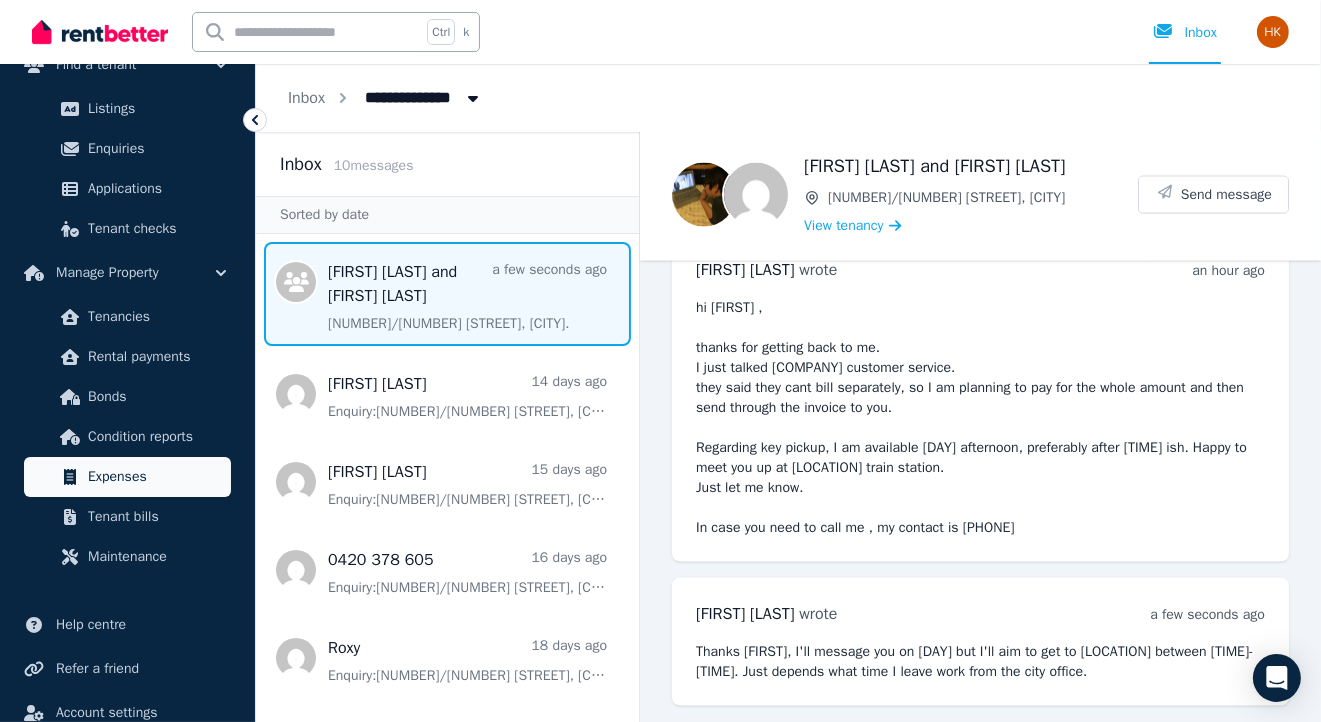 click on "Expenses" at bounding box center [155, 477] 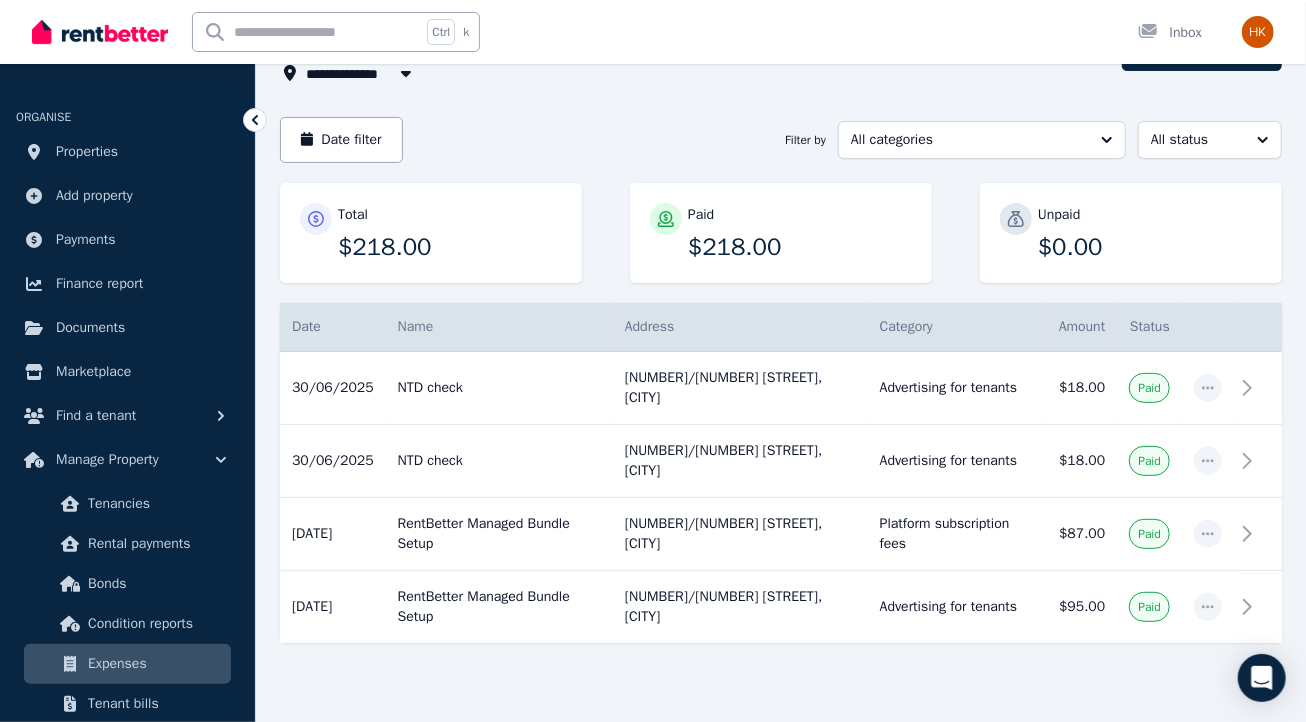 scroll, scrollTop: 166, scrollLeft: 0, axis: vertical 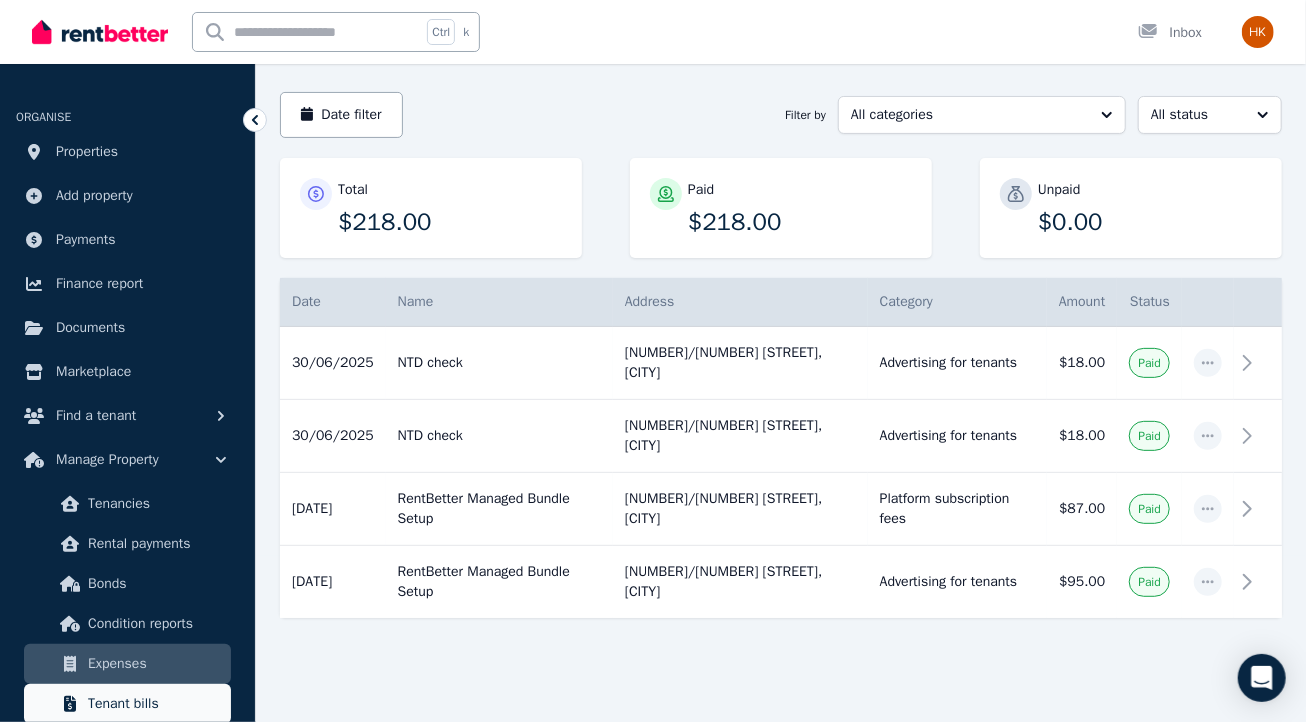 click on "Tenant bills" at bounding box center [155, 704] 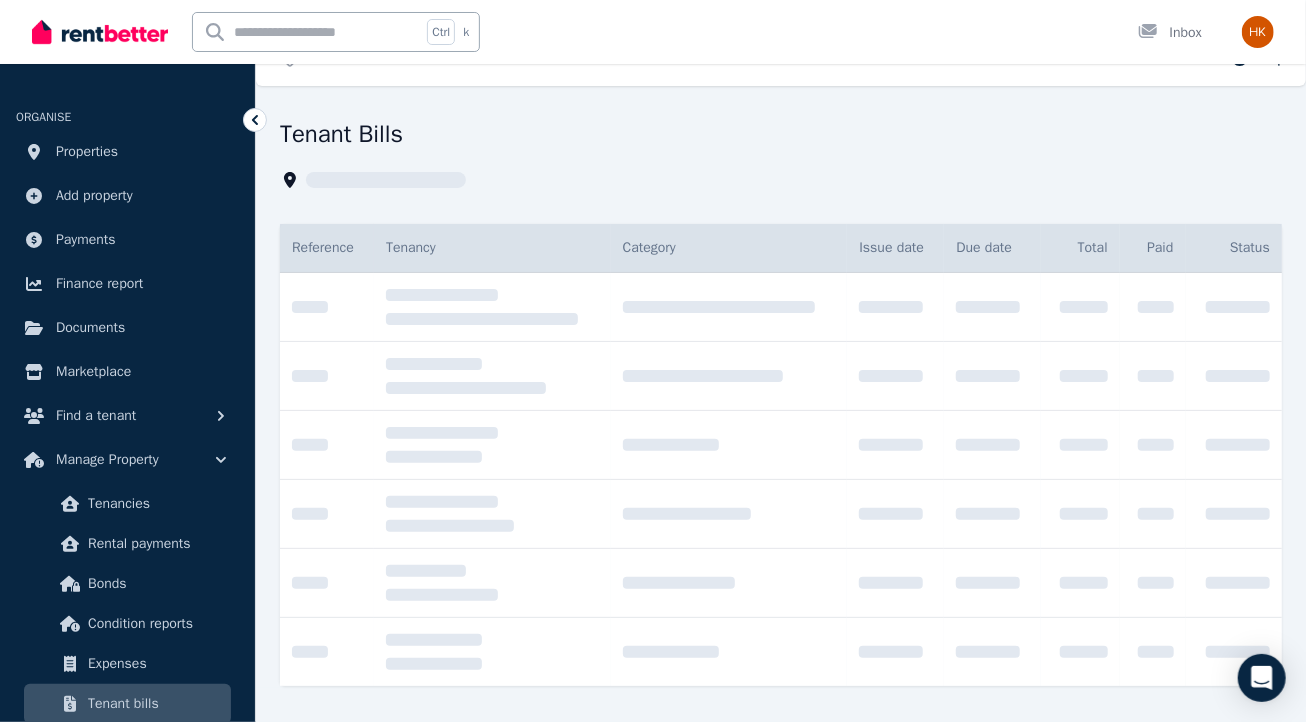 scroll, scrollTop: 0, scrollLeft: 0, axis: both 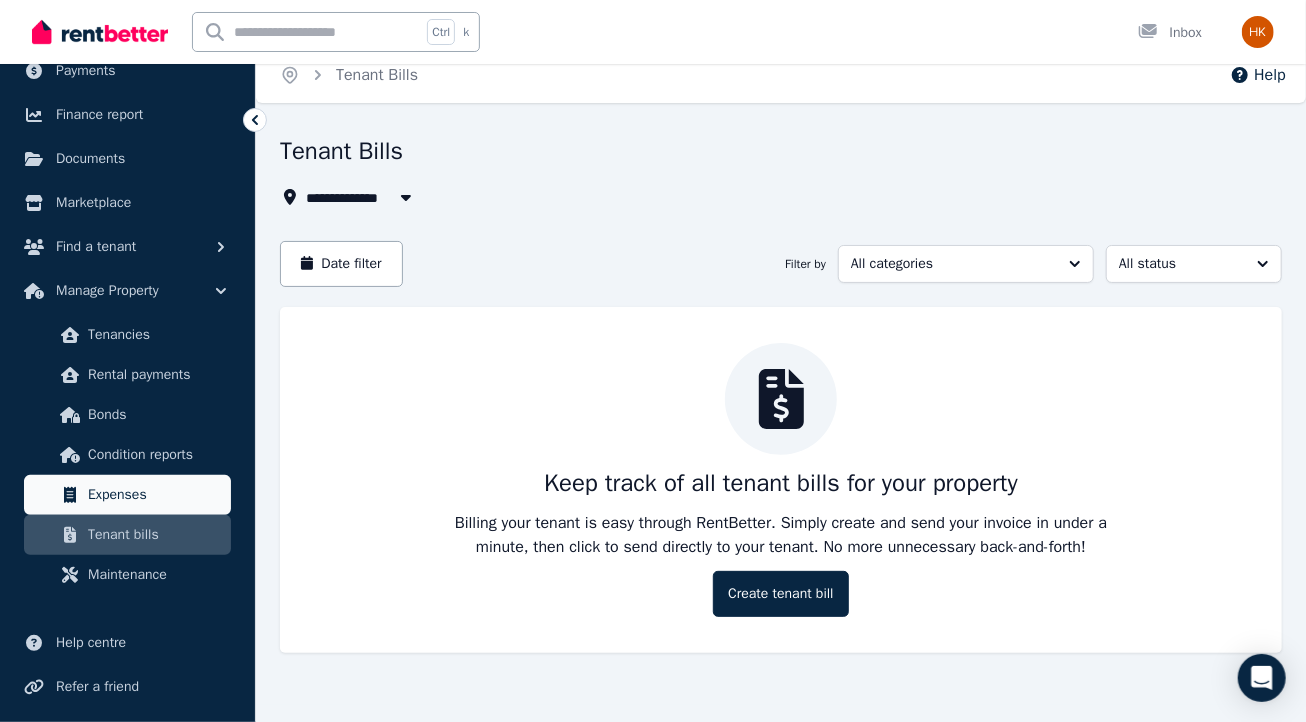 click on "Expenses" at bounding box center [155, 495] 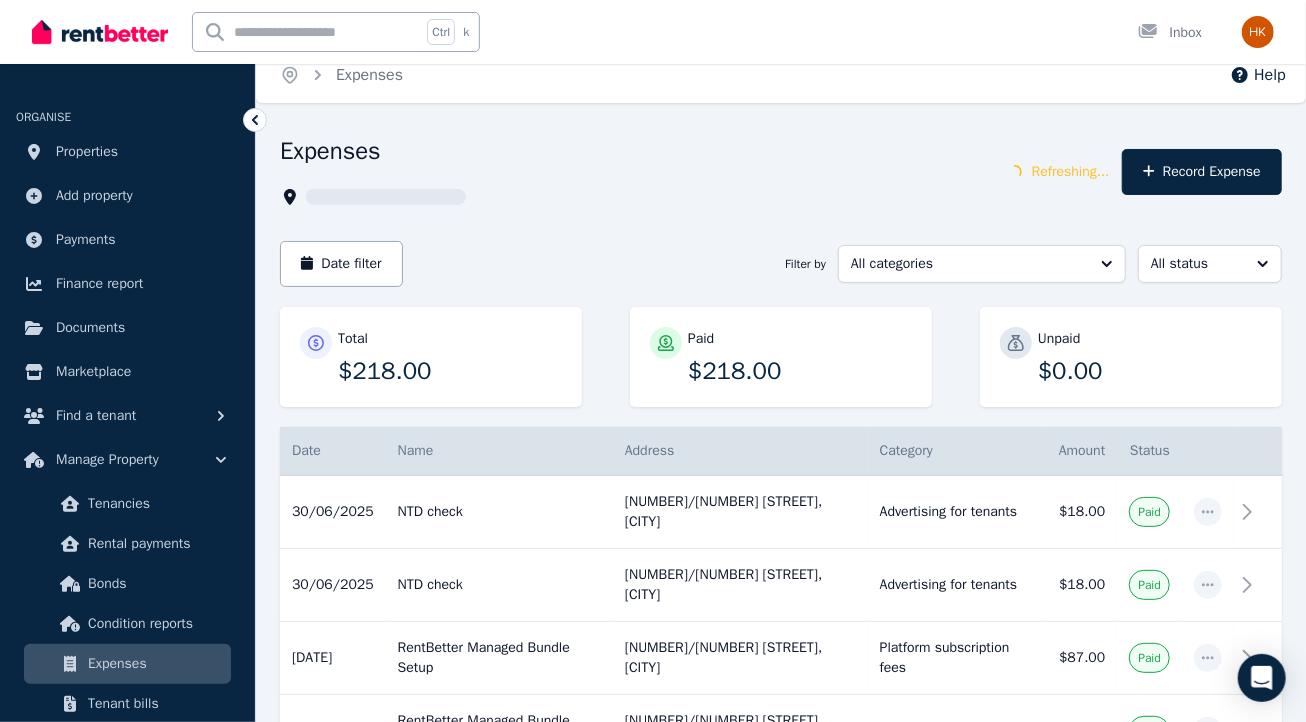 scroll, scrollTop: 0, scrollLeft: 0, axis: both 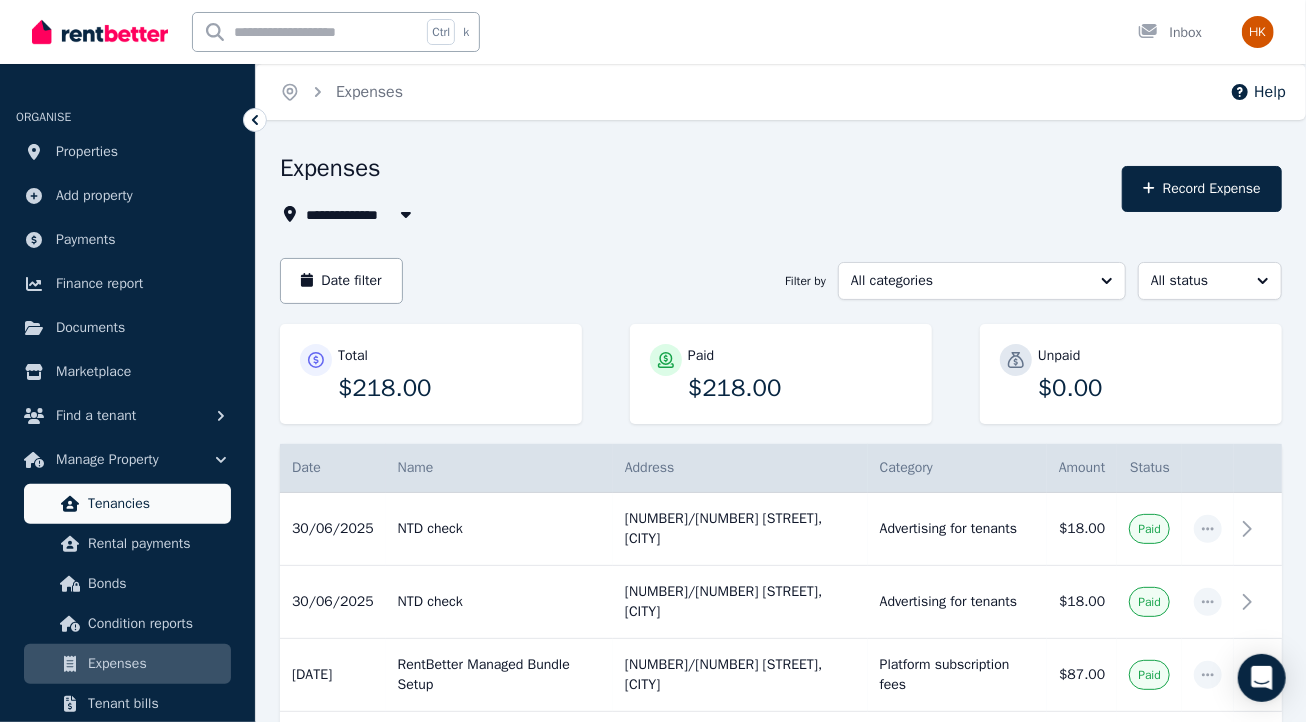 click on "Tenancies" at bounding box center (127, 504) 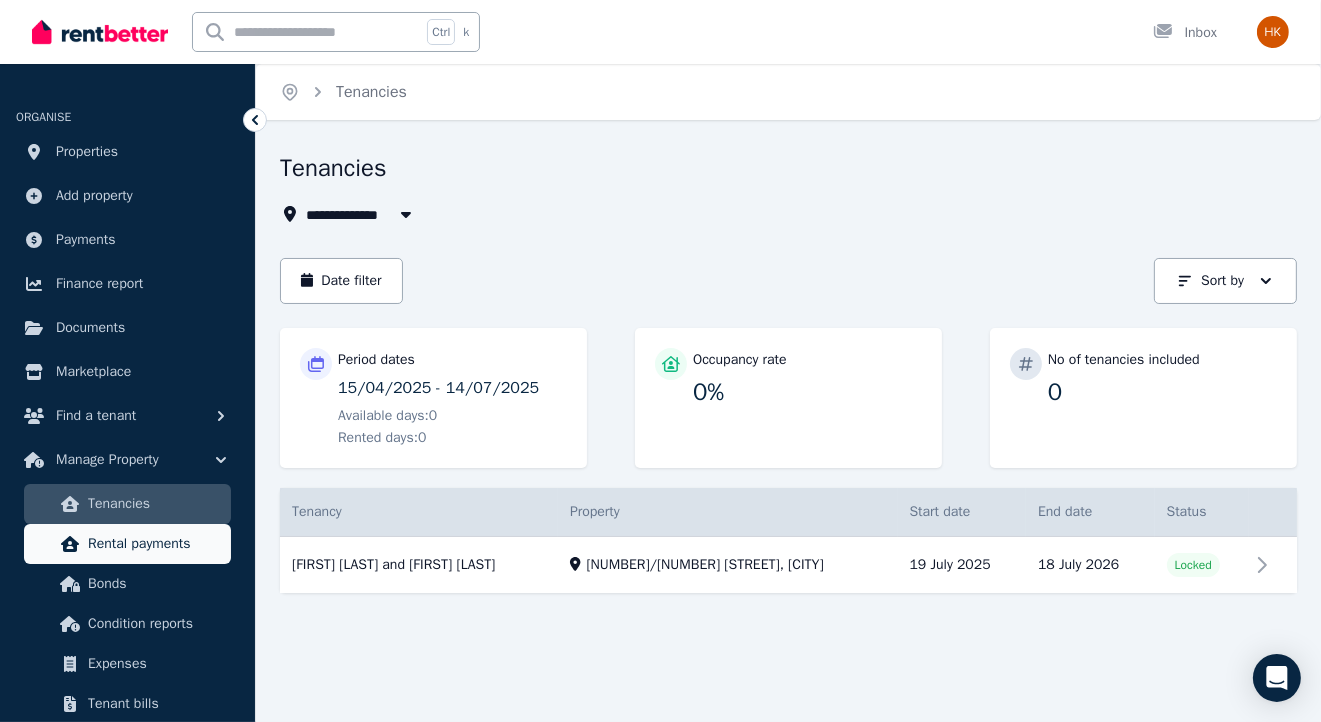 click on "Rental payments" at bounding box center [155, 544] 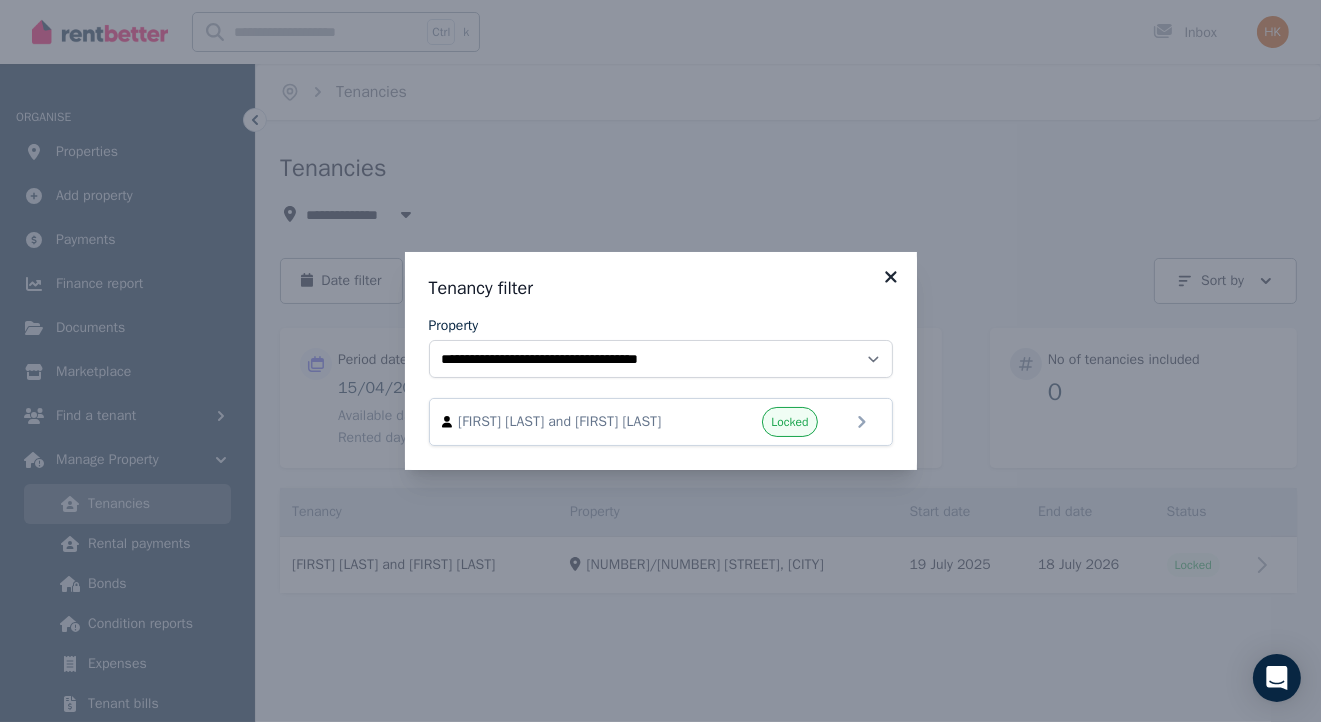 click 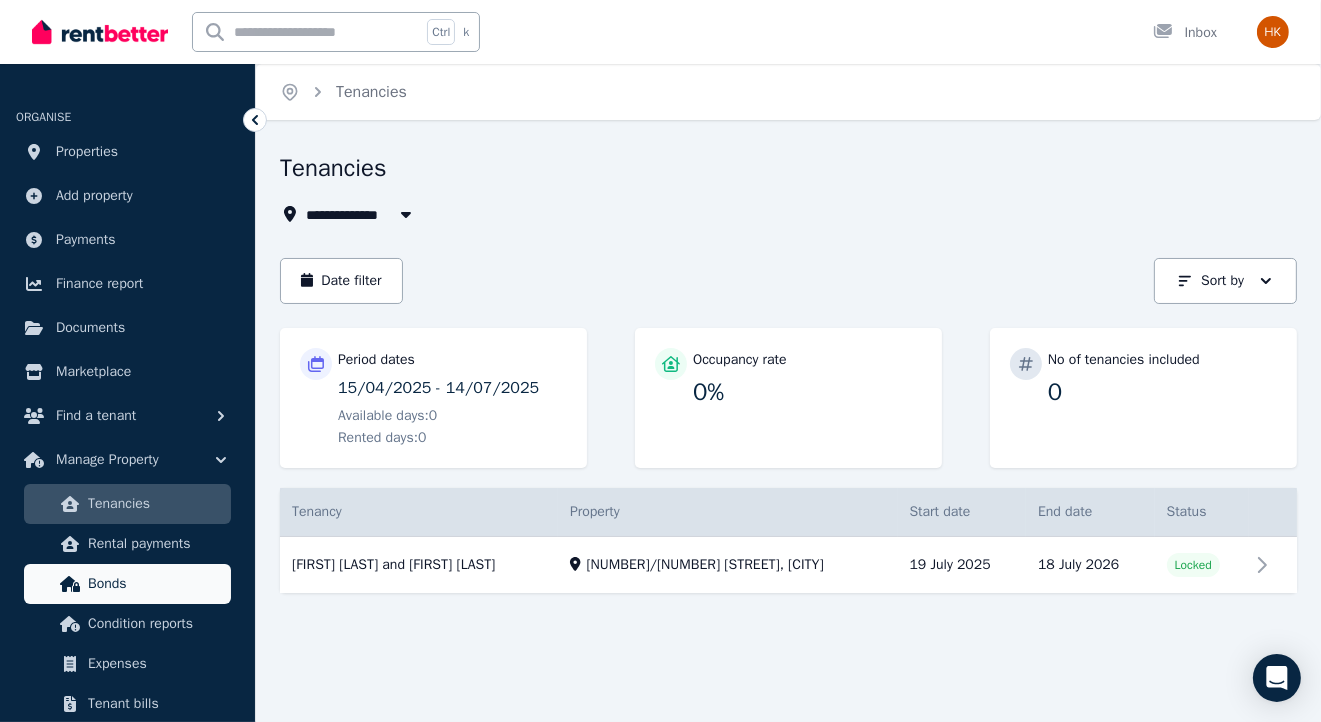 click on "Bonds" at bounding box center [155, 584] 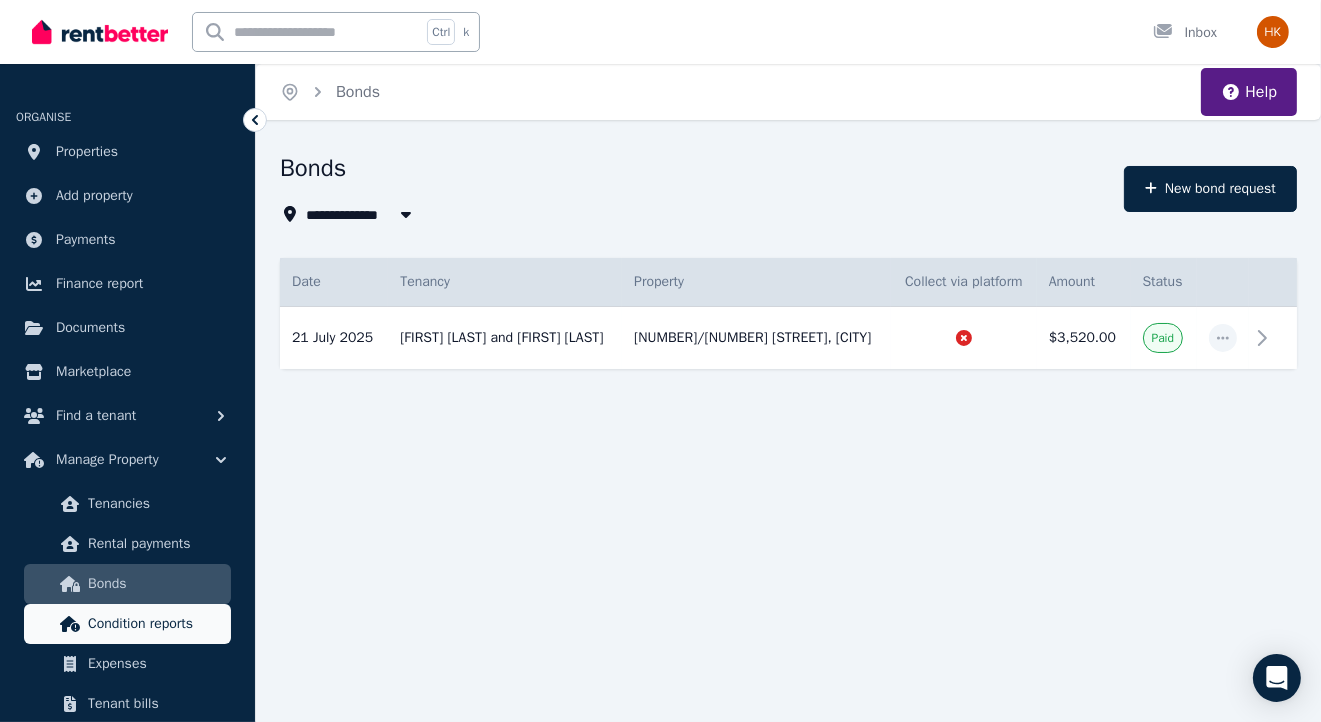 click on "Condition reports" at bounding box center [127, 624] 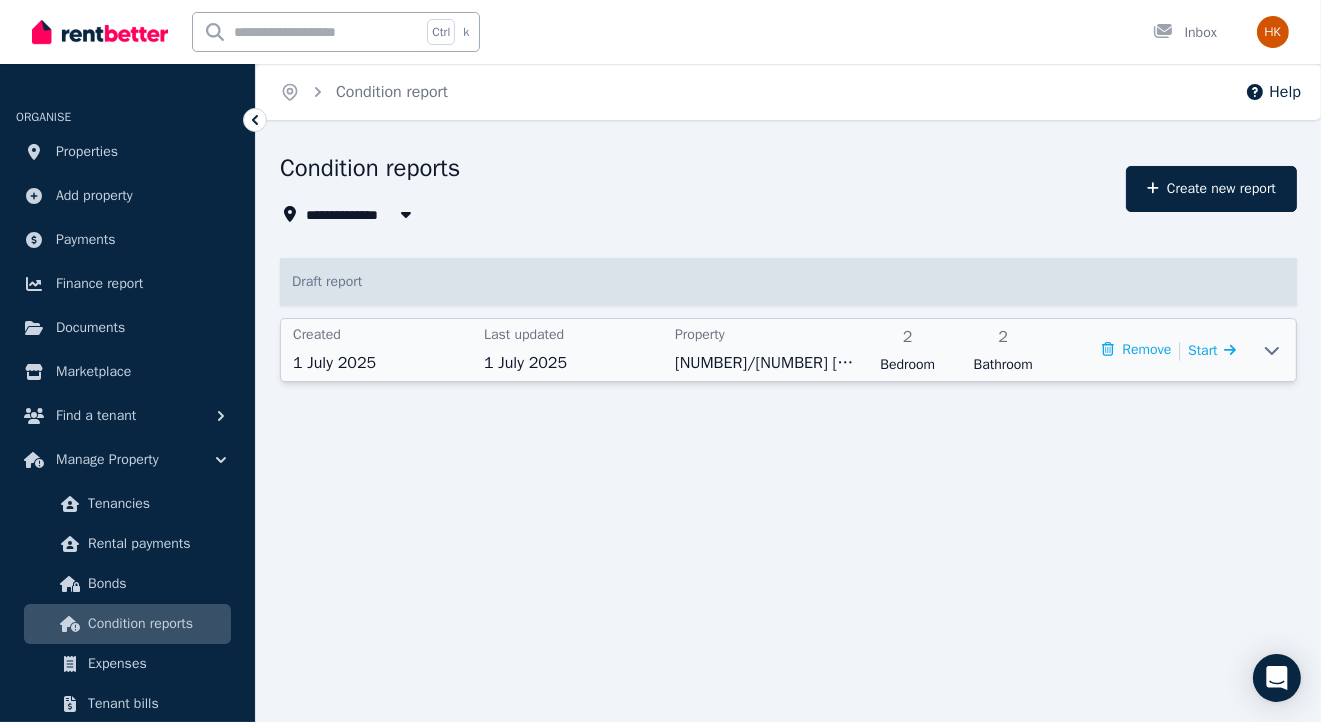 click 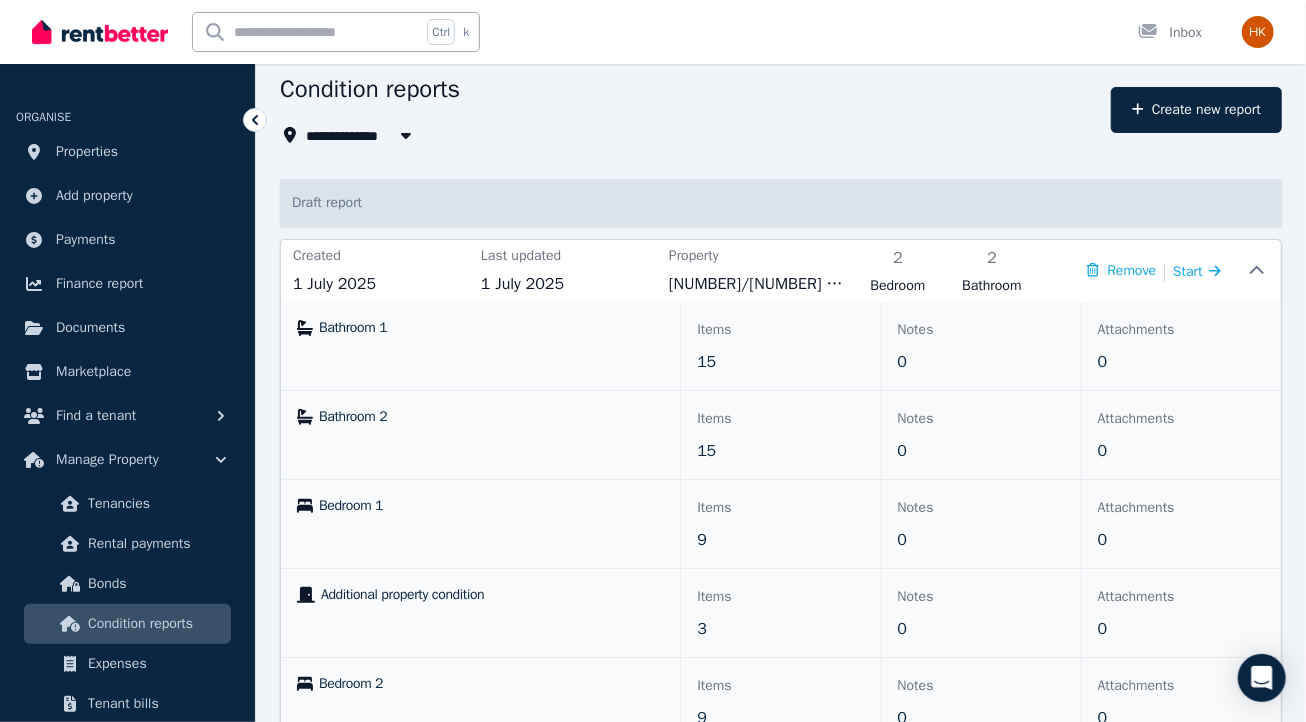 scroll, scrollTop: 78, scrollLeft: 0, axis: vertical 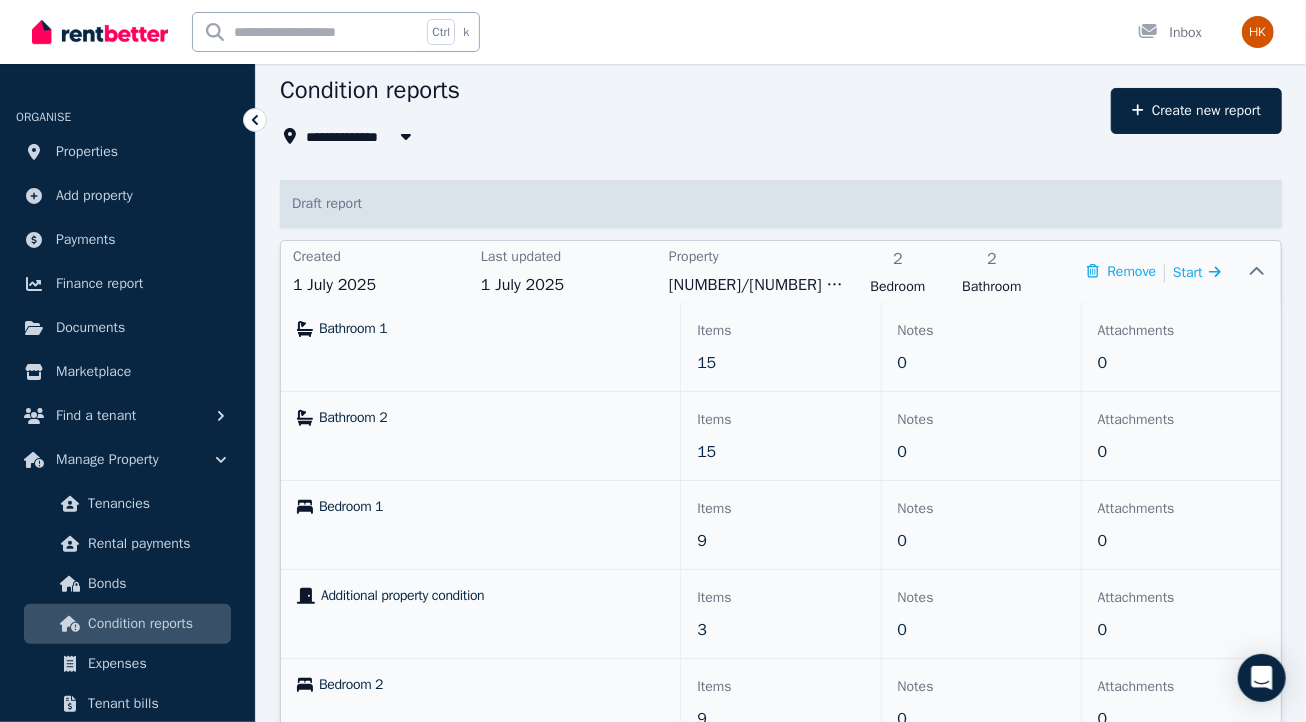 click on "15" at bounding box center [706, 363] 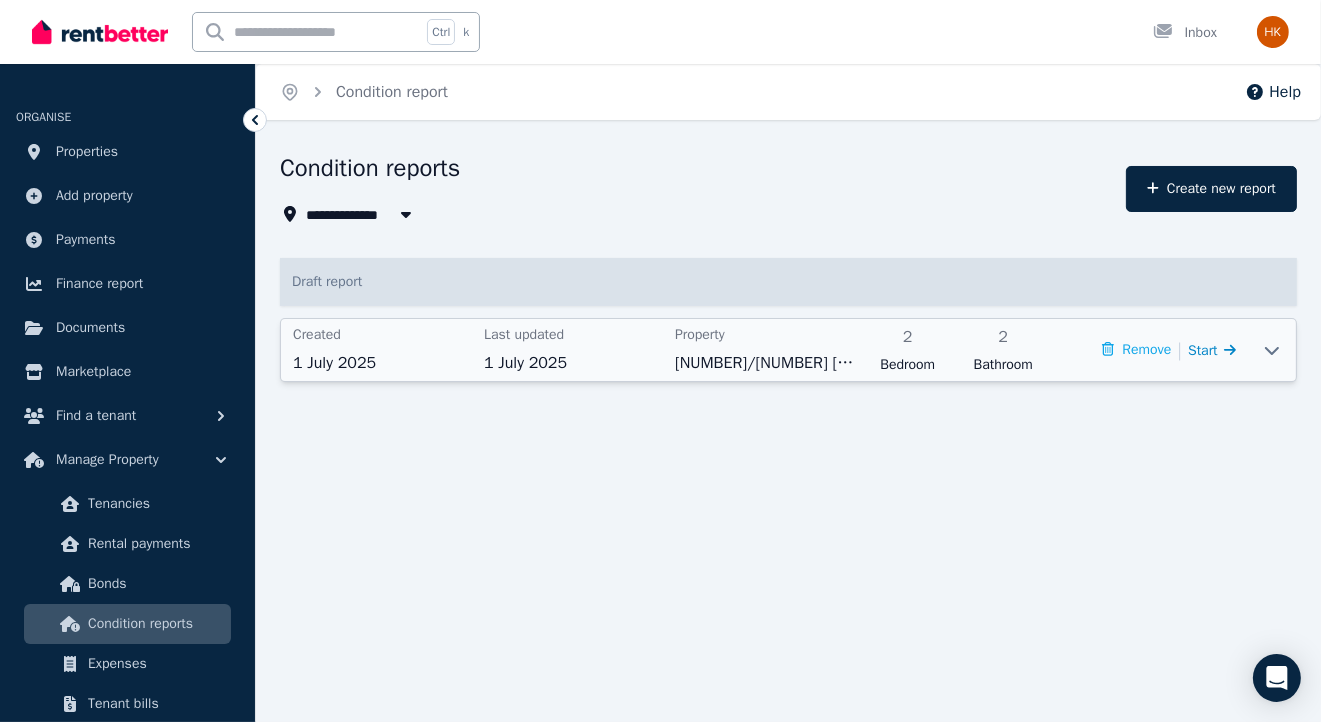 click 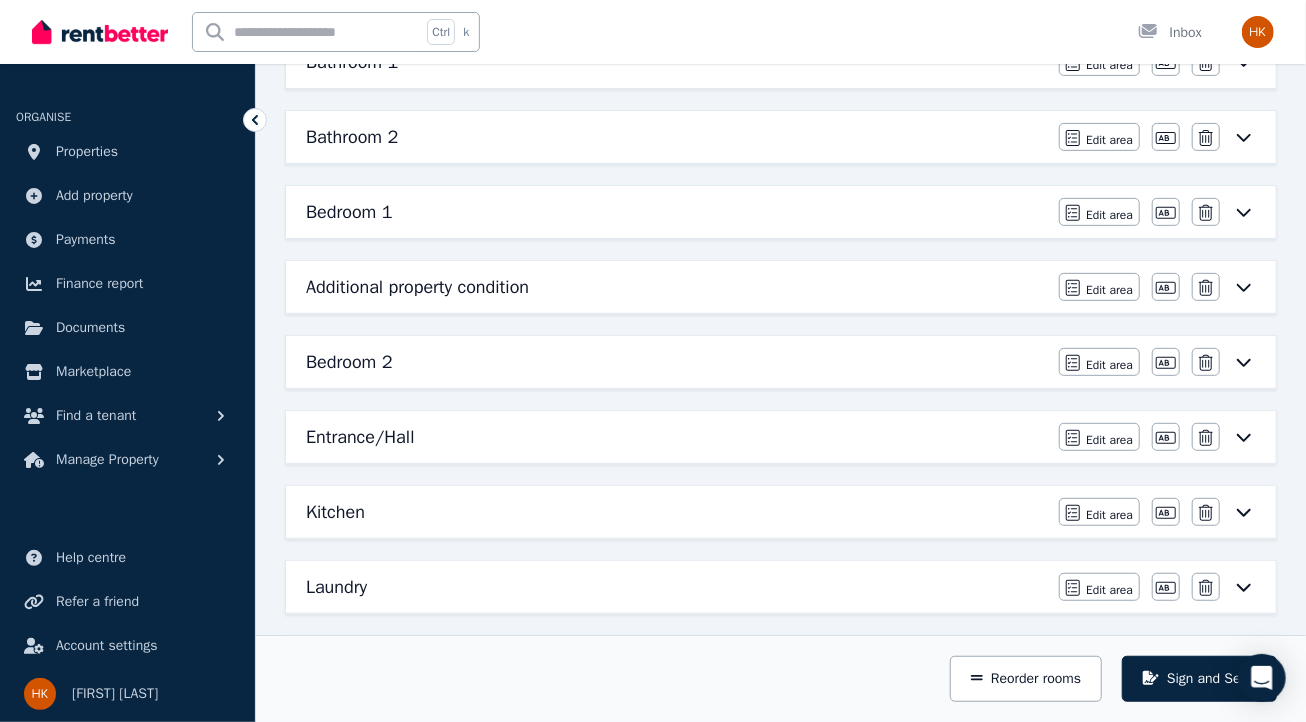 scroll, scrollTop: 314, scrollLeft: 0, axis: vertical 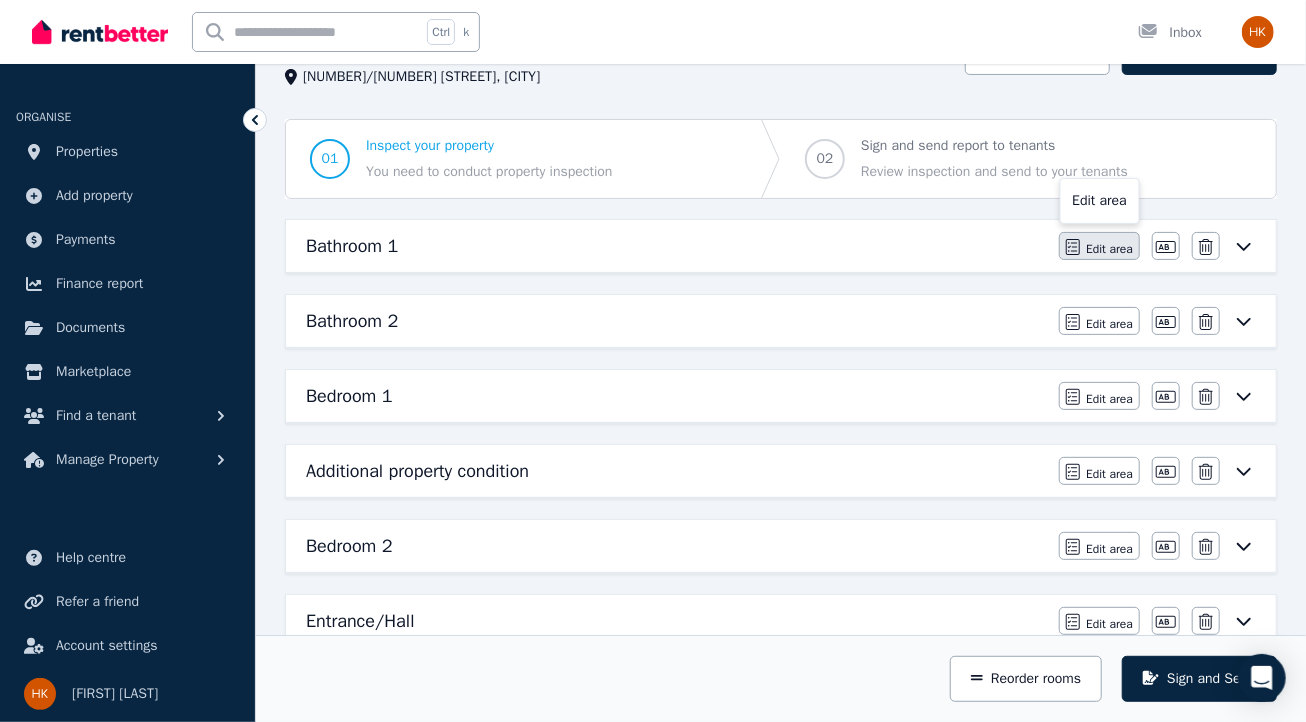 click on "Edit area" at bounding box center [1109, 249] 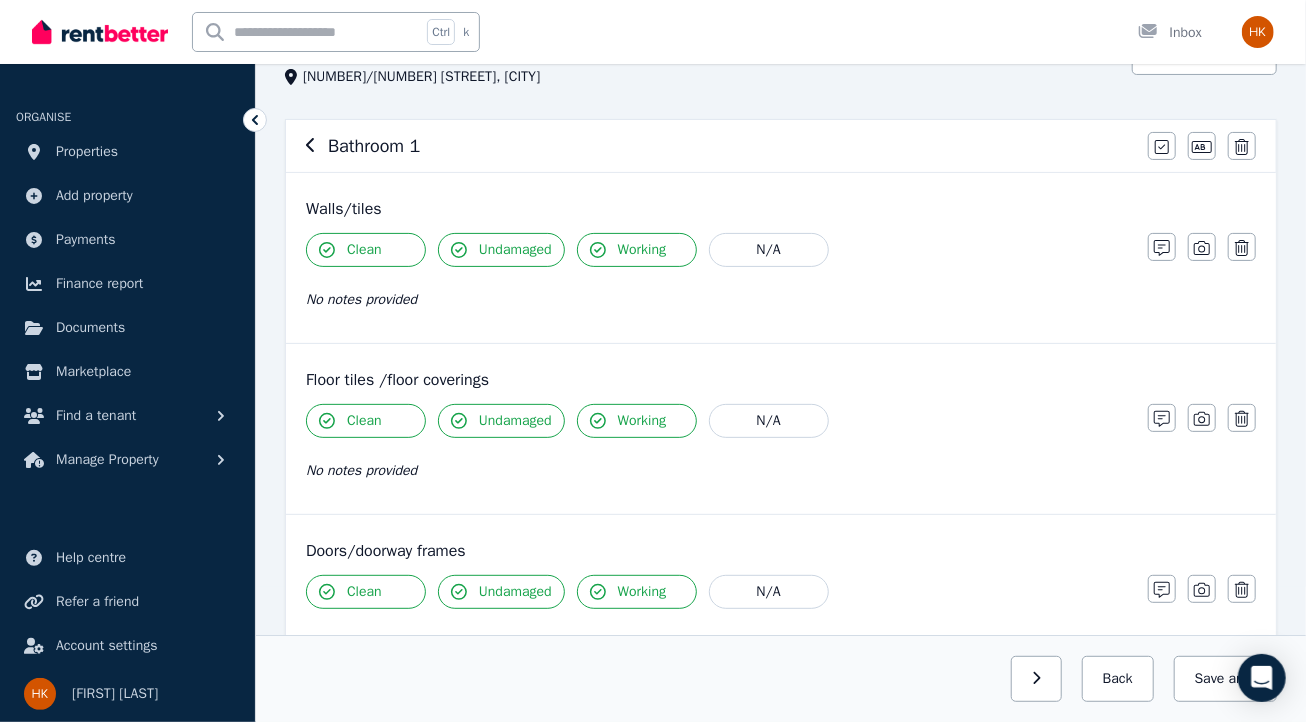 scroll, scrollTop: 0, scrollLeft: 0, axis: both 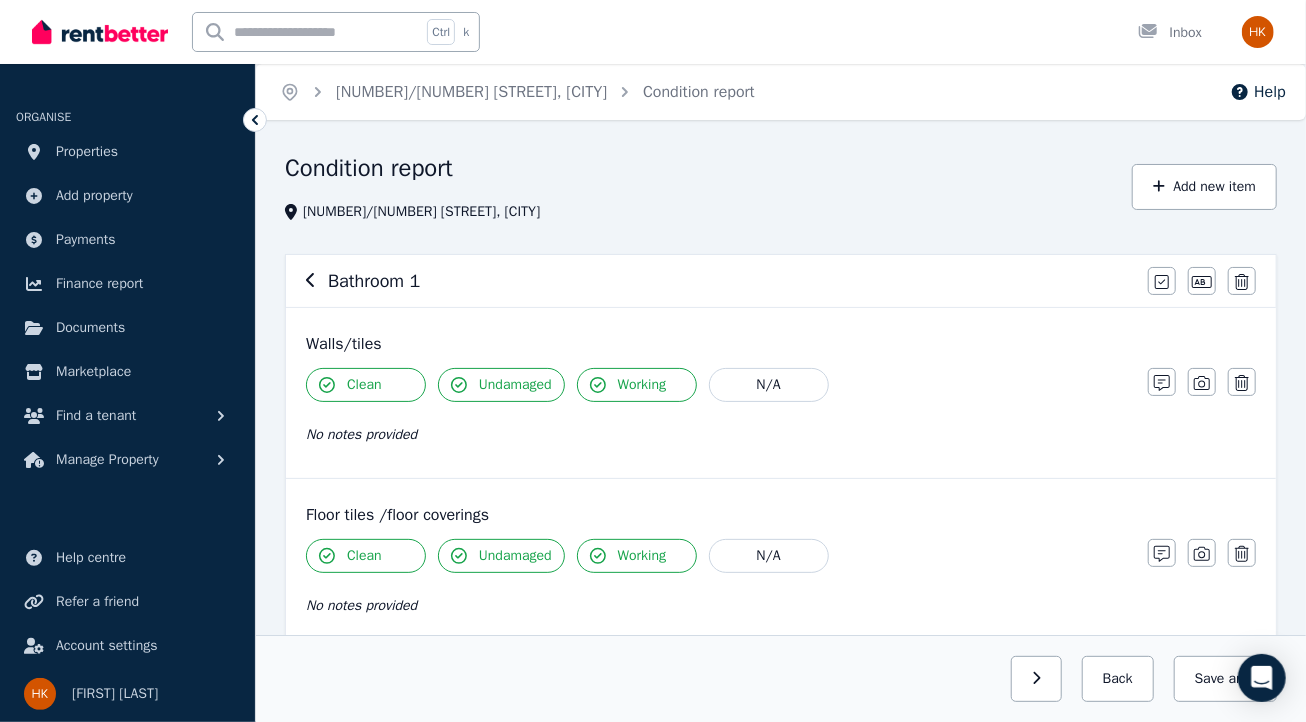 click on "No notes provided" at bounding box center (717, 434) 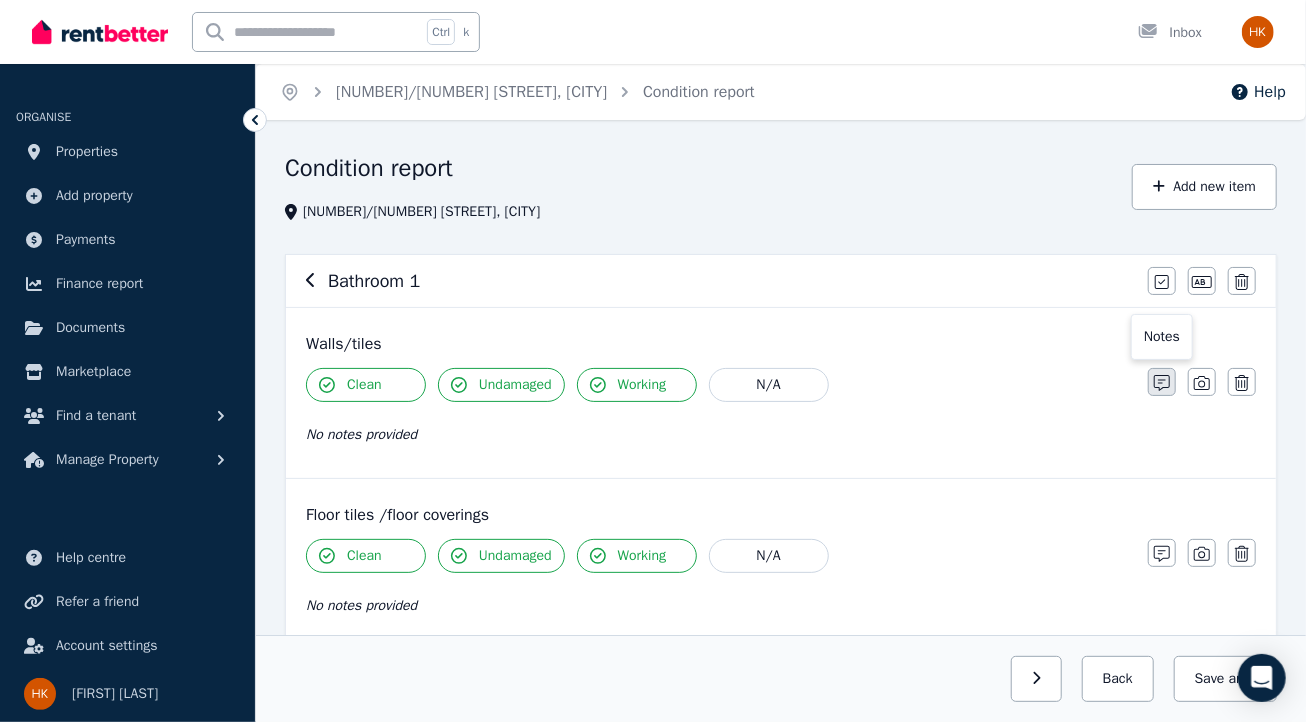 click 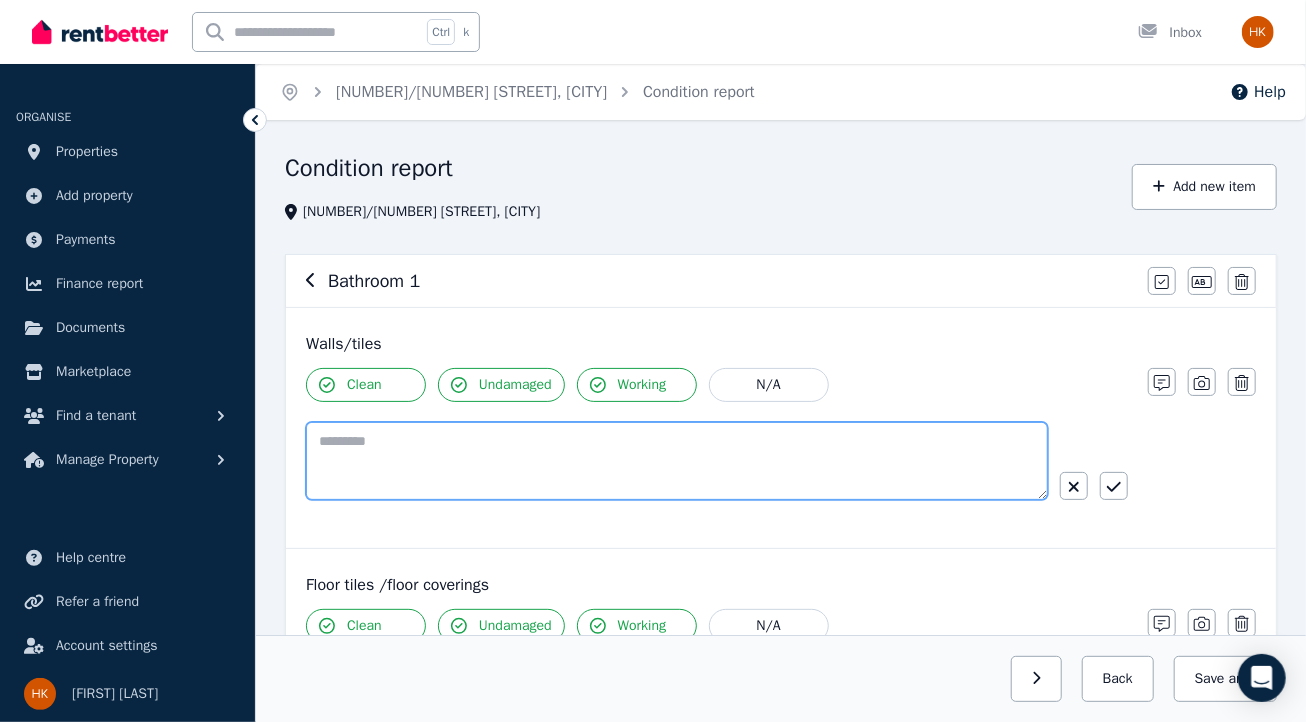 click at bounding box center [677, 461] 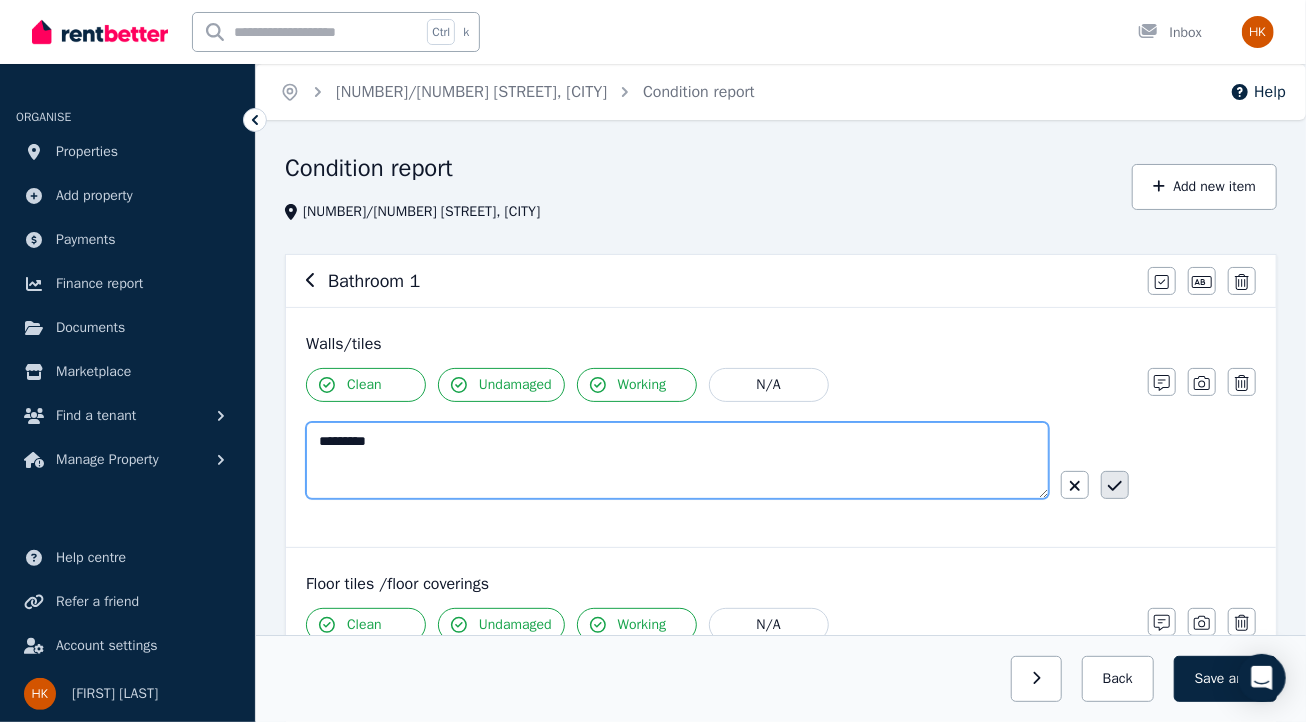 type on "*********" 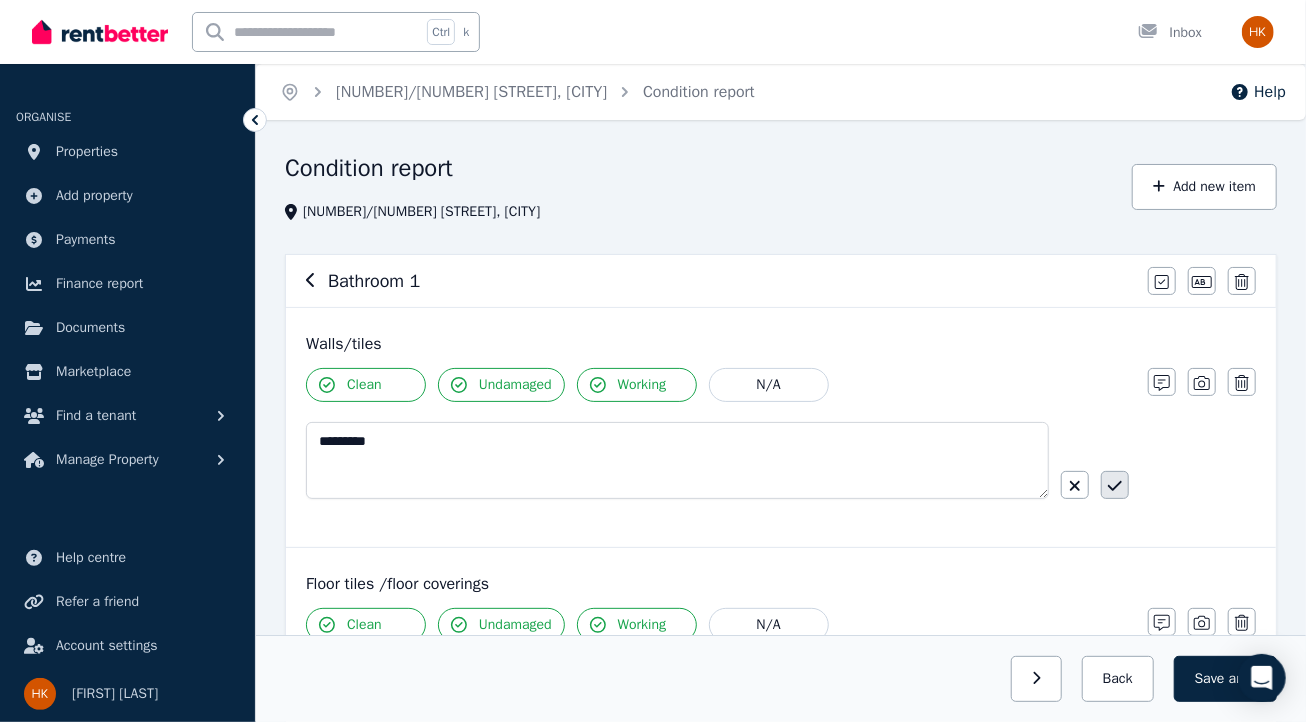 click 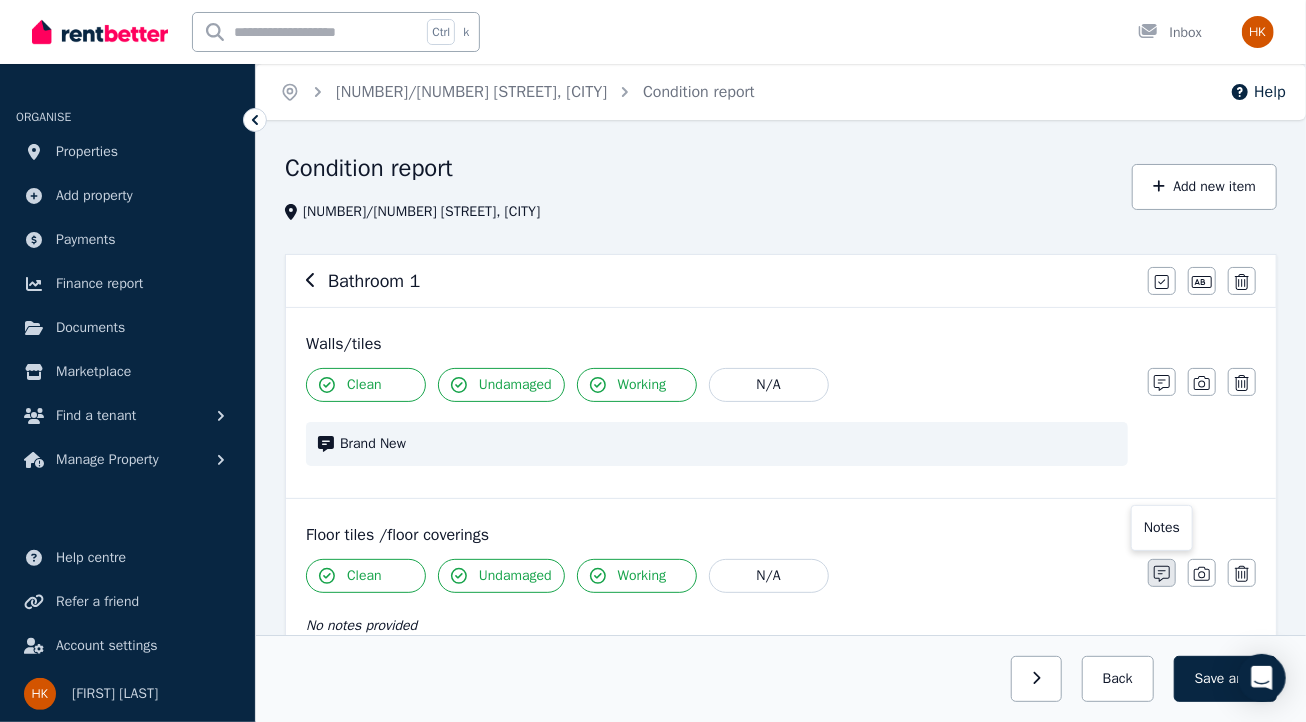 click at bounding box center (1162, 573) 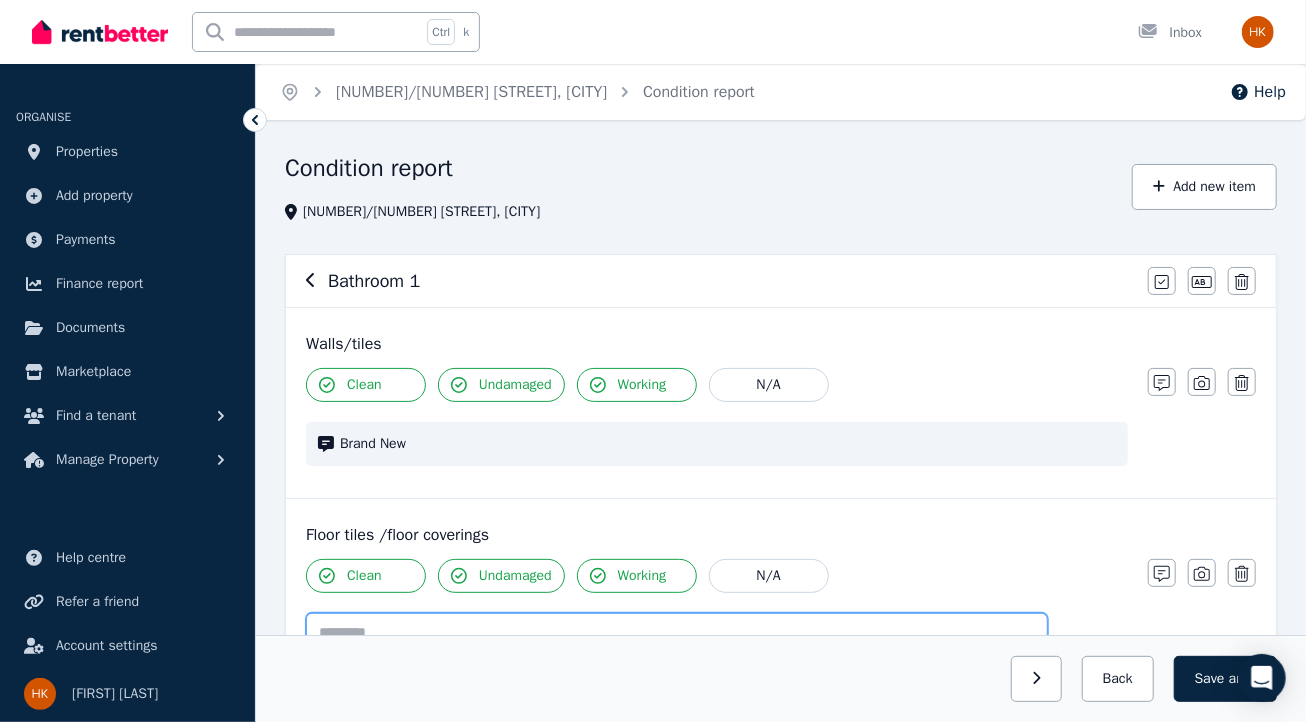 click at bounding box center (677, 652) 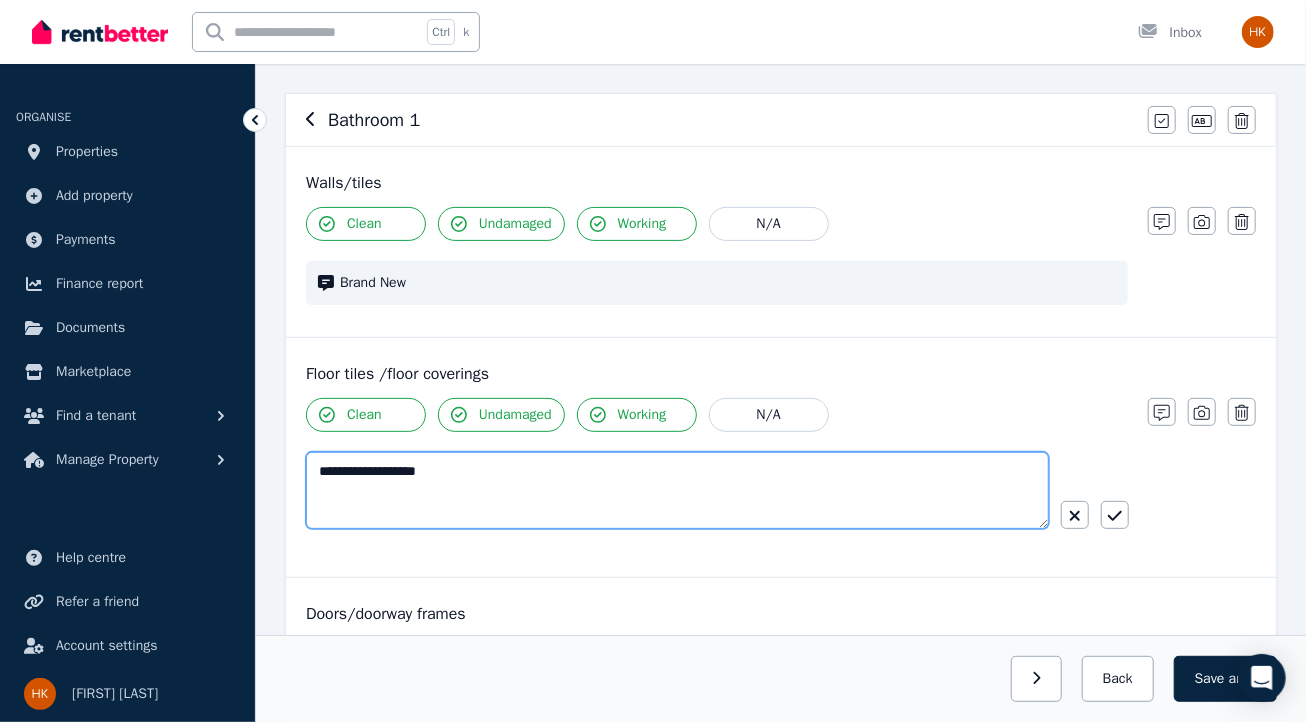 scroll, scrollTop: 164, scrollLeft: 0, axis: vertical 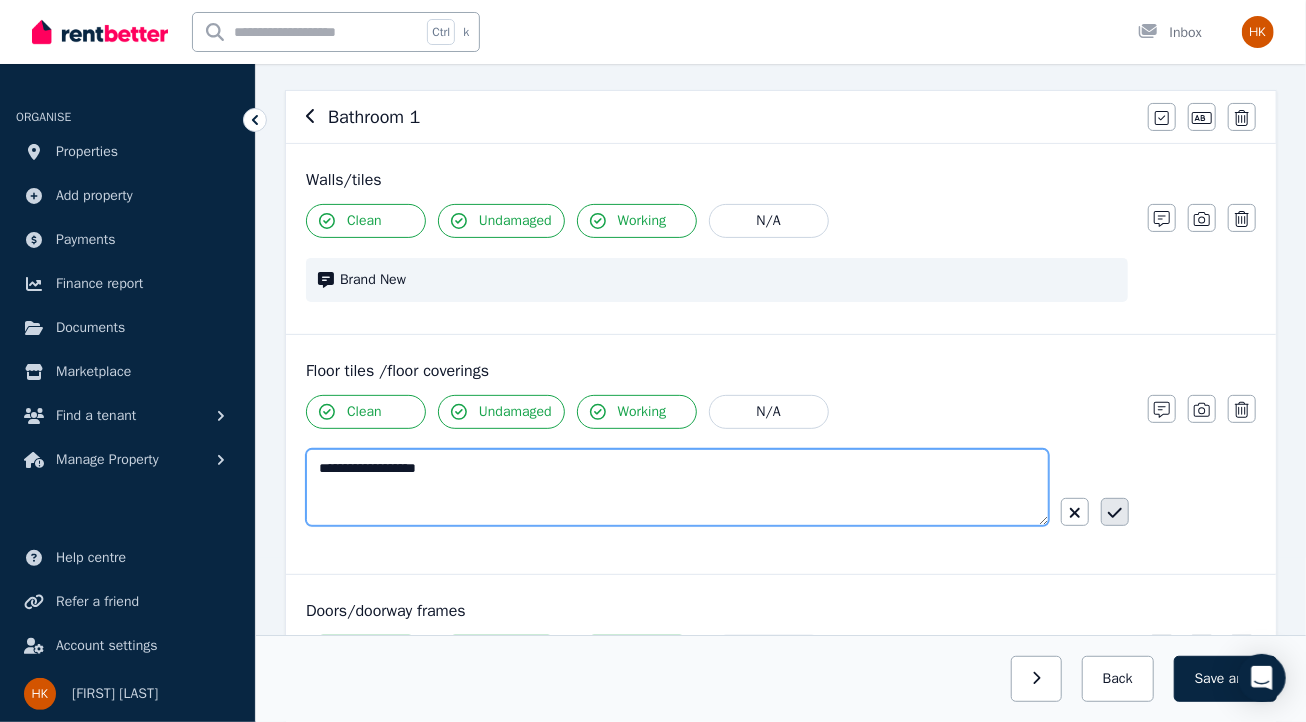 type on "**********" 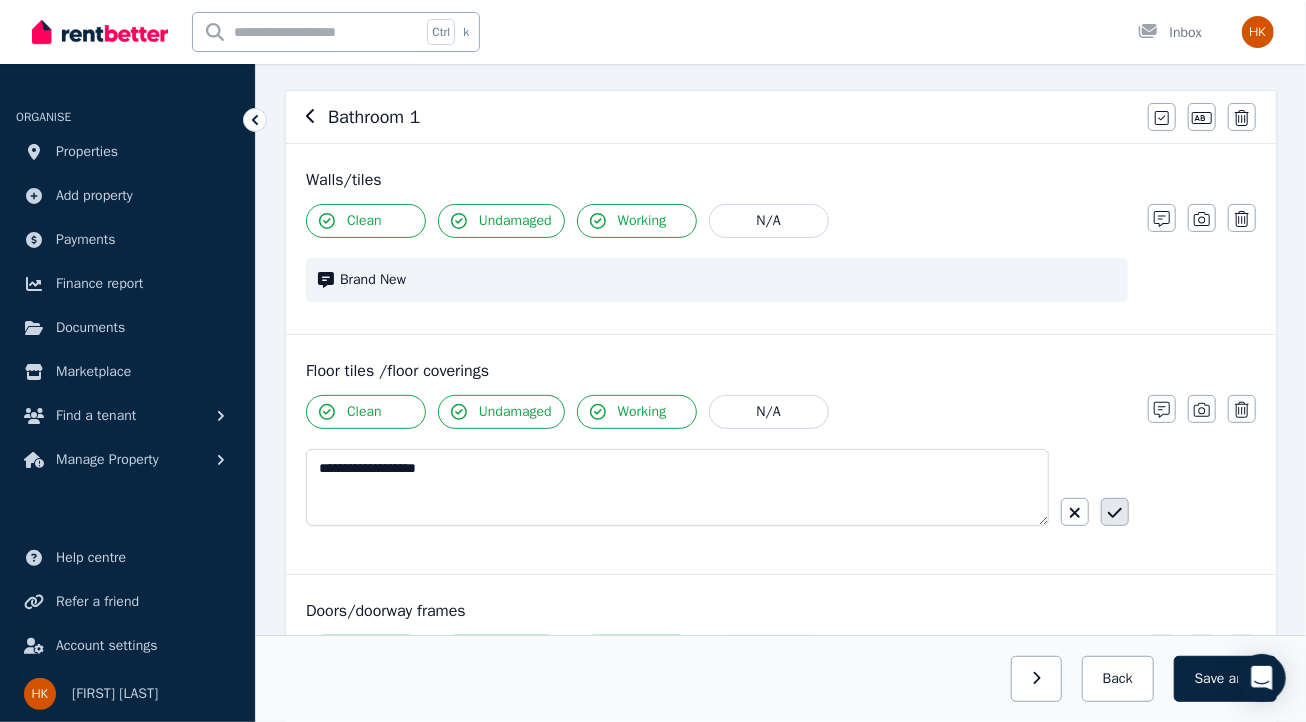click at bounding box center [1115, 512] 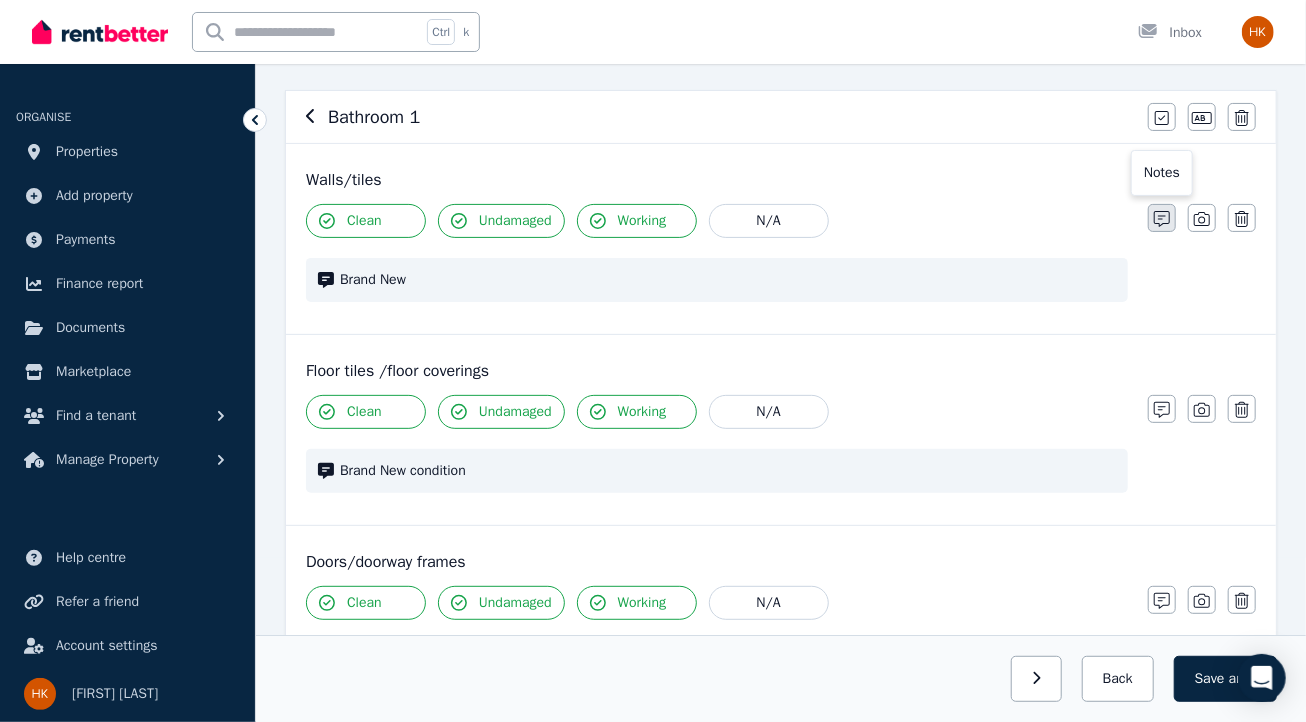 click 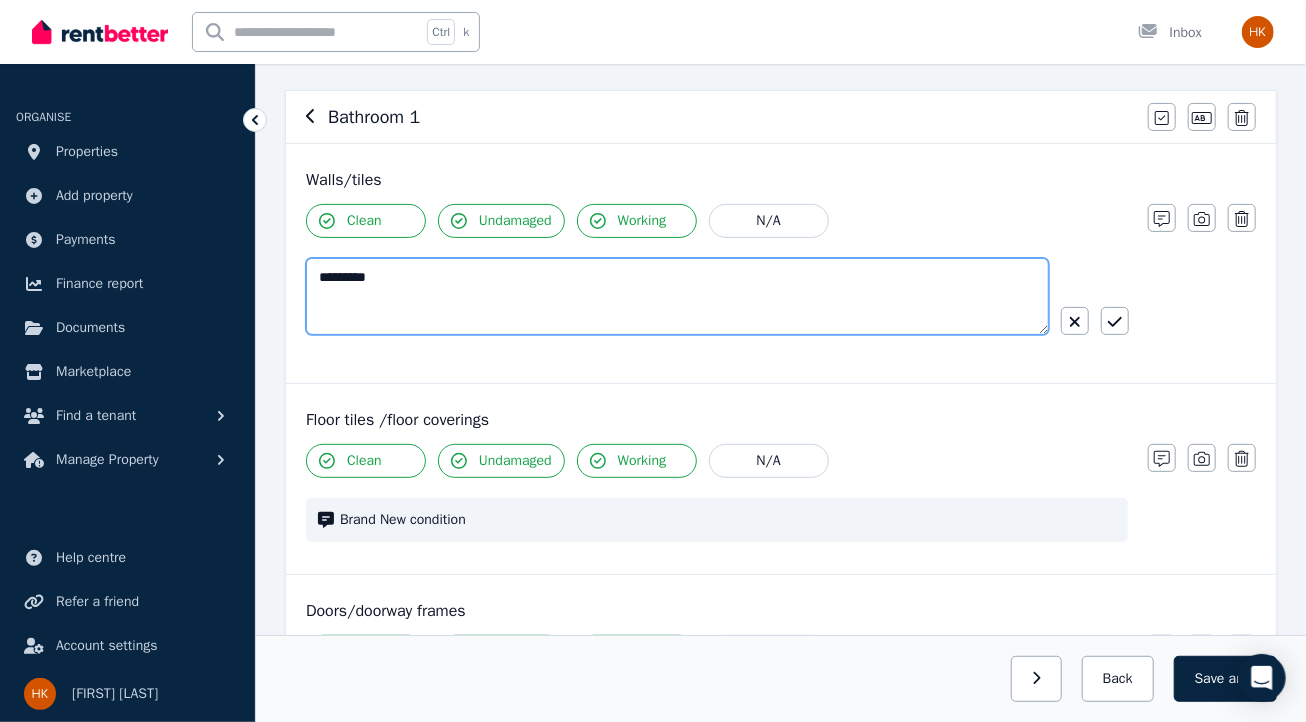 click on "*********" at bounding box center [677, 296] 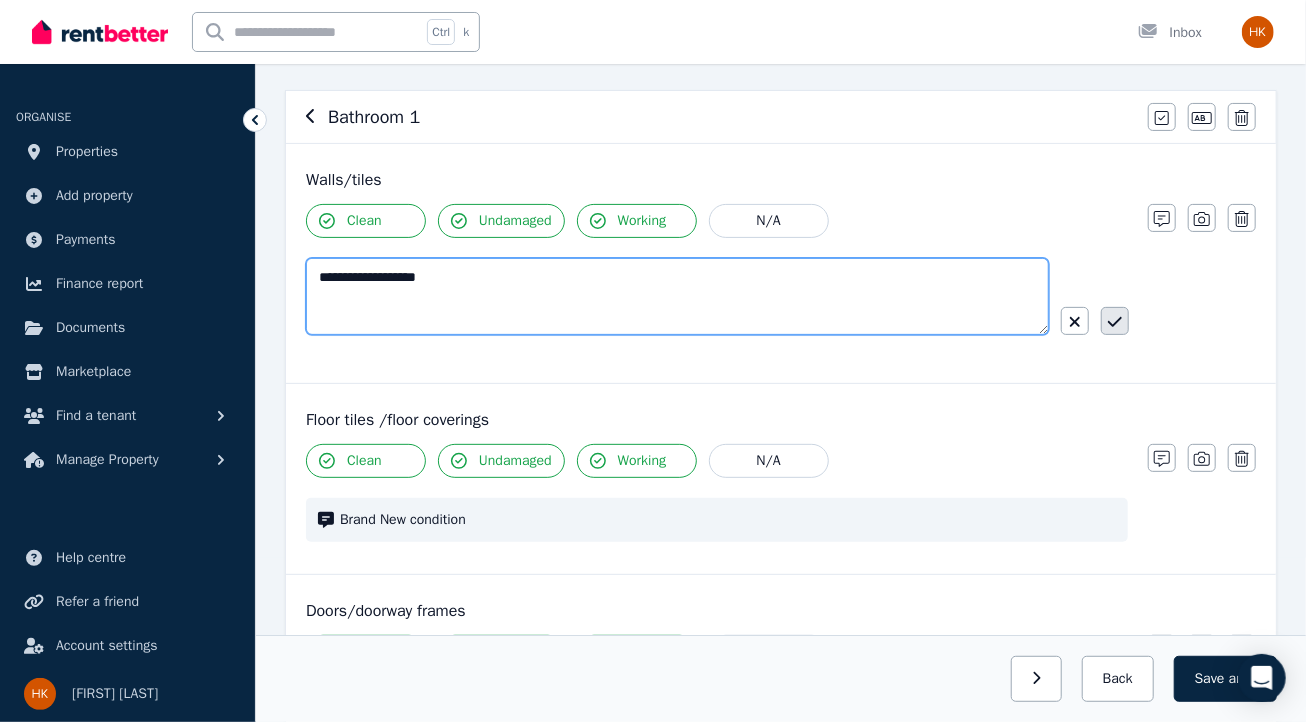type on "**********" 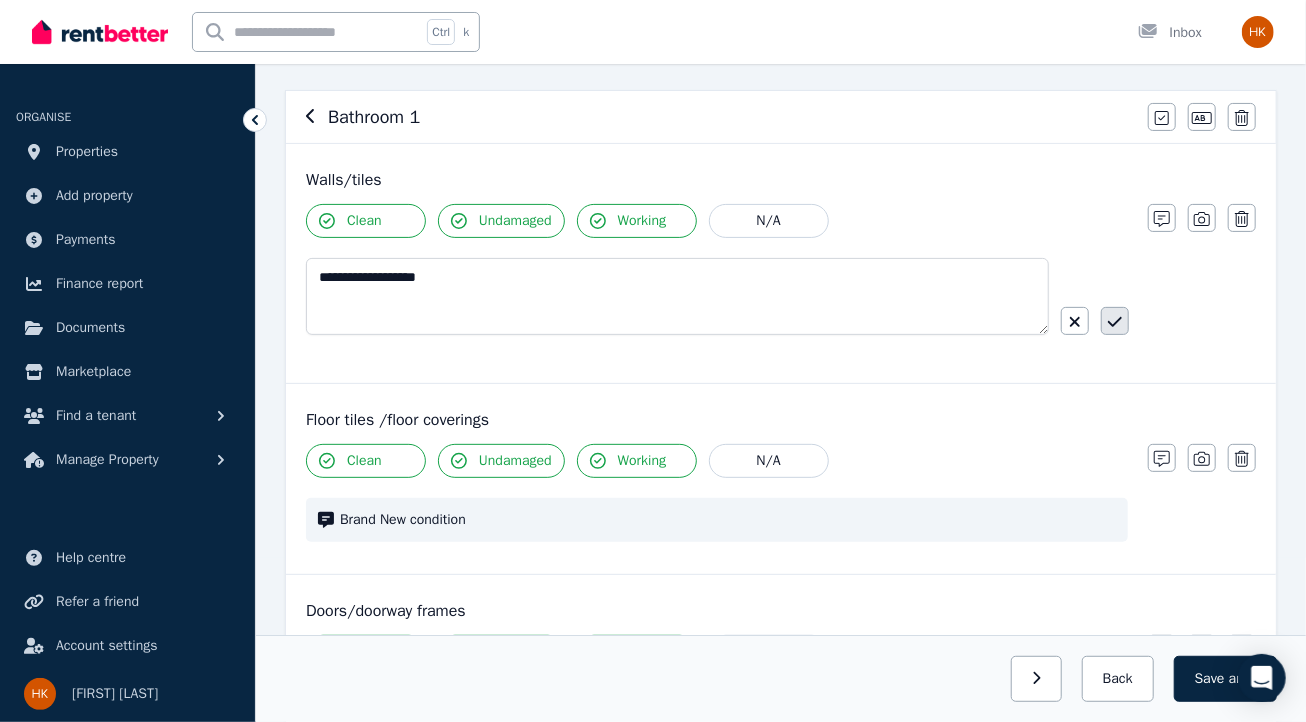 click 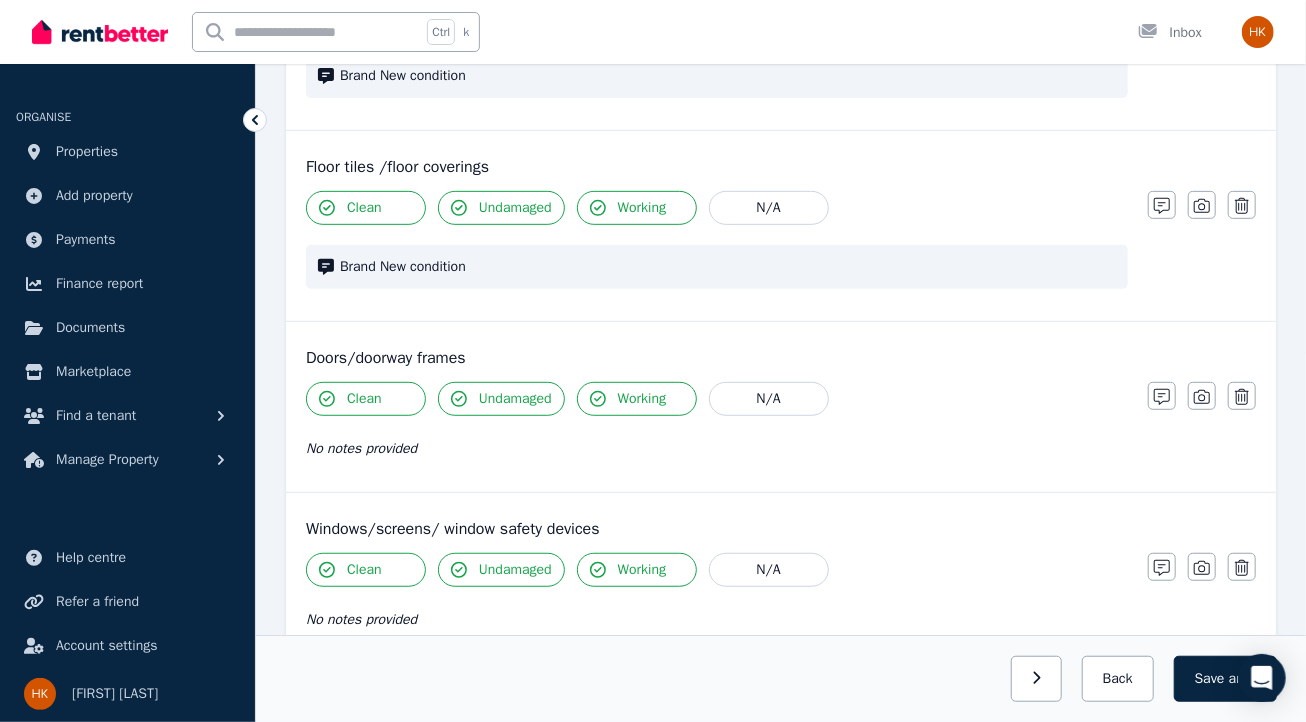 scroll, scrollTop: 436, scrollLeft: 0, axis: vertical 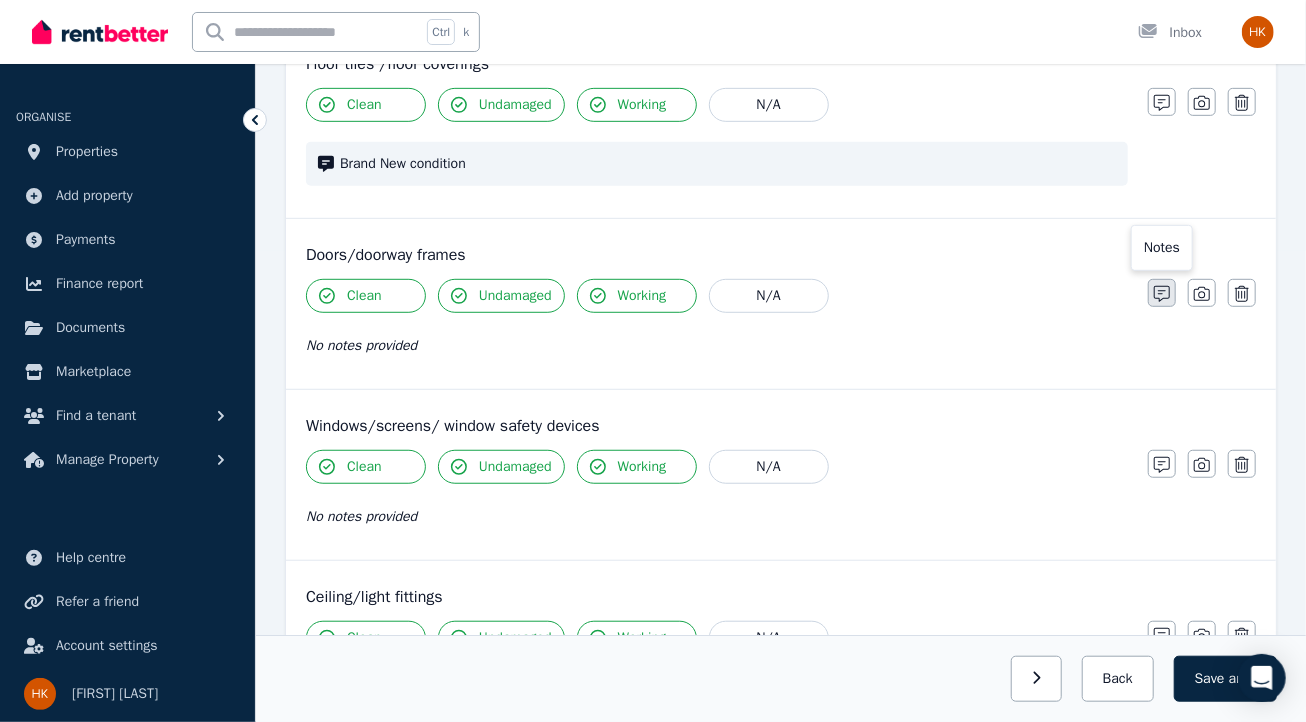 click 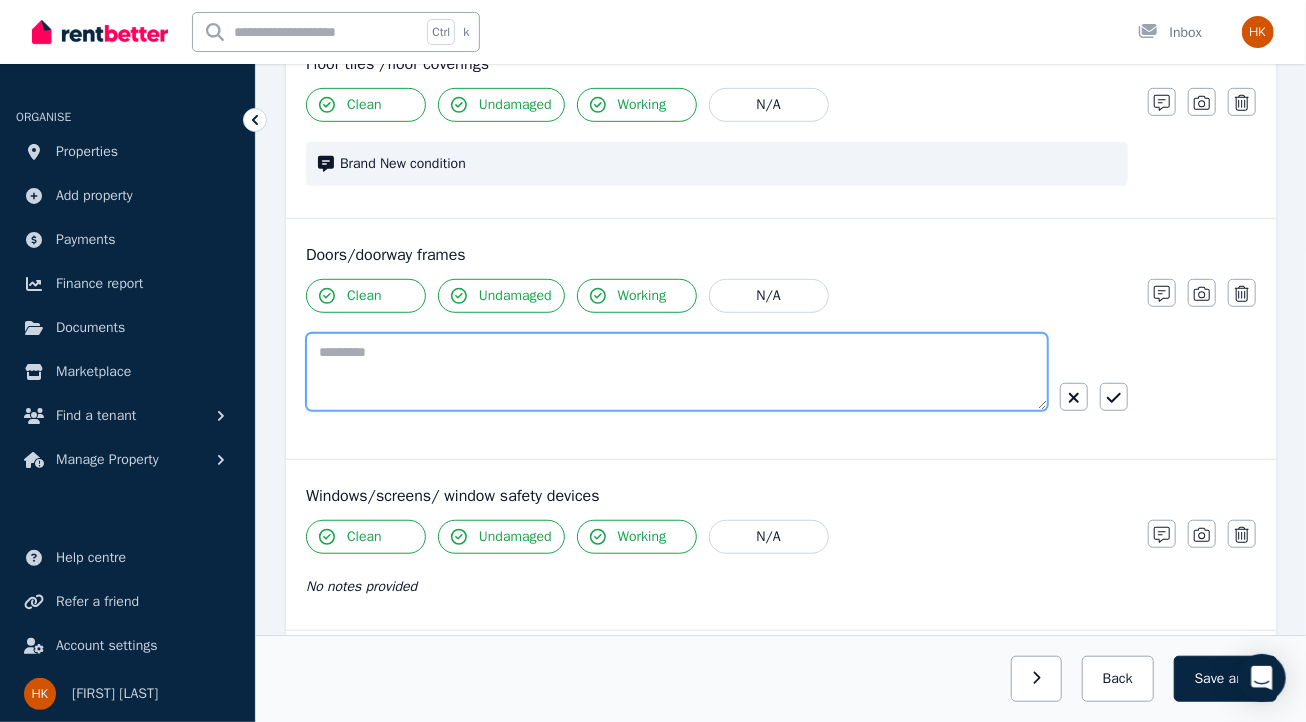 click at bounding box center [677, 372] 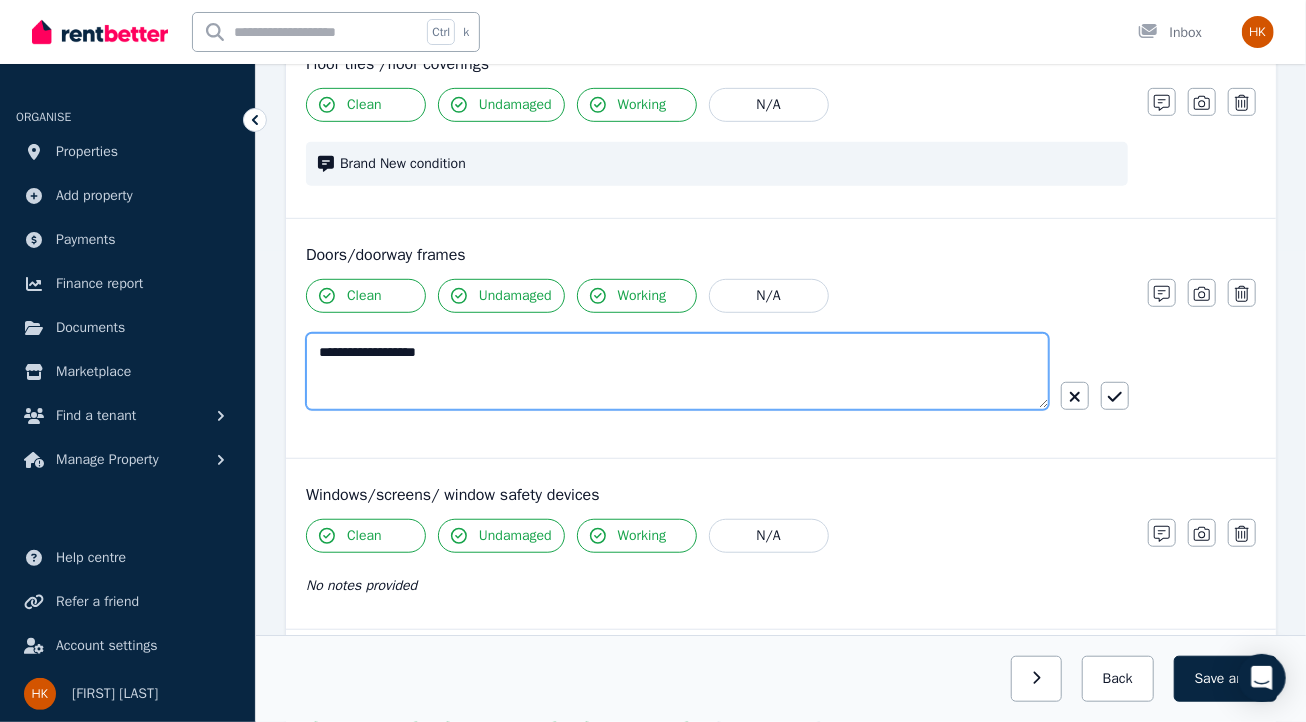 drag, startPoint x: 454, startPoint y: 346, endPoint x: 252, endPoint y: 349, distance: 202.02228 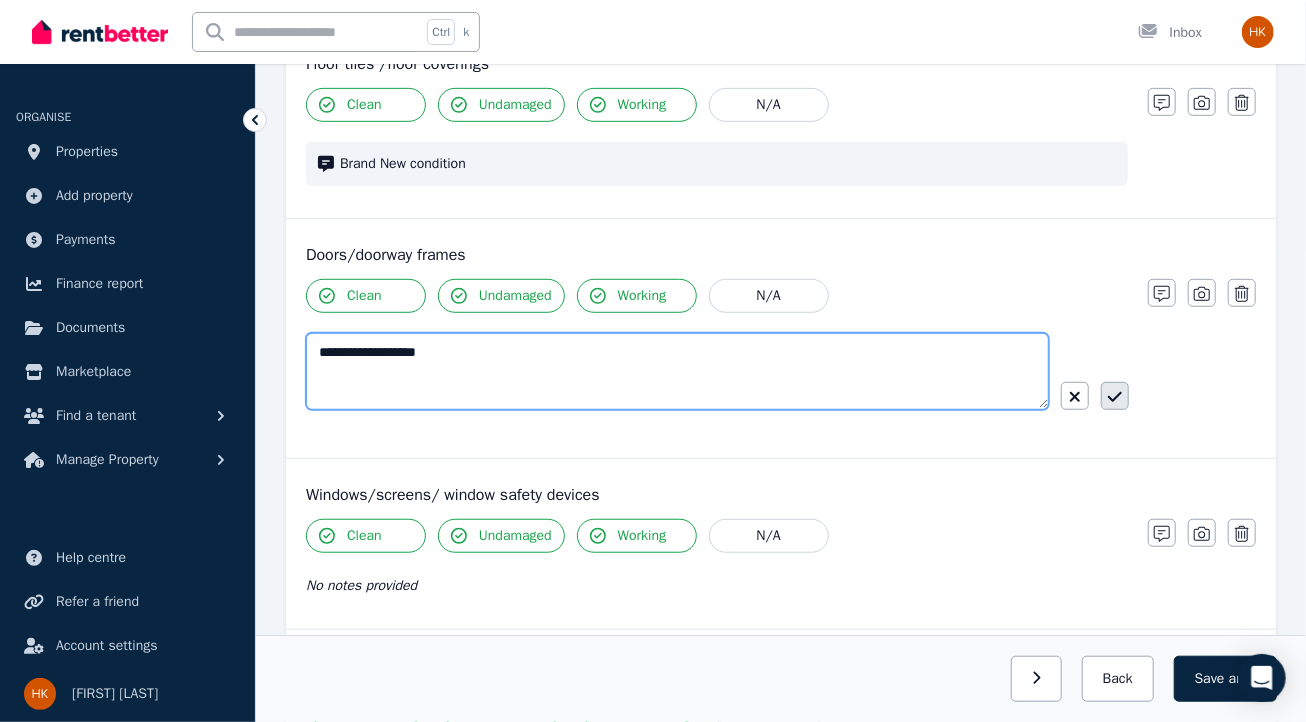 type on "**********" 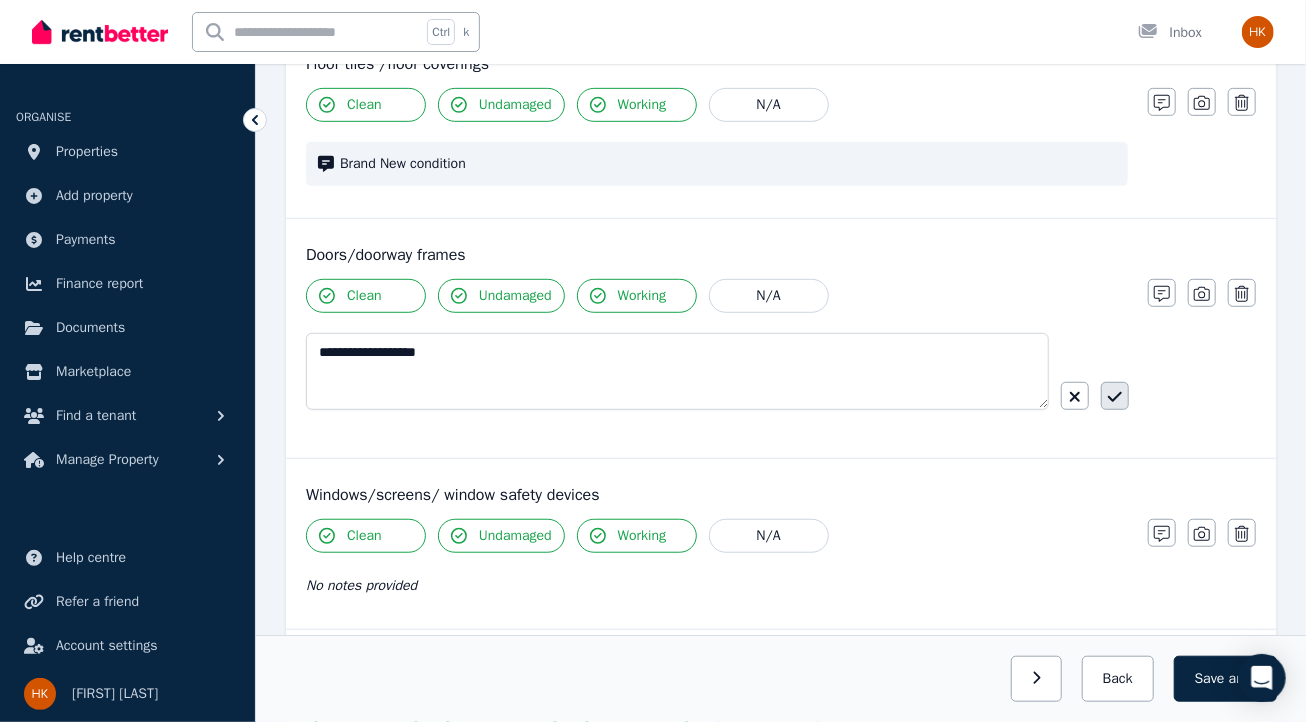 click 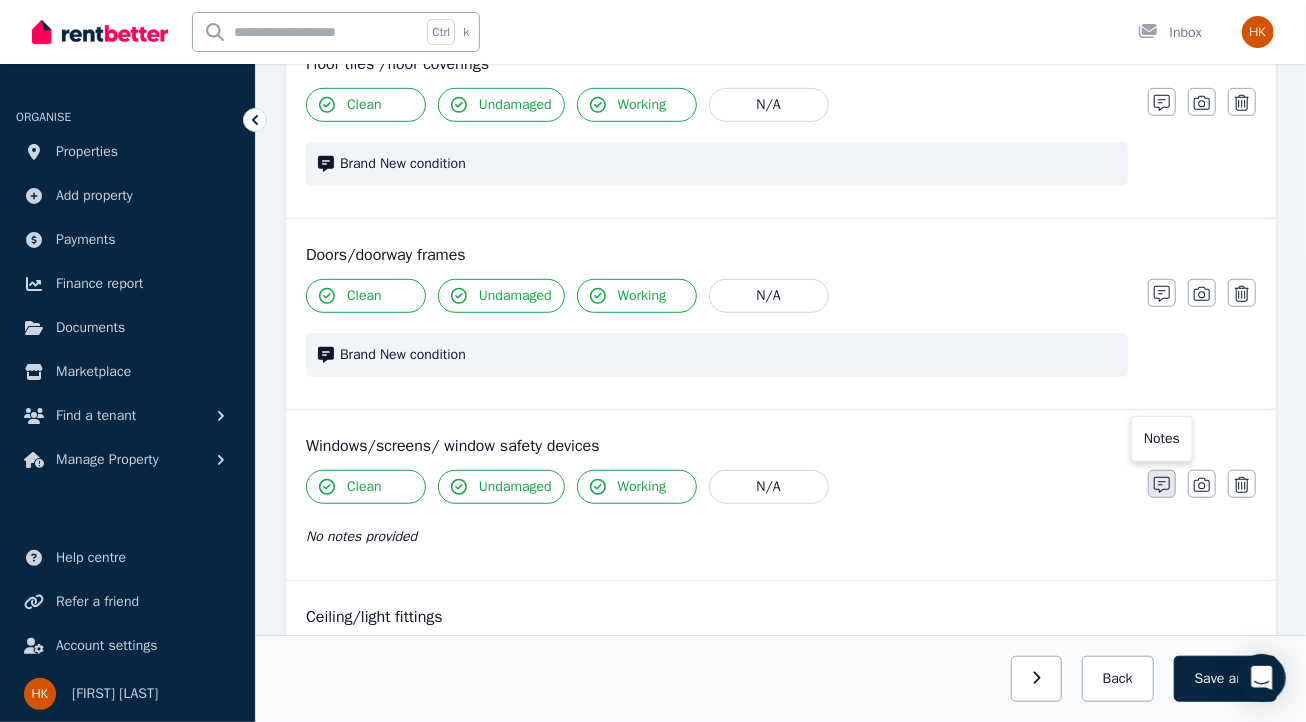 click 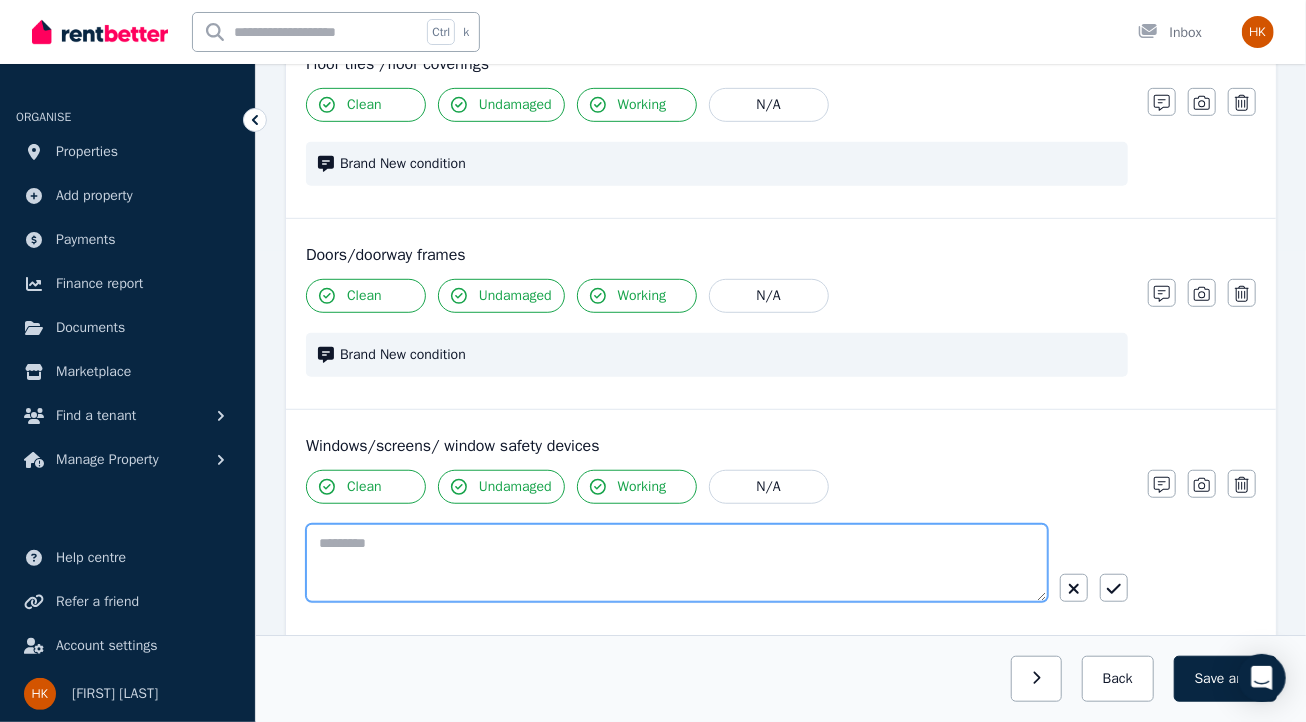 click at bounding box center [677, 563] 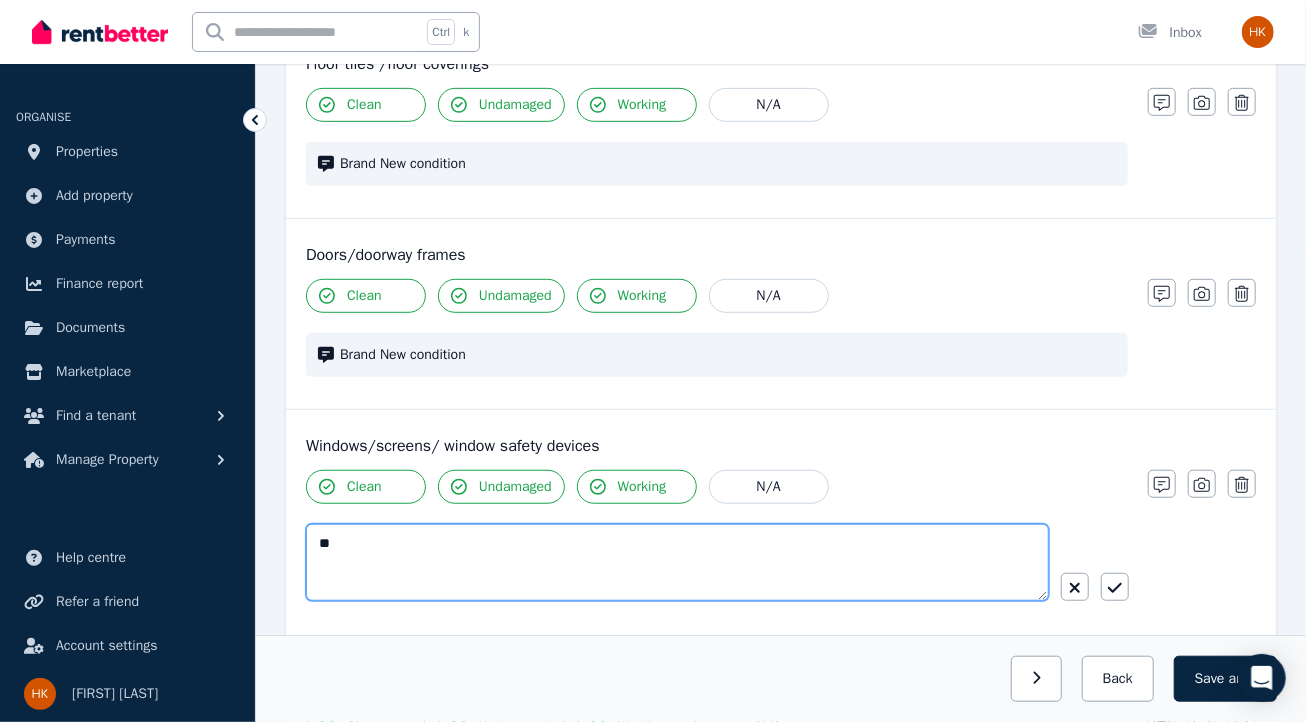 type on "*" 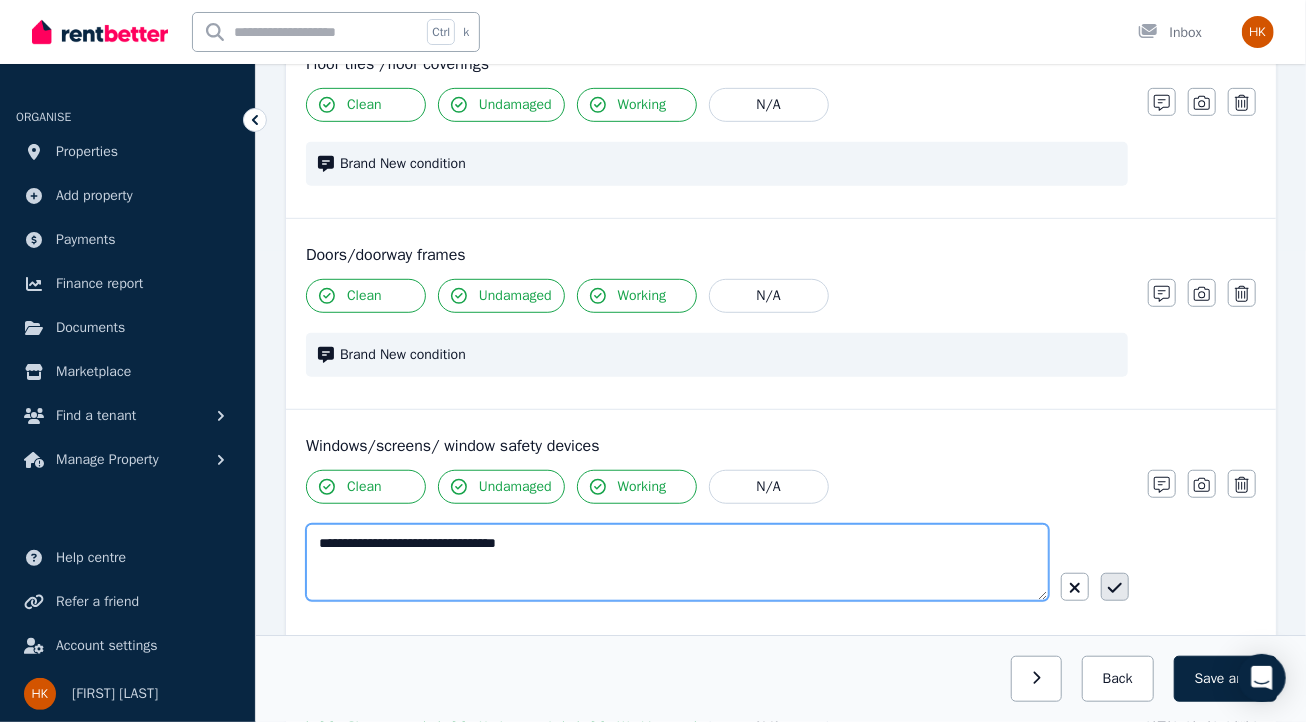 type on "**********" 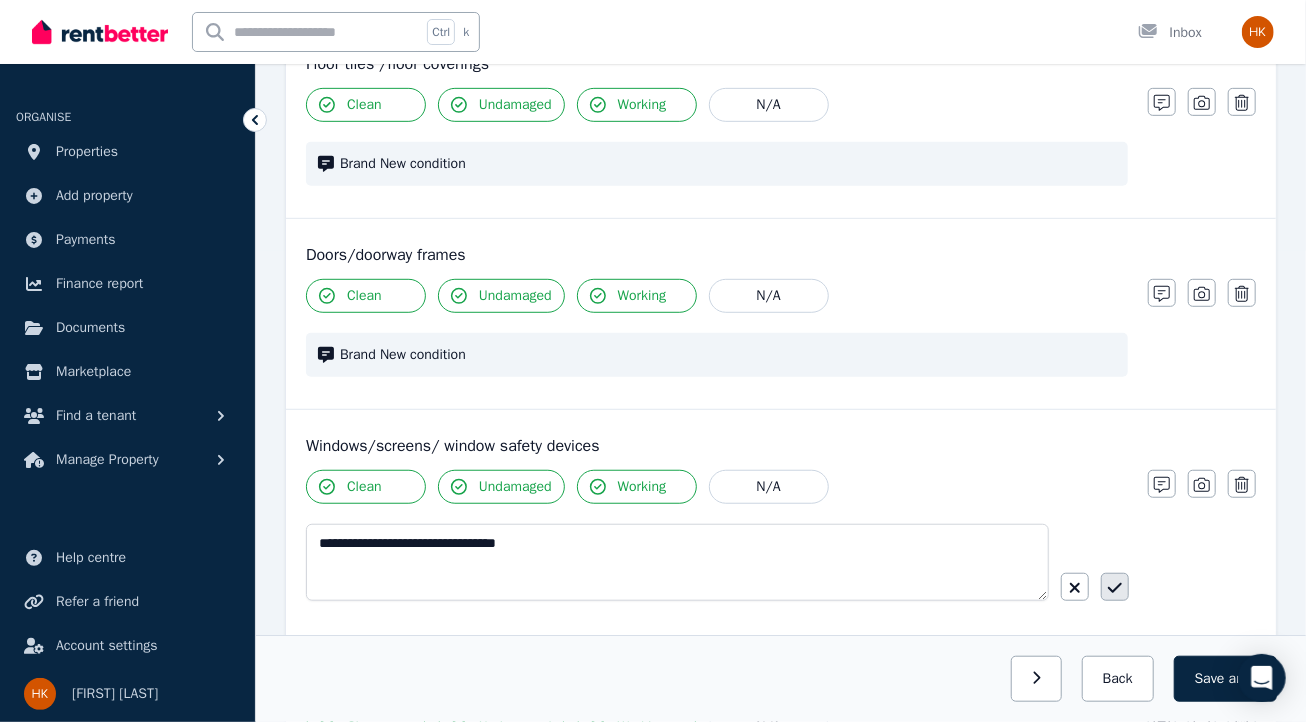 click 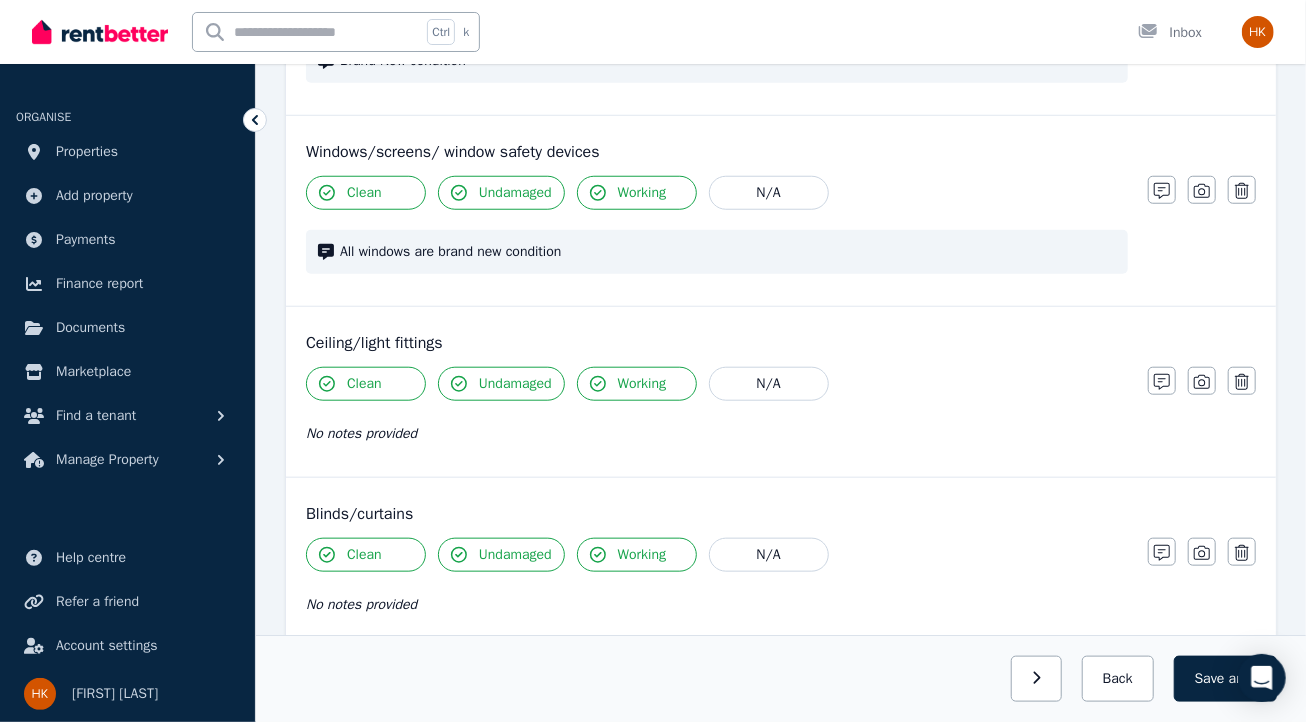 scroll, scrollTop: 770, scrollLeft: 0, axis: vertical 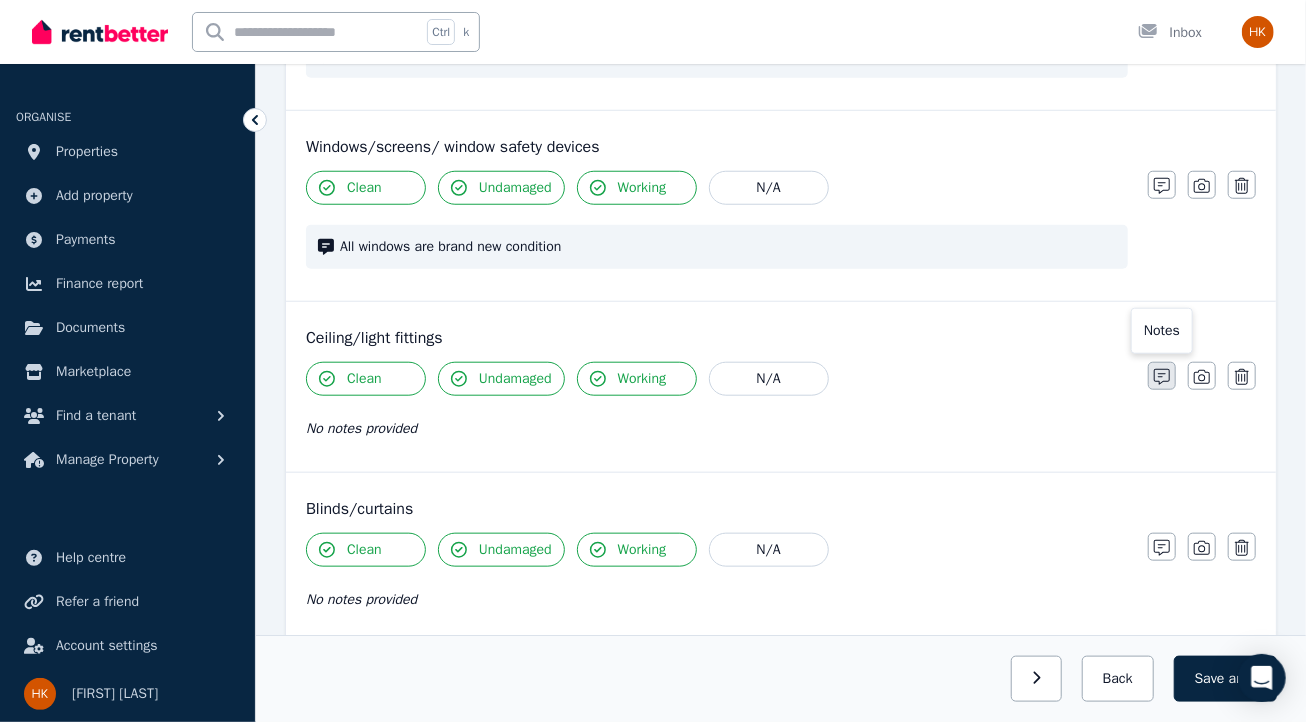click 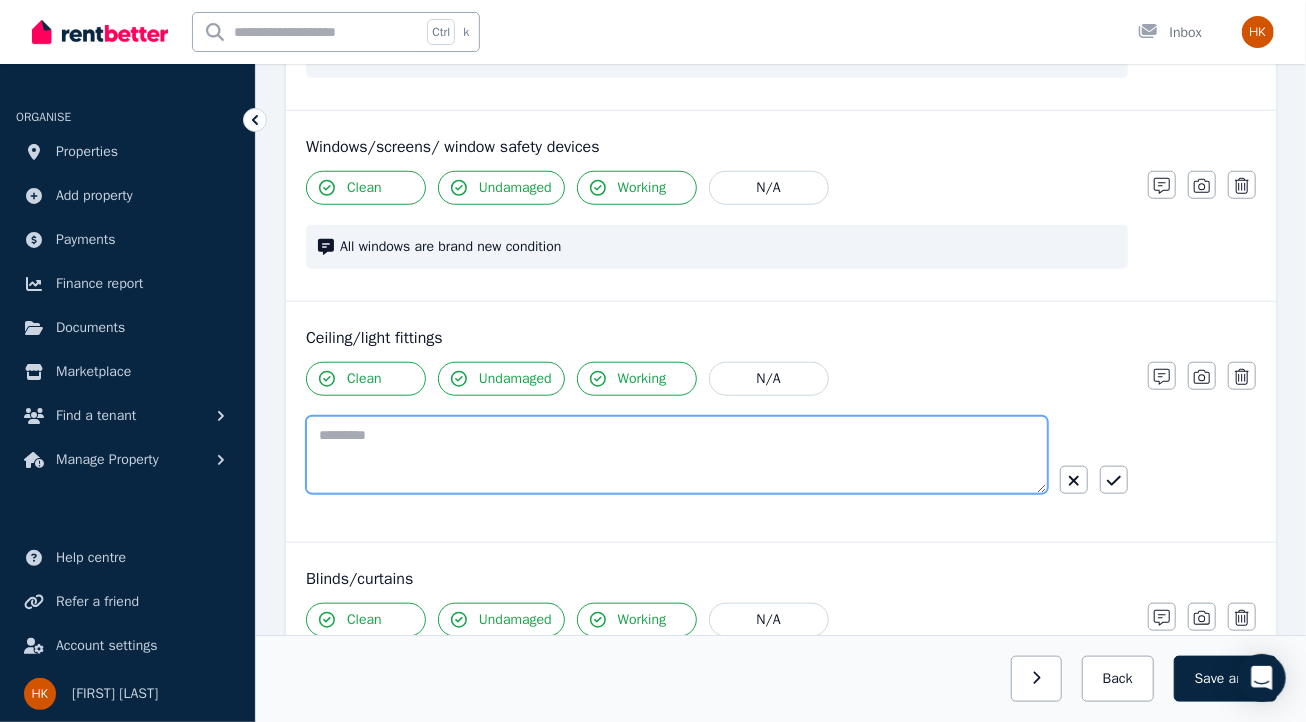 click at bounding box center [677, 455] 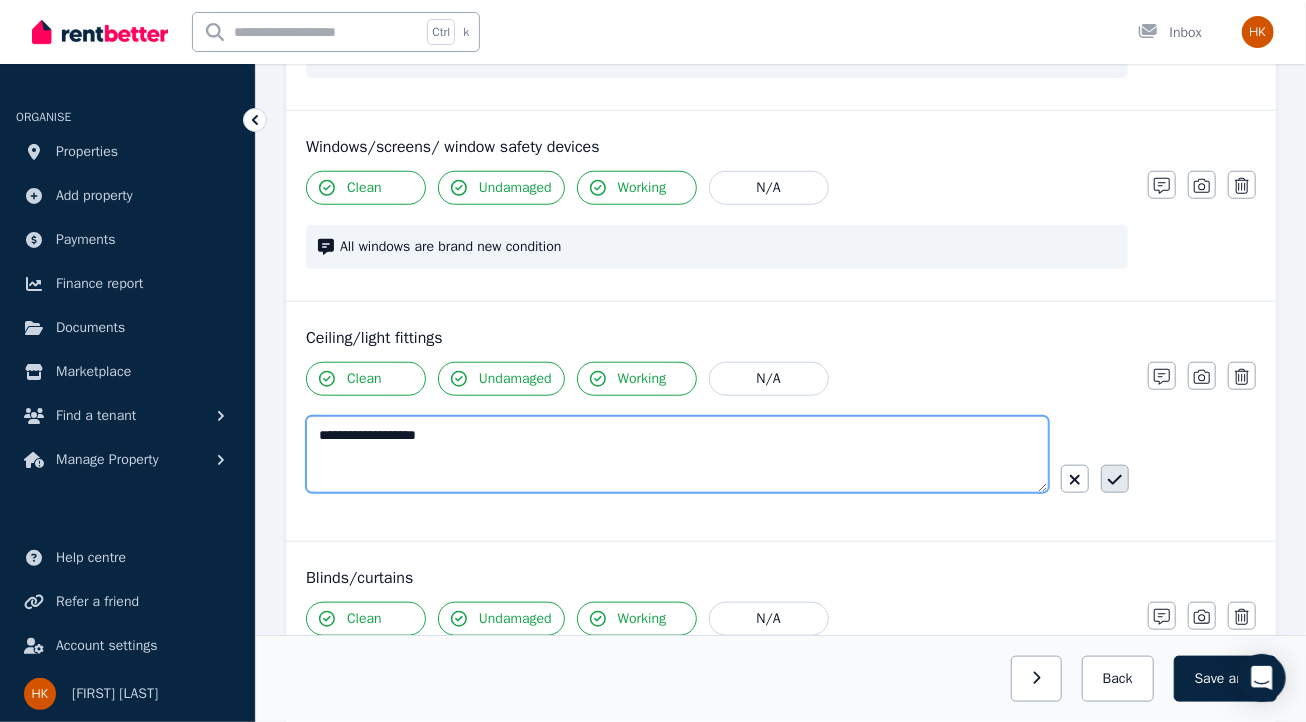 type on "**********" 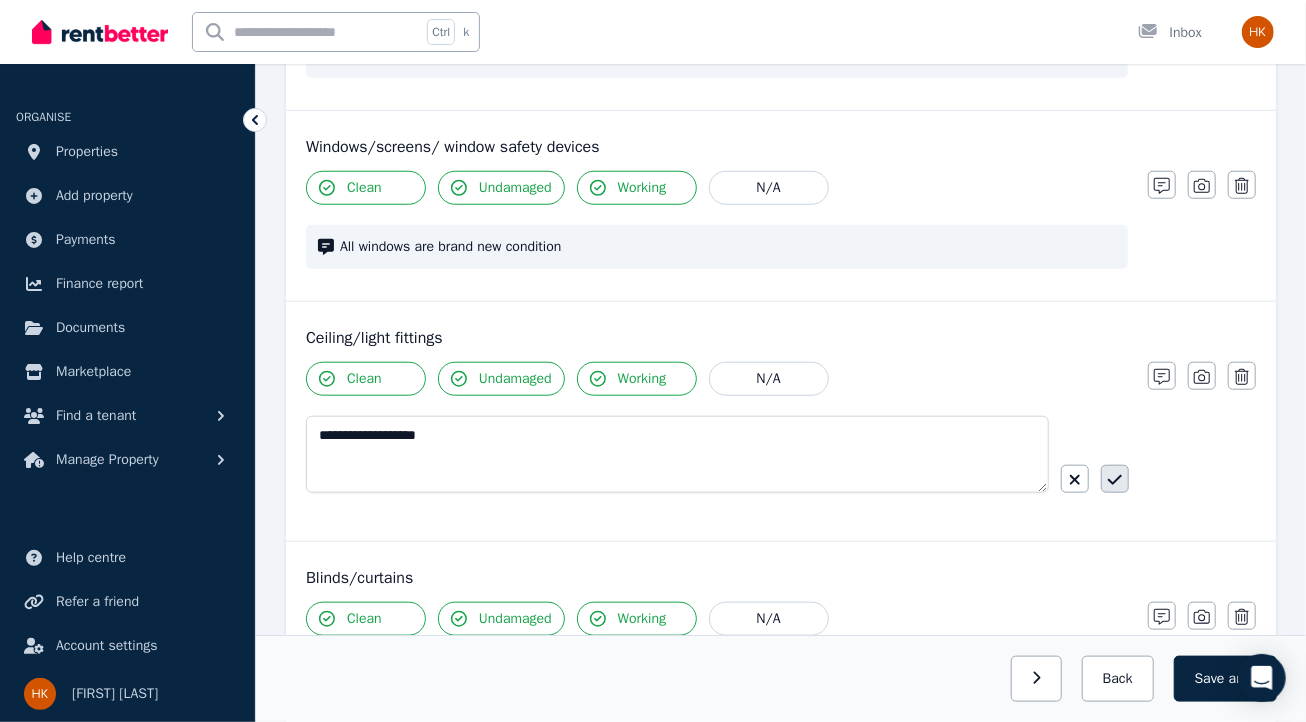 click 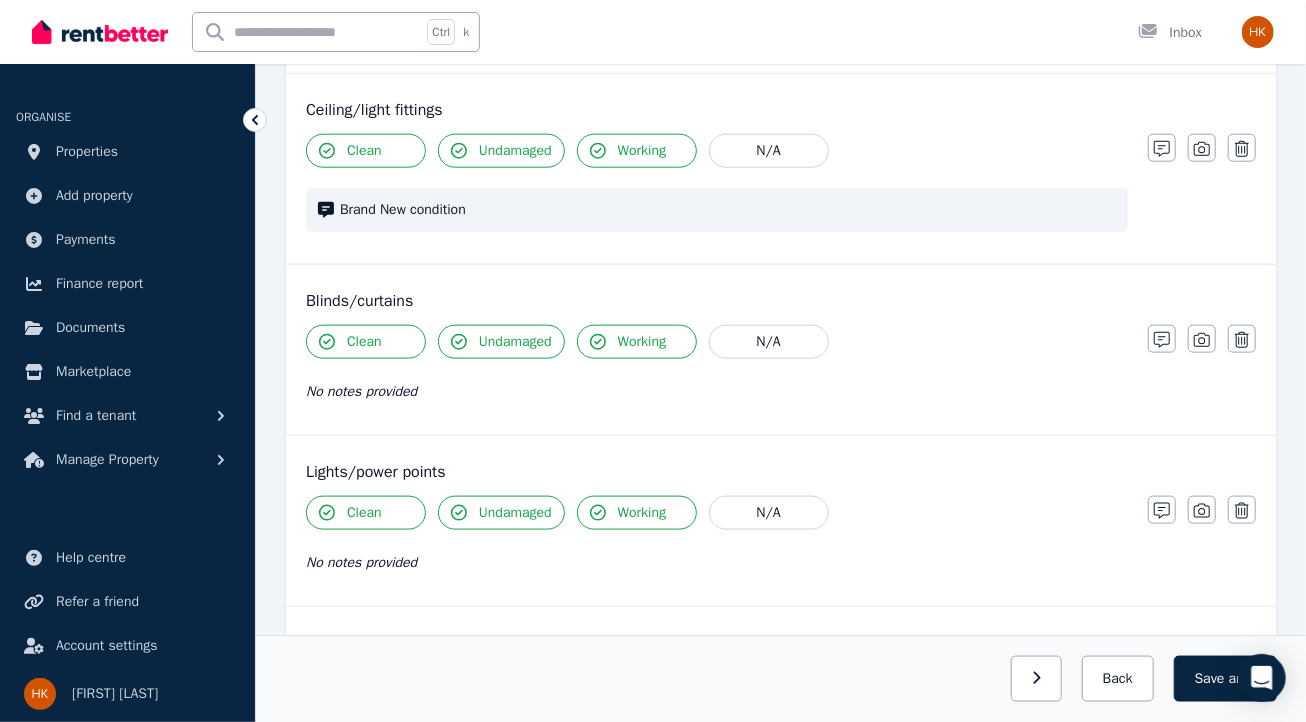 scroll, scrollTop: 1001, scrollLeft: 0, axis: vertical 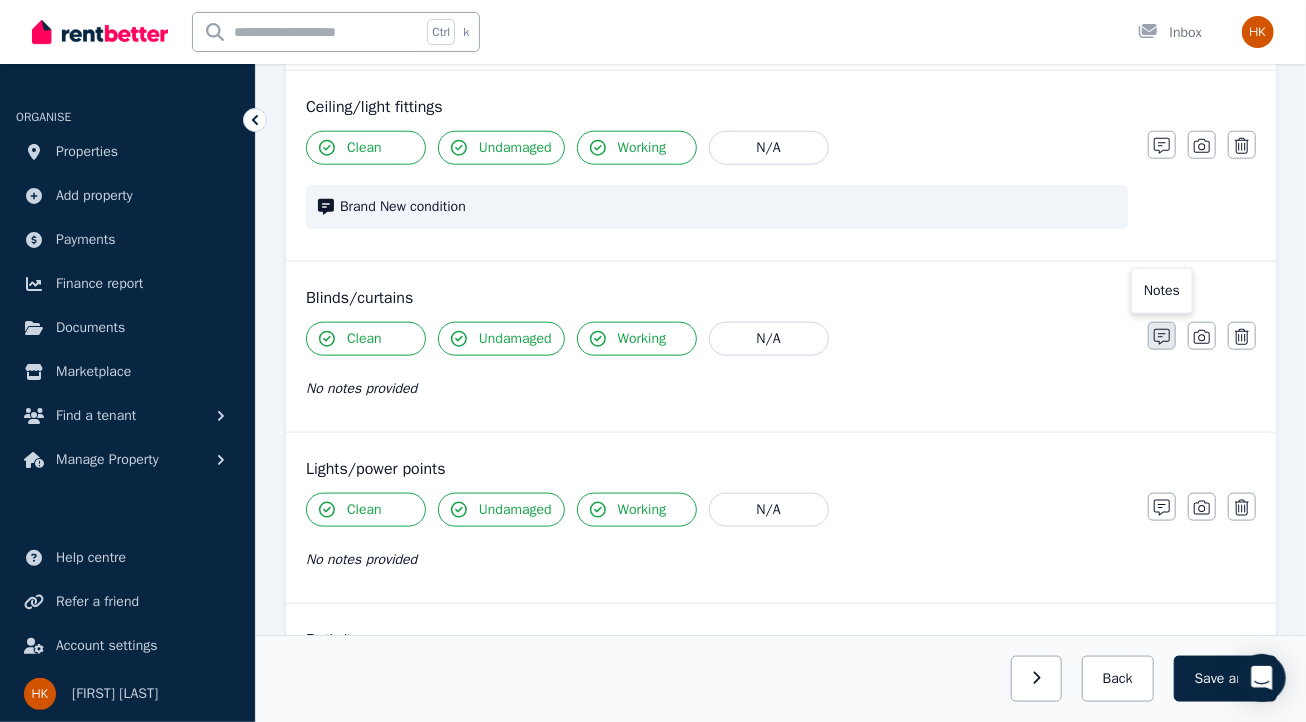 click 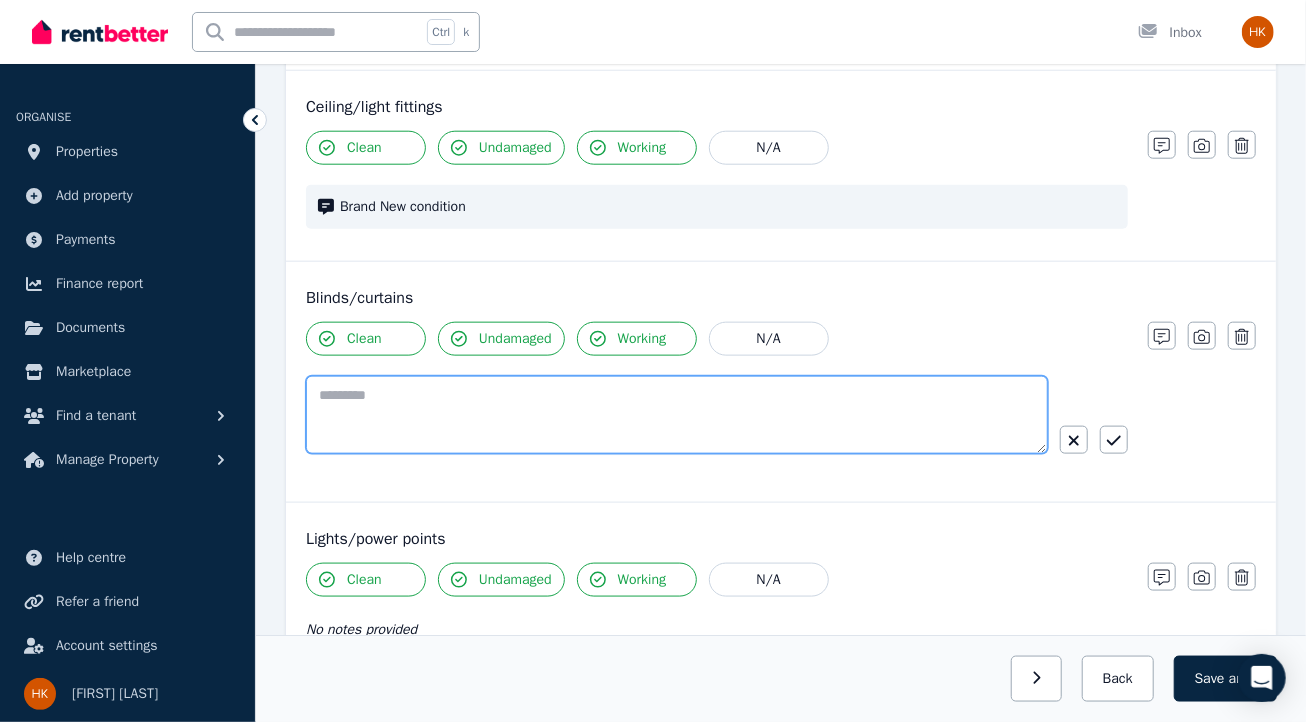 click at bounding box center (677, 415) 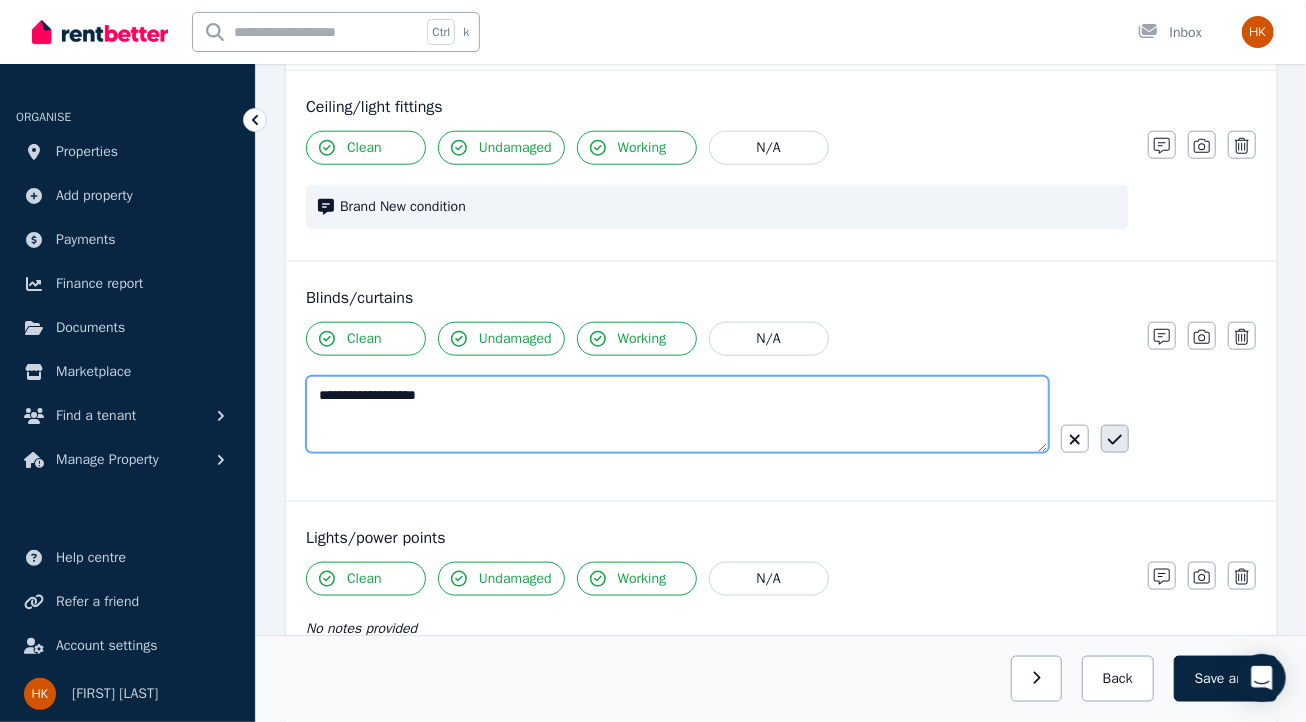type on "**********" 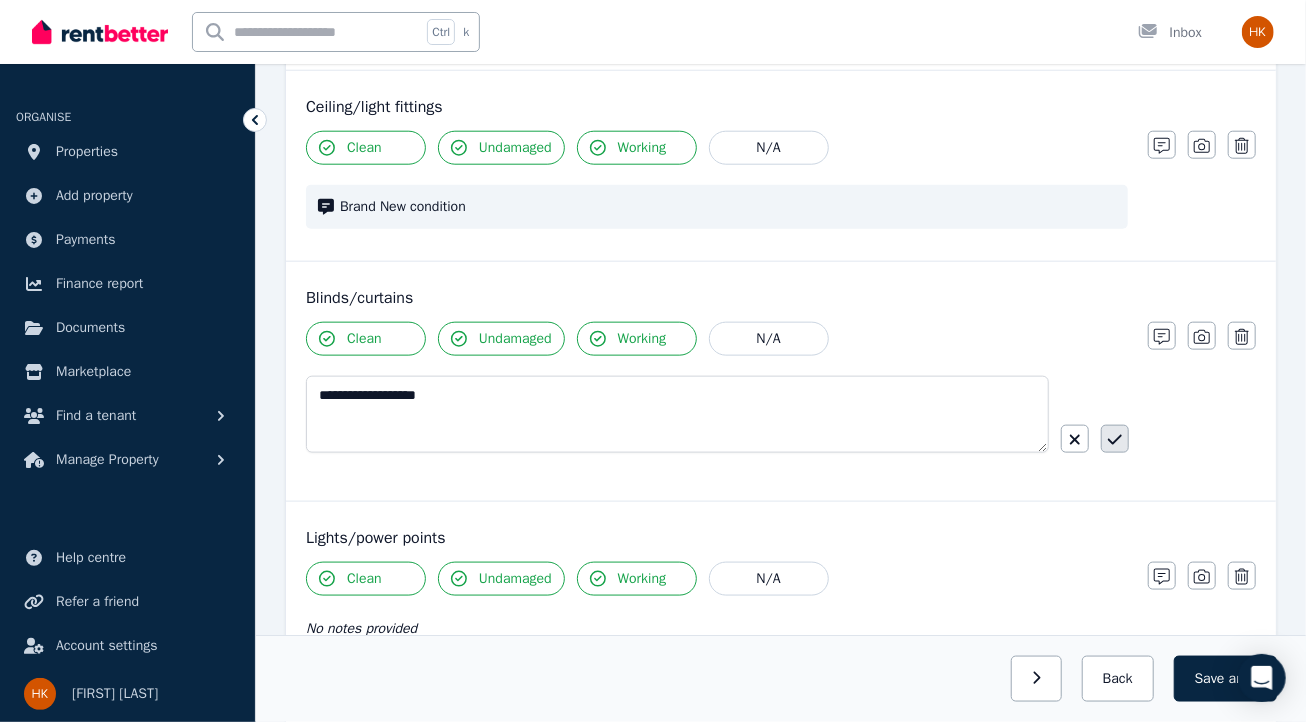 click at bounding box center [1115, 439] 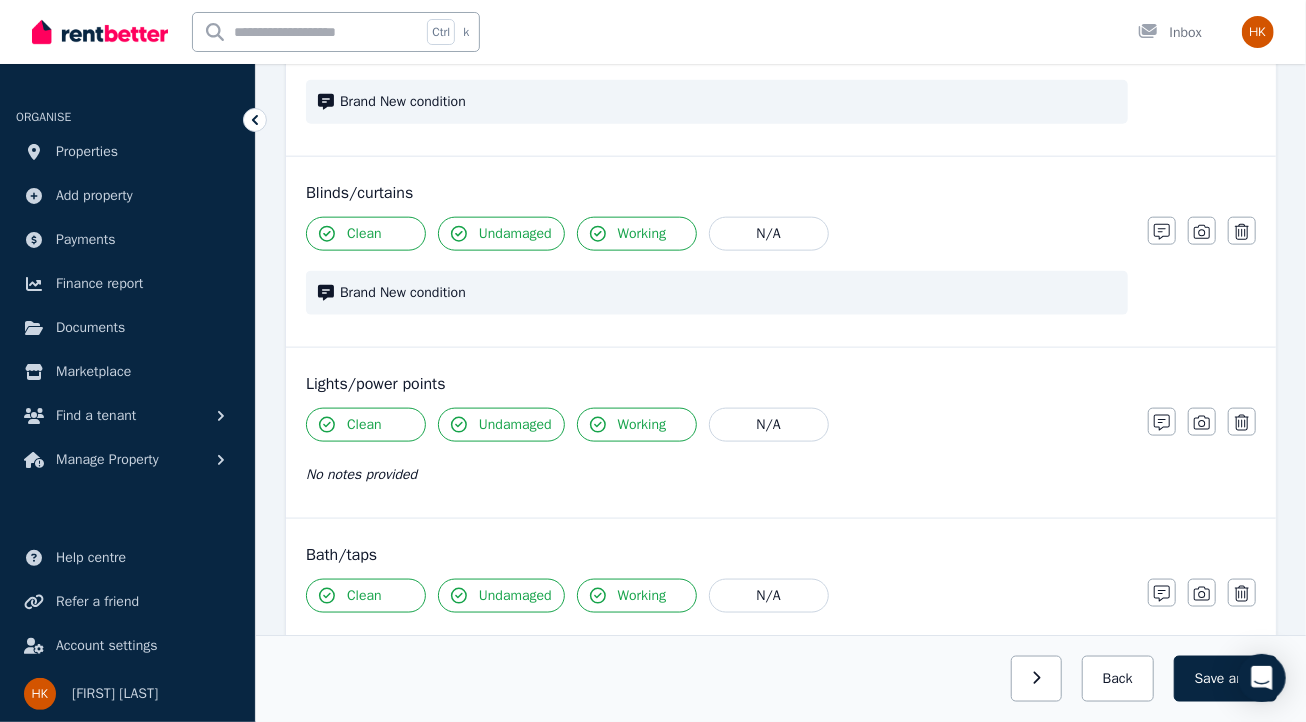 scroll, scrollTop: 1265, scrollLeft: 0, axis: vertical 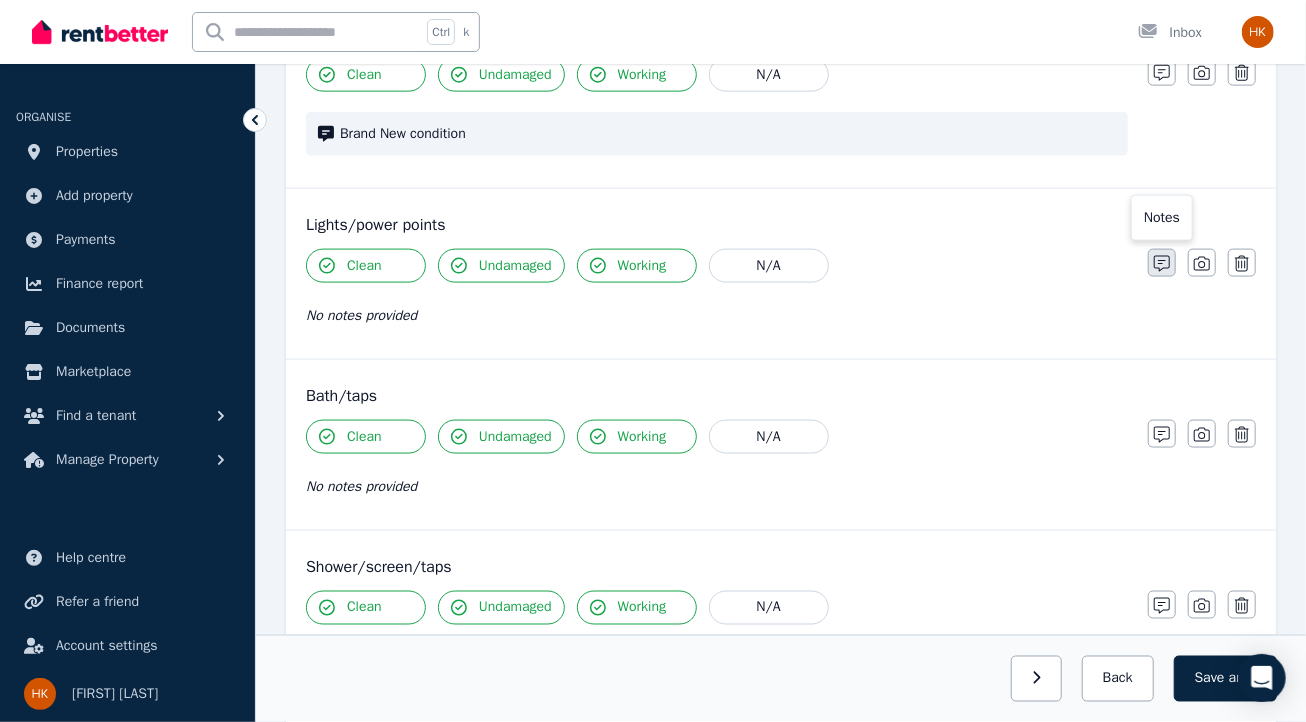 click 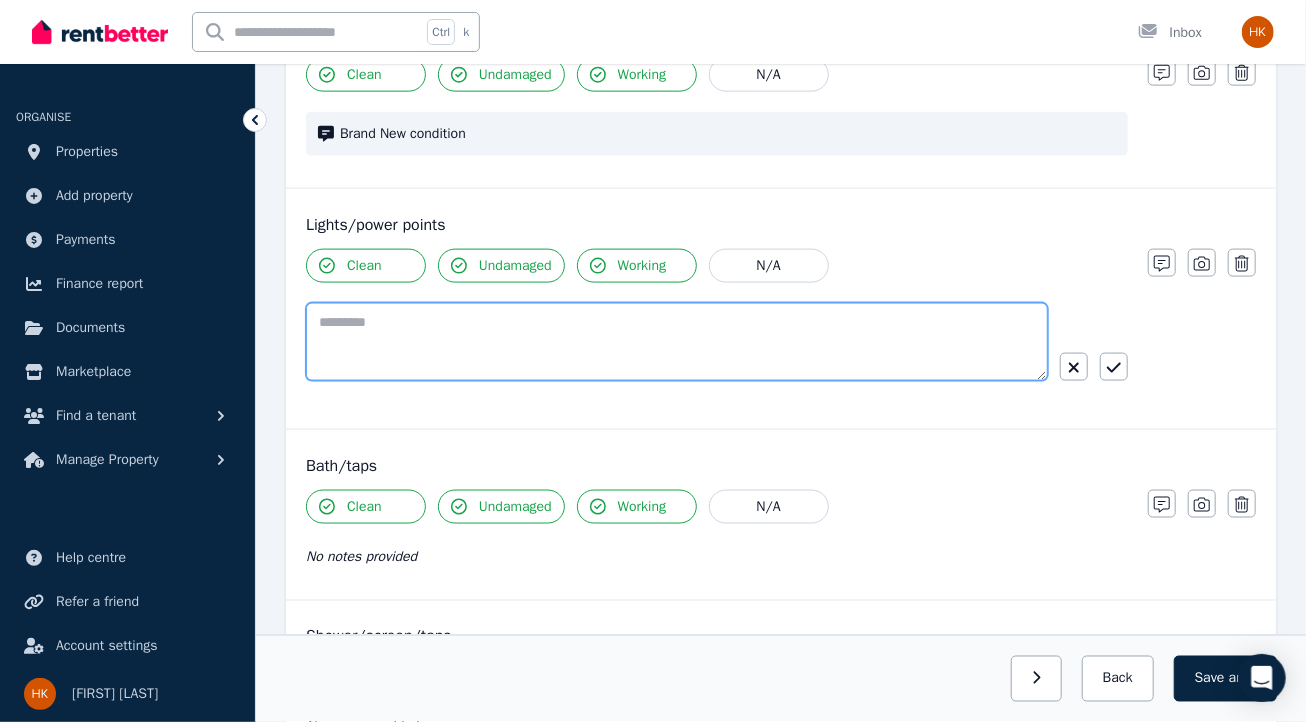 click at bounding box center [677, 342] 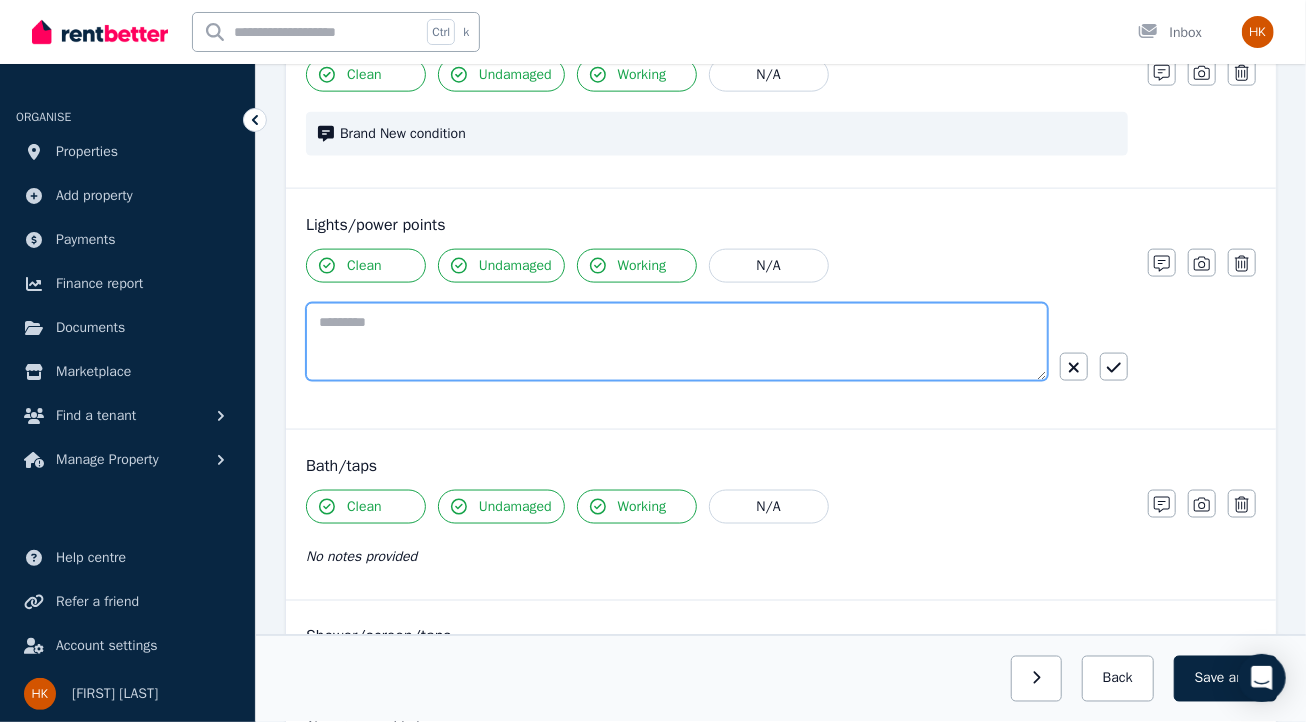 paste on "**********" 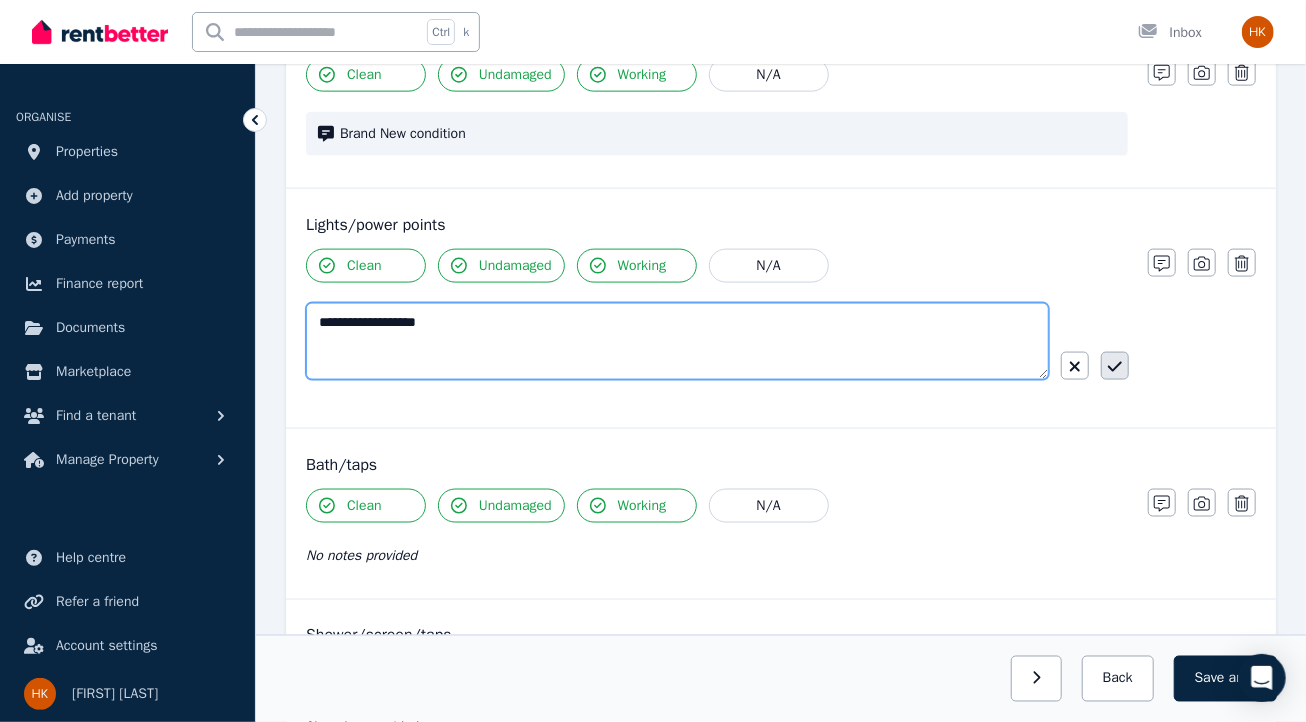 type on "**********" 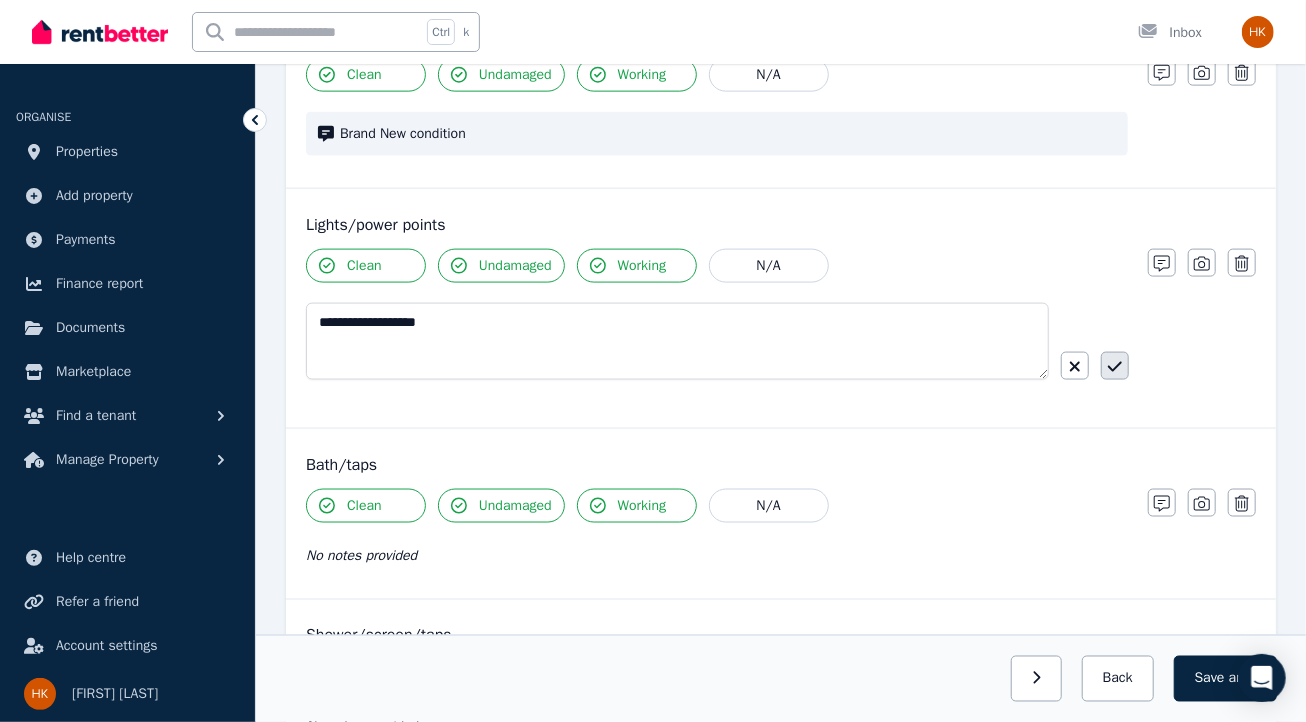click 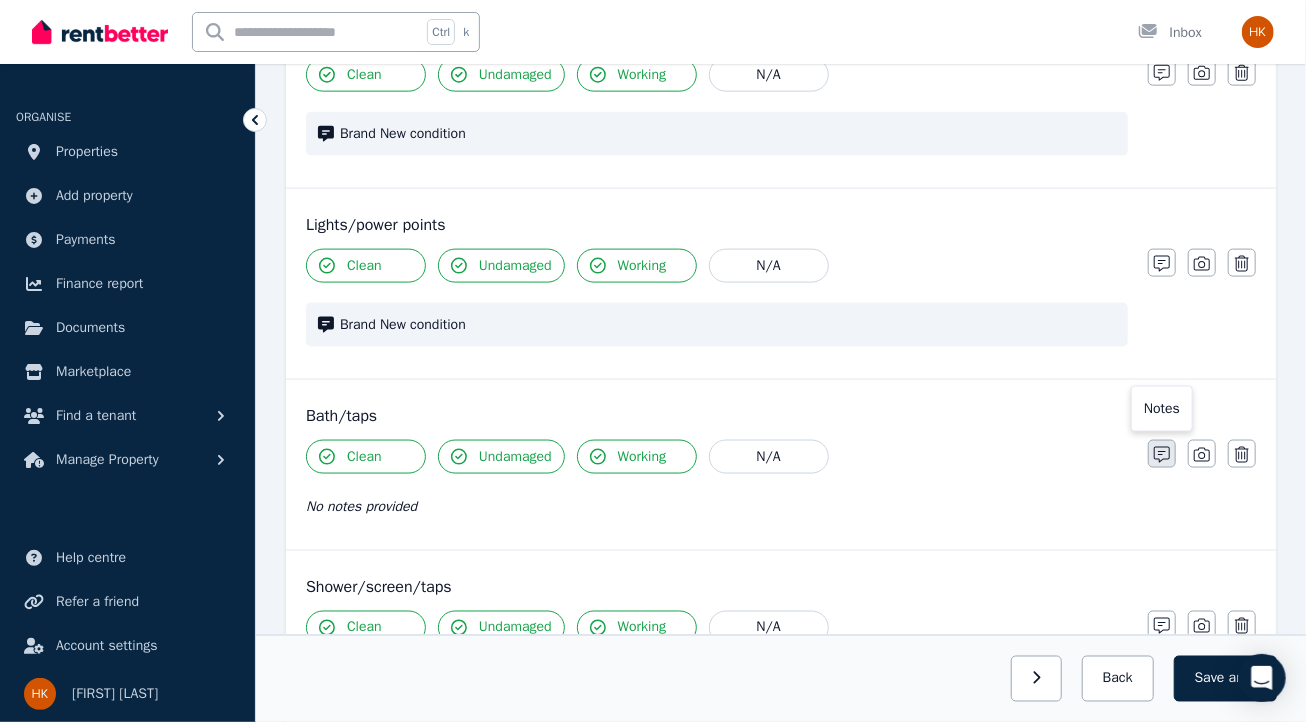 click 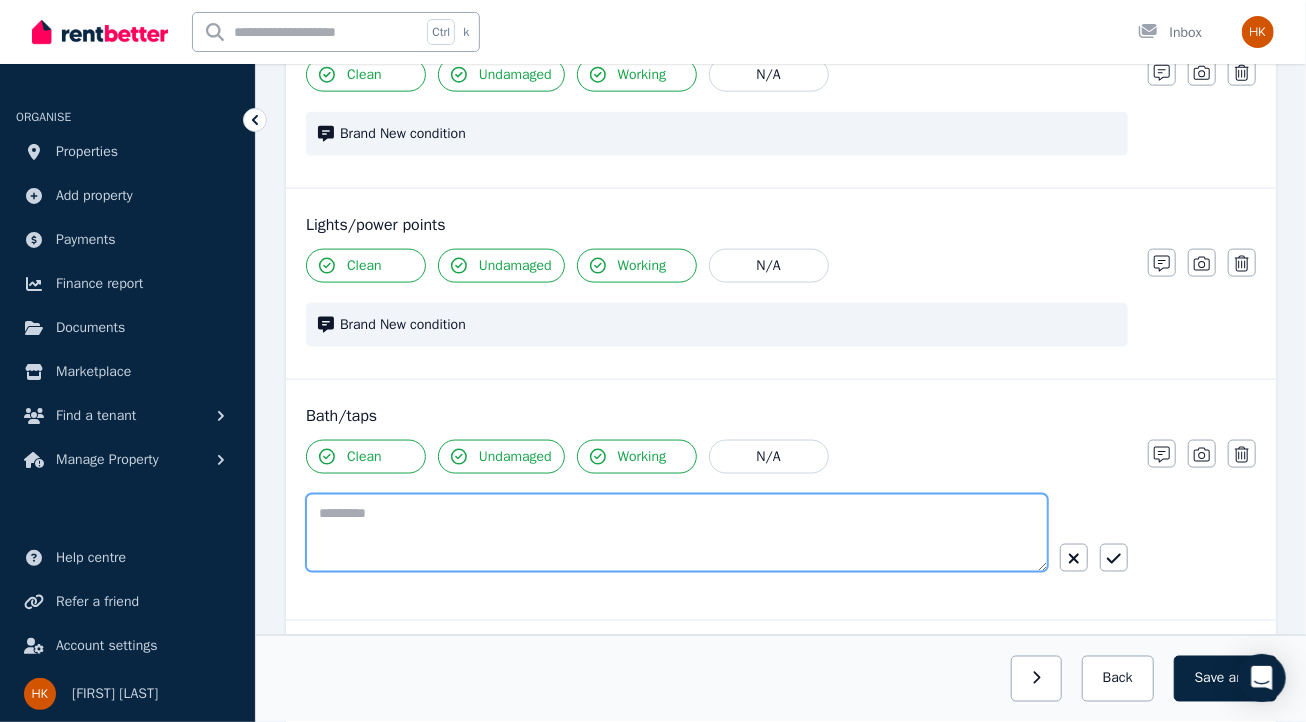 click at bounding box center (677, 533) 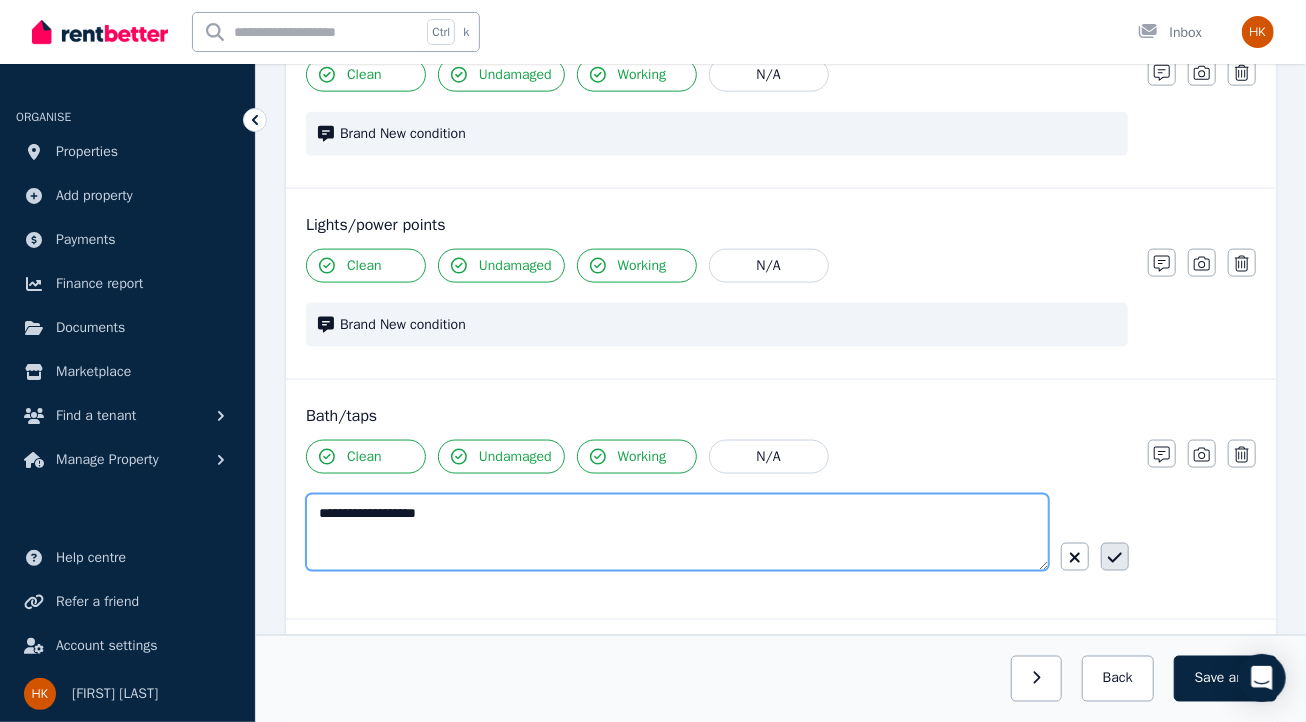 type on "**********" 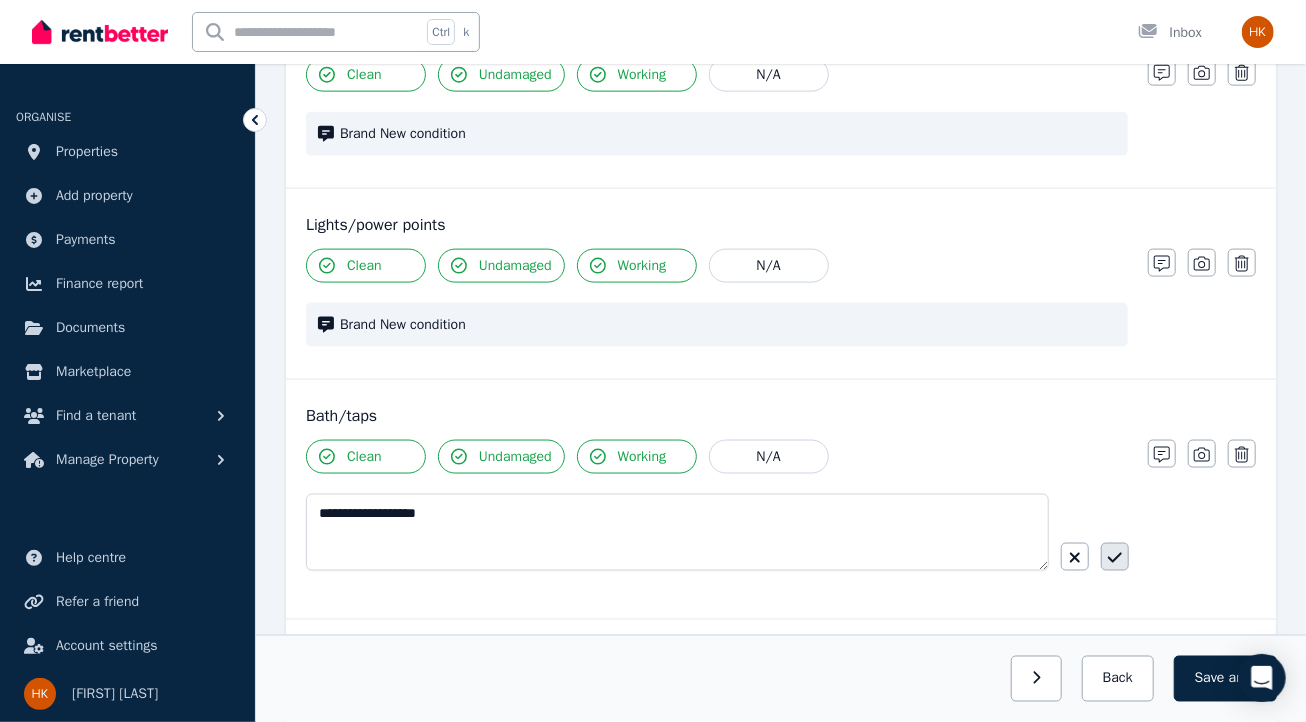 click 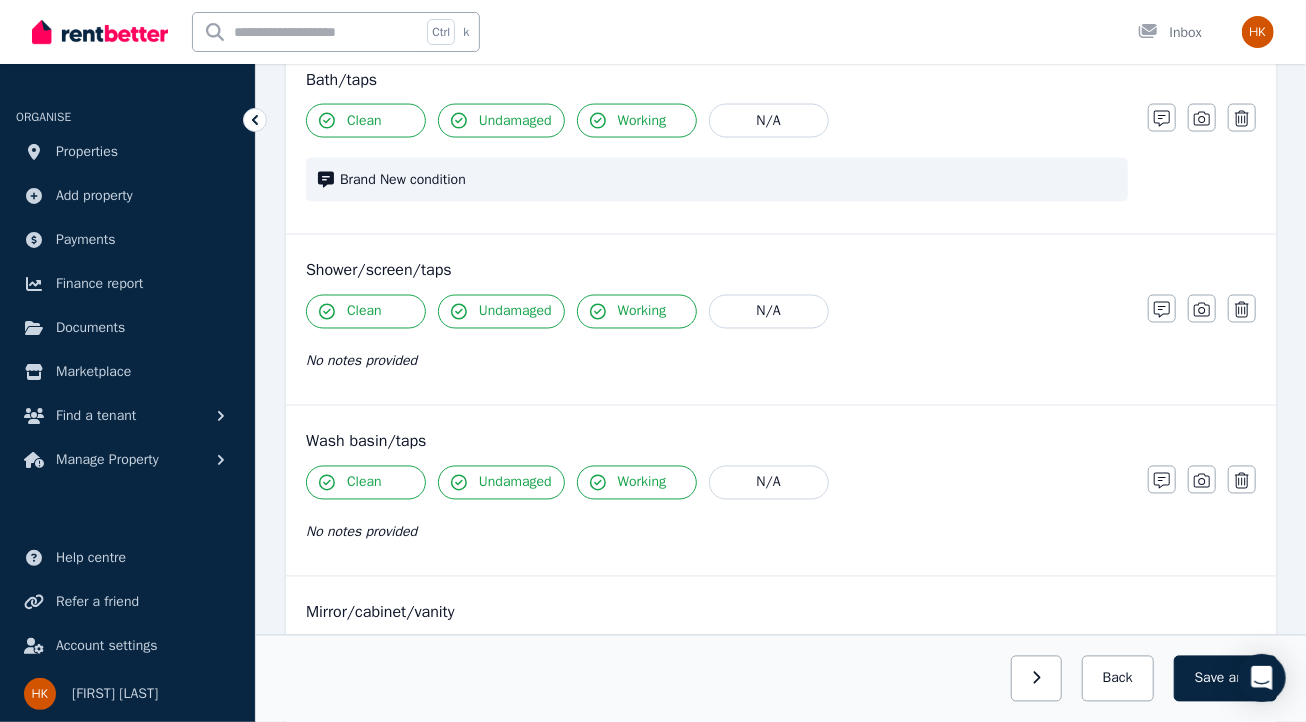 scroll, scrollTop: 1624, scrollLeft: 0, axis: vertical 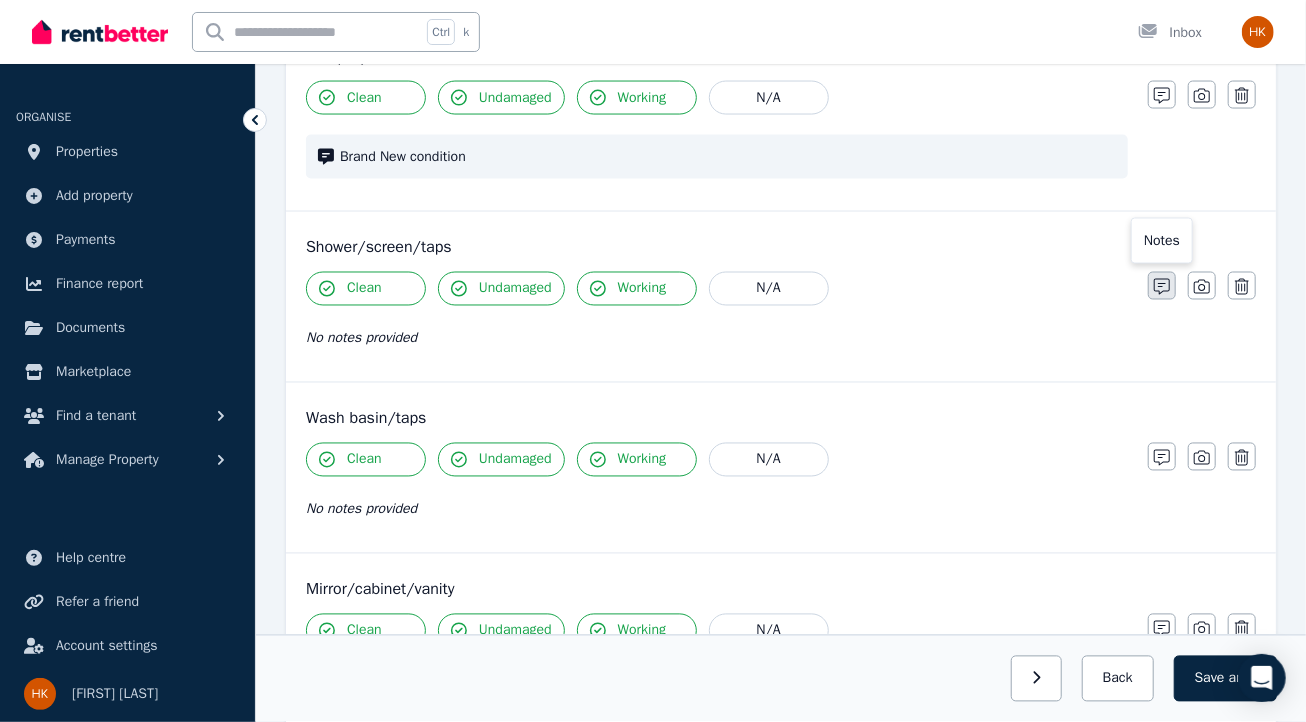 click 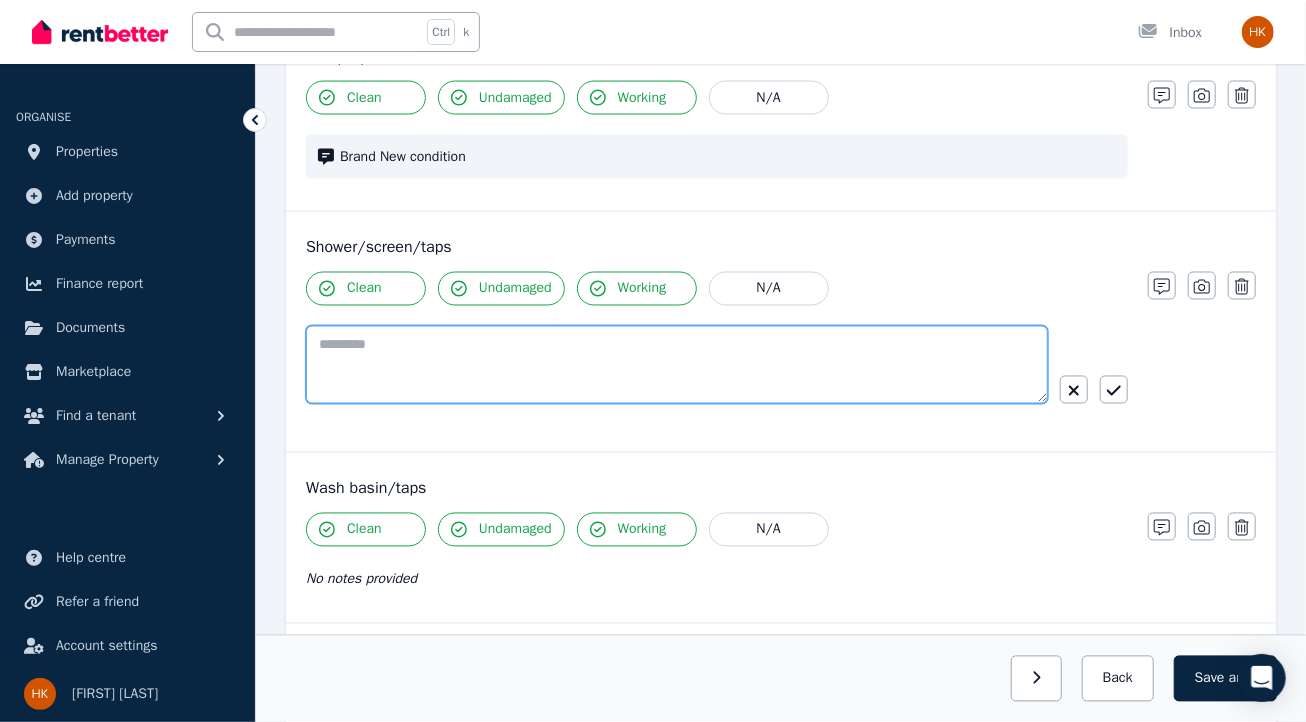 click at bounding box center [677, 365] 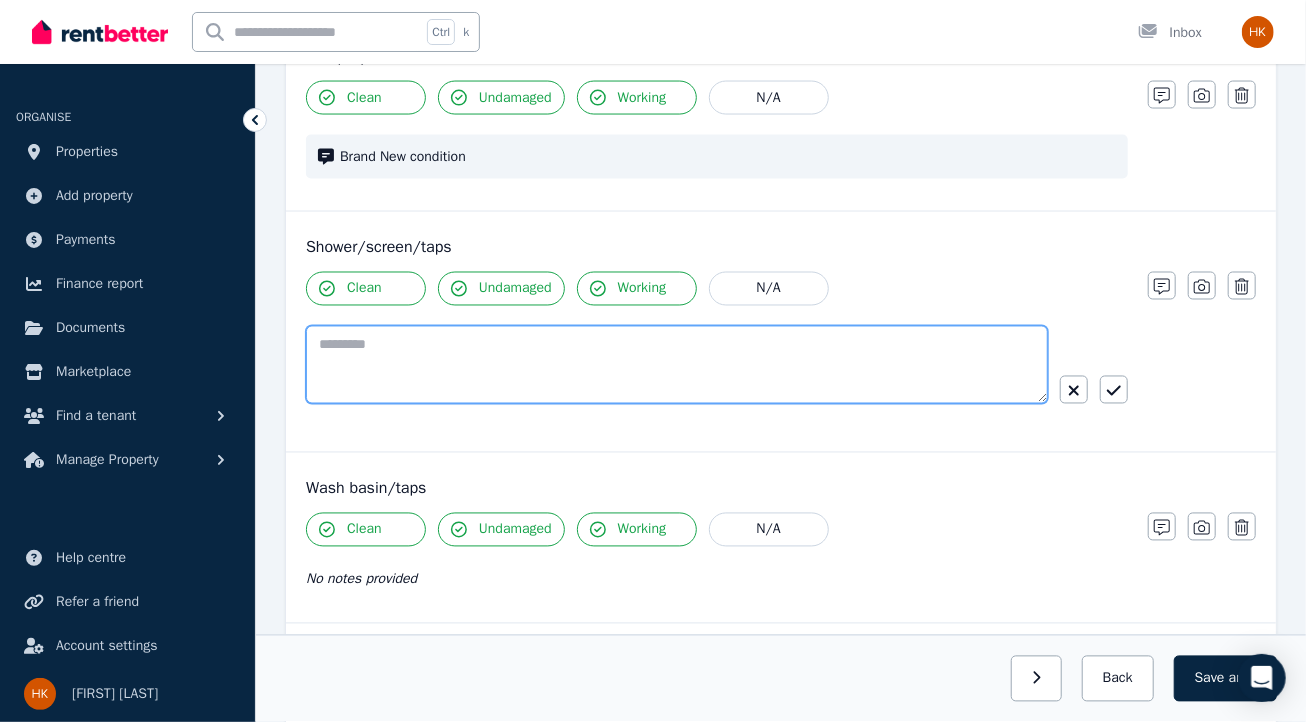 paste on "**********" 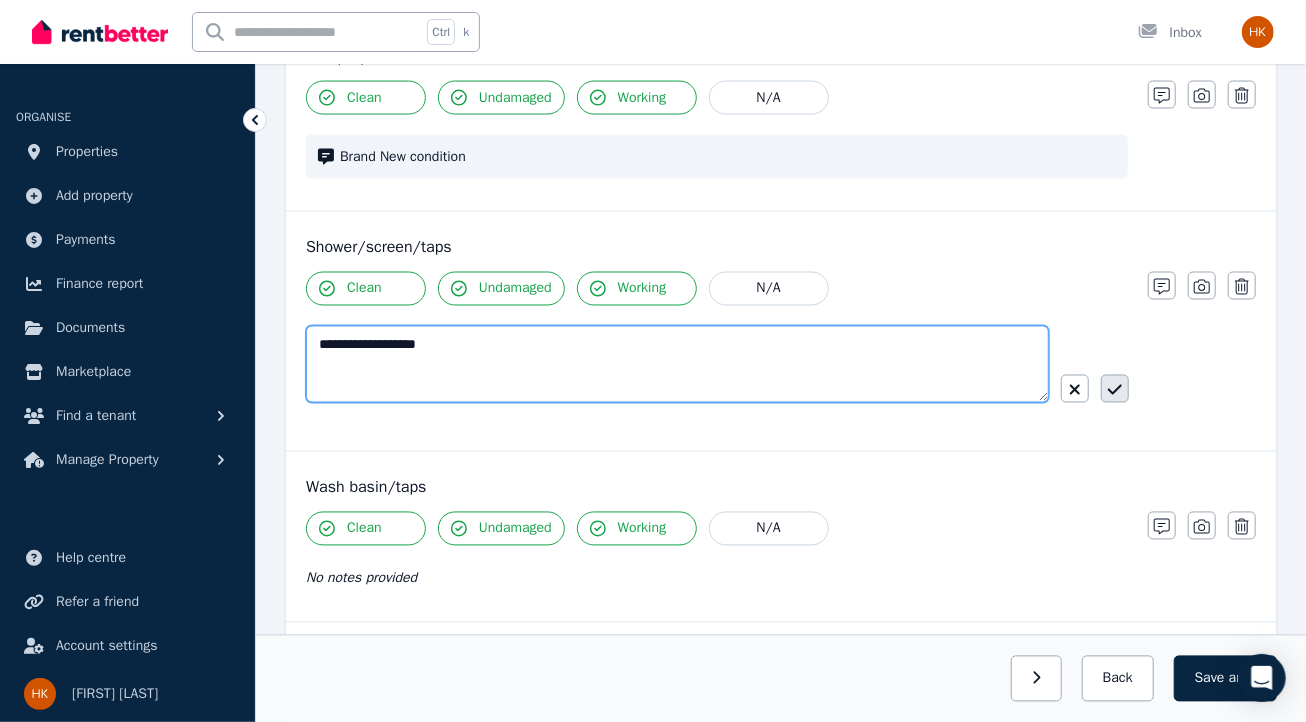 type on "**********" 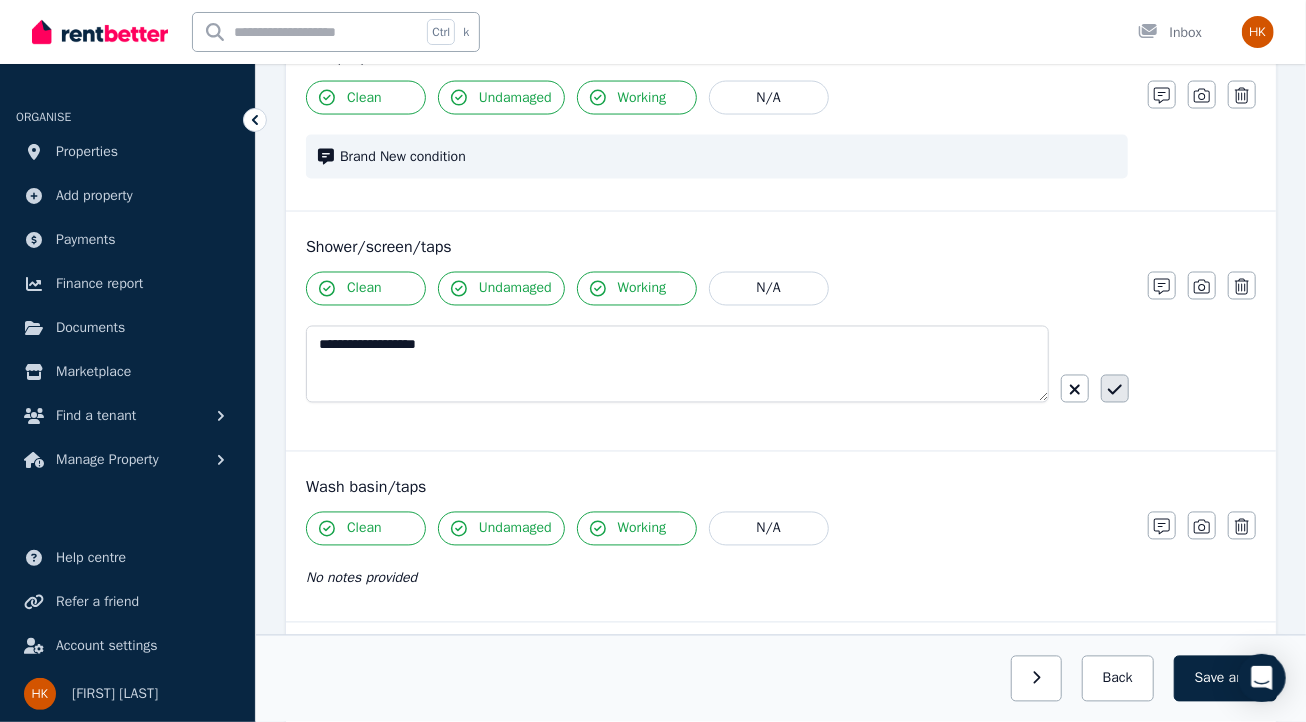 click 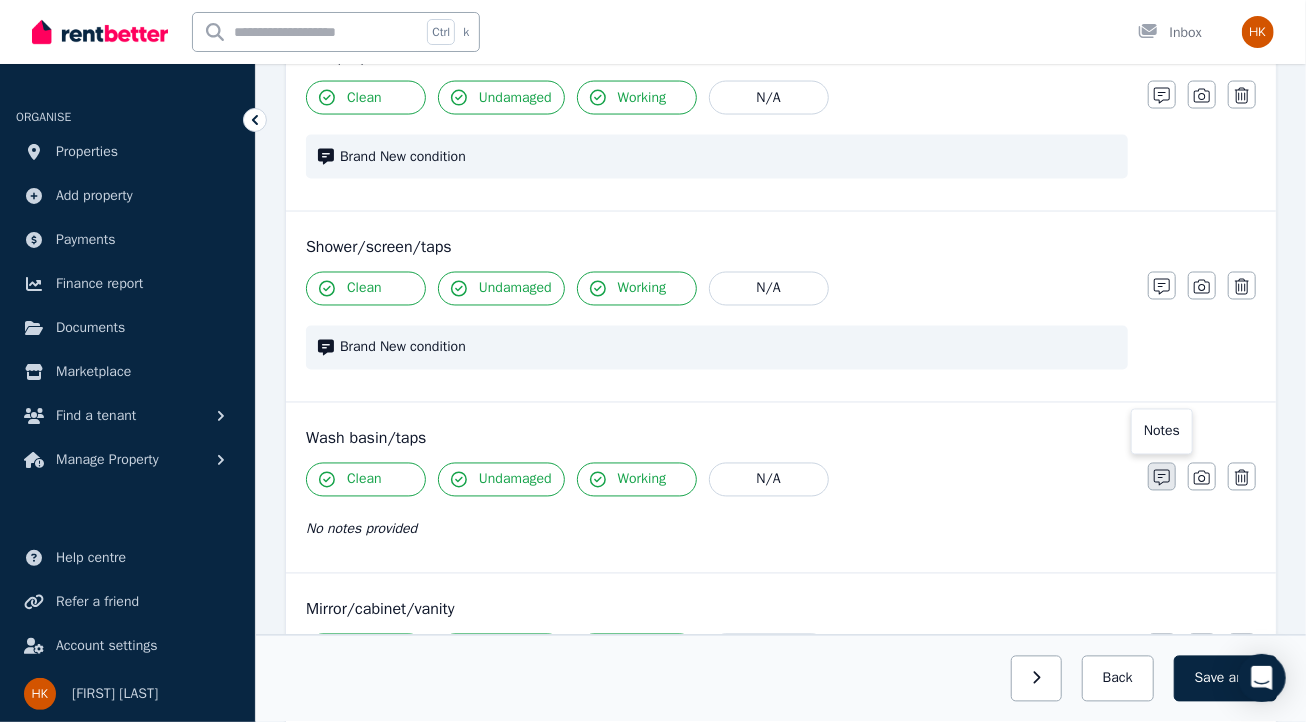 click 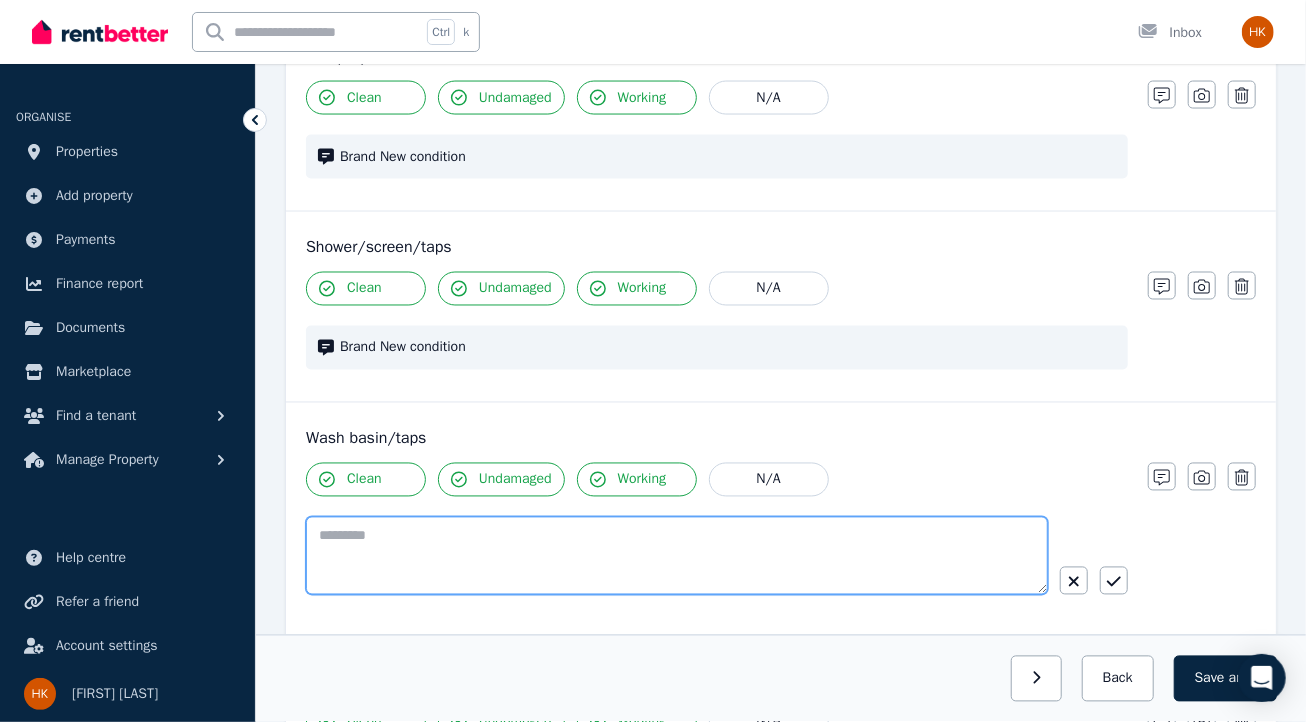 click at bounding box center (677, 556) 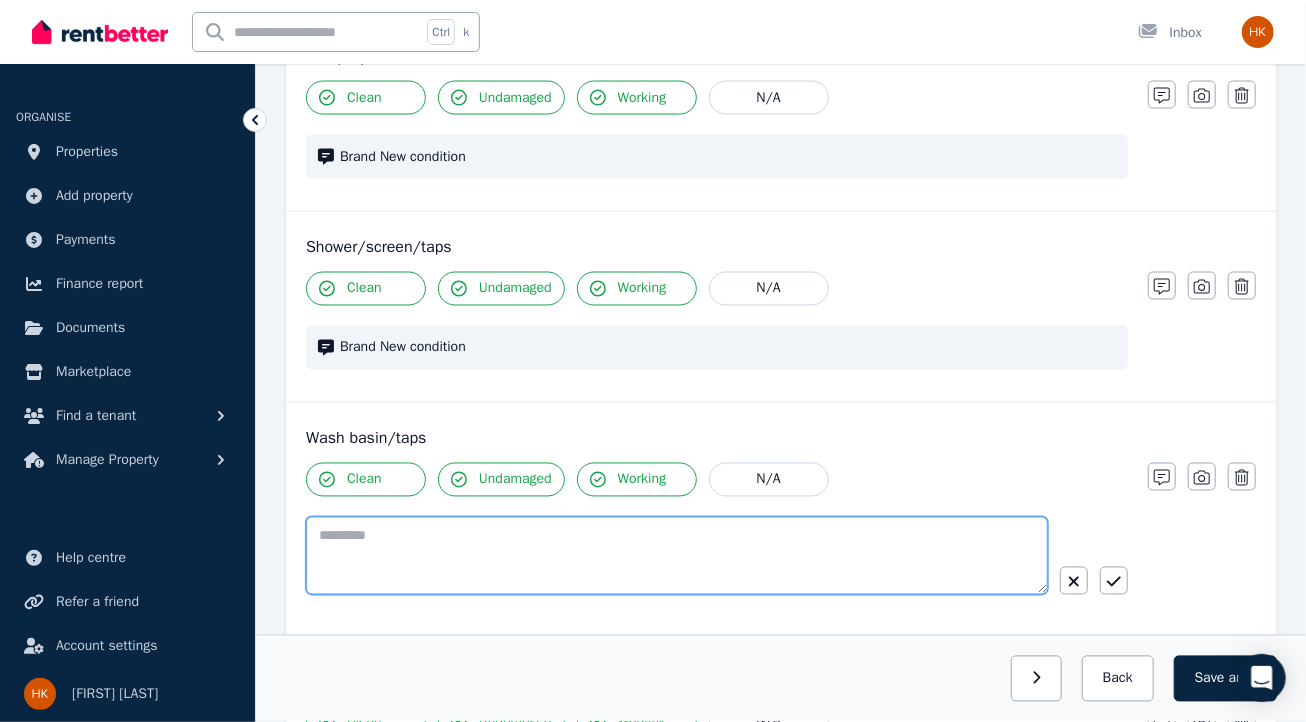 paste on "**********" 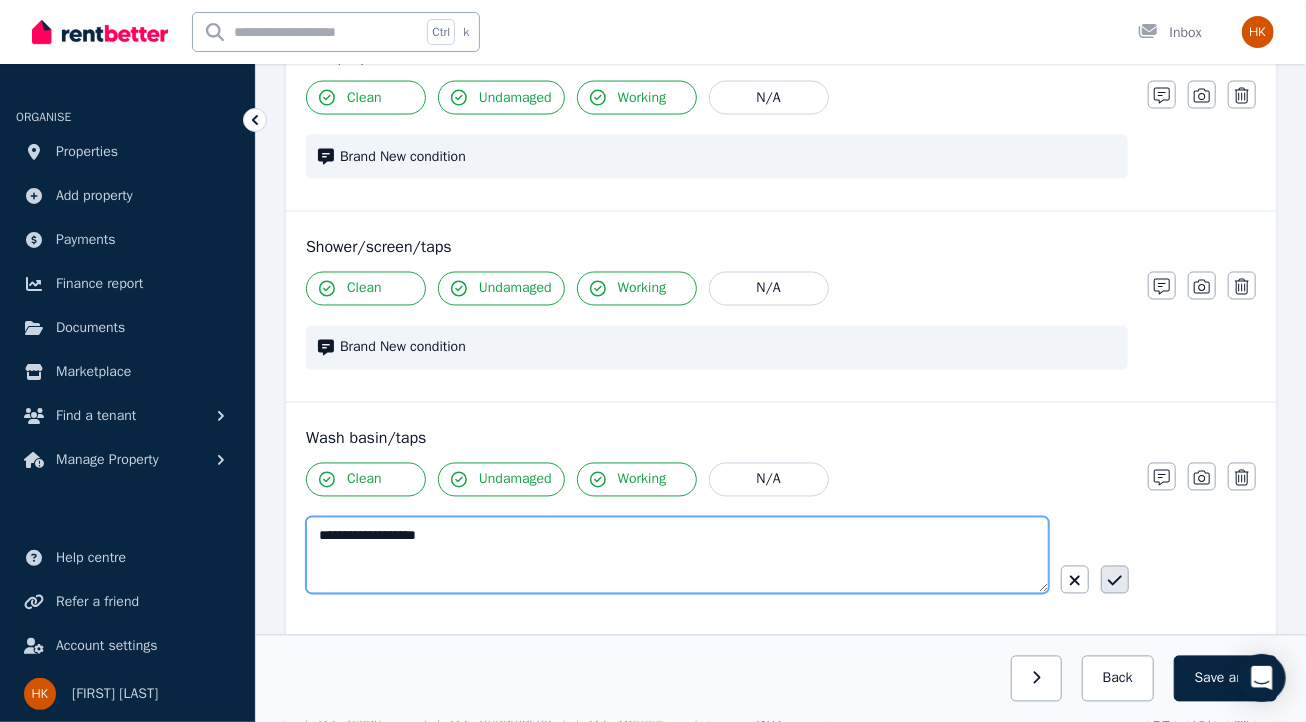 type on "**********" 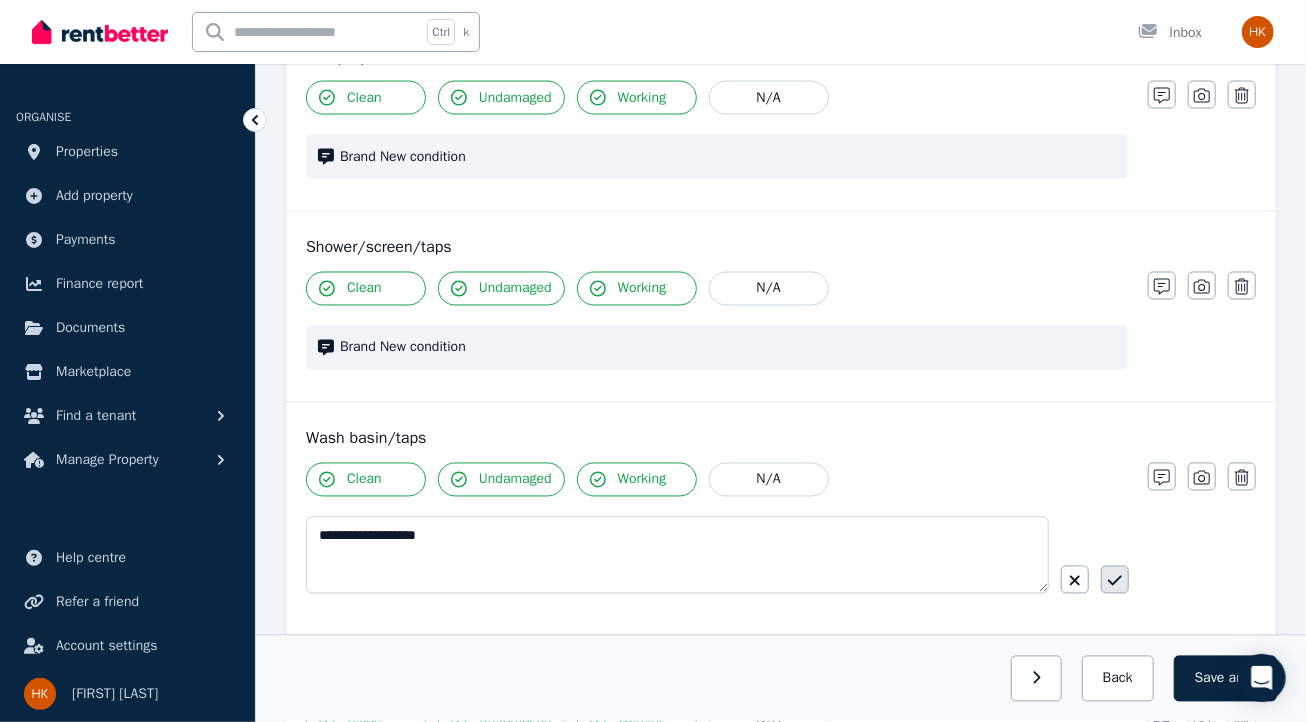 click 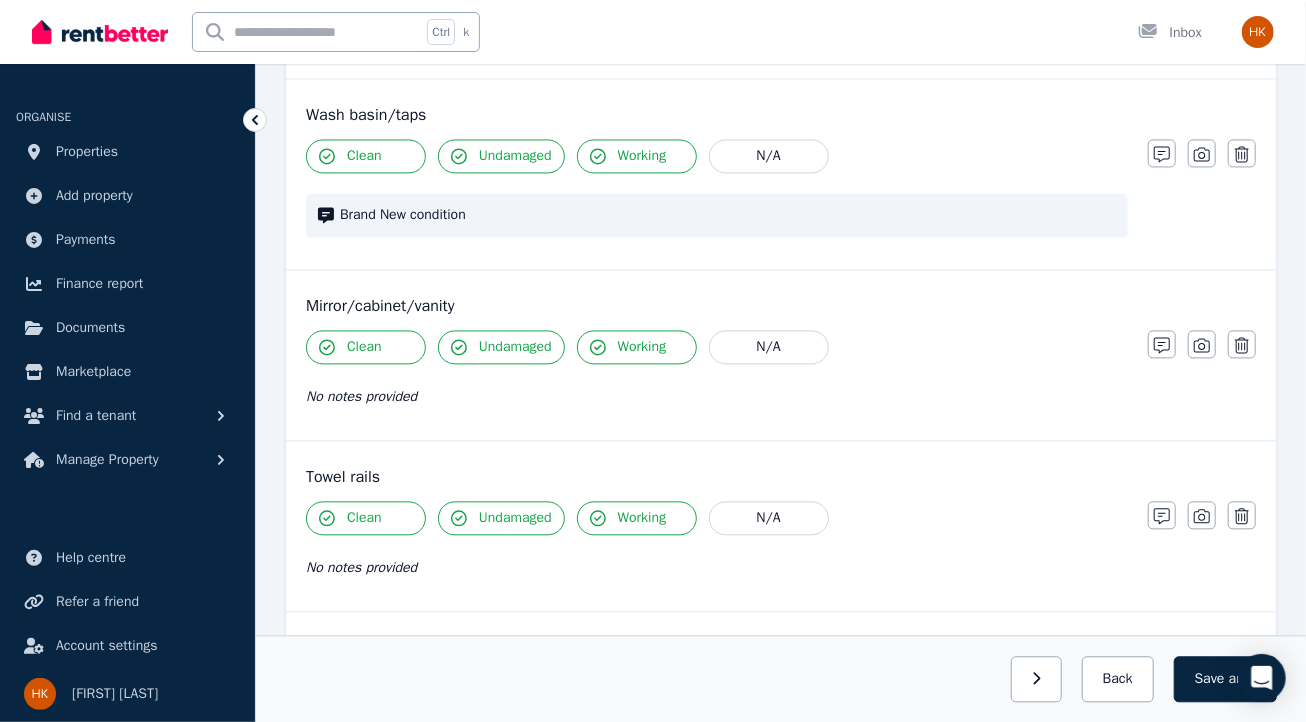 scroll, scrollTop: 1953, scrollLeft: 0, axis: vertical 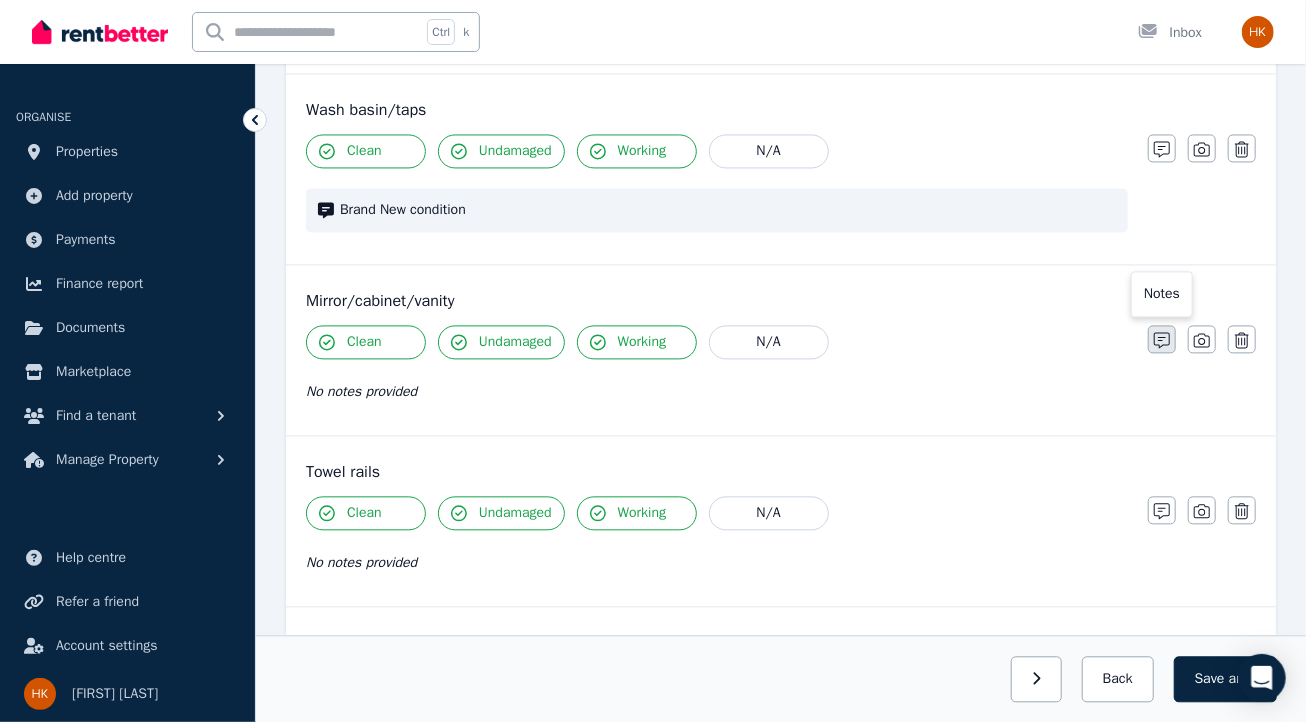 click at bounding box center [1162, 339] 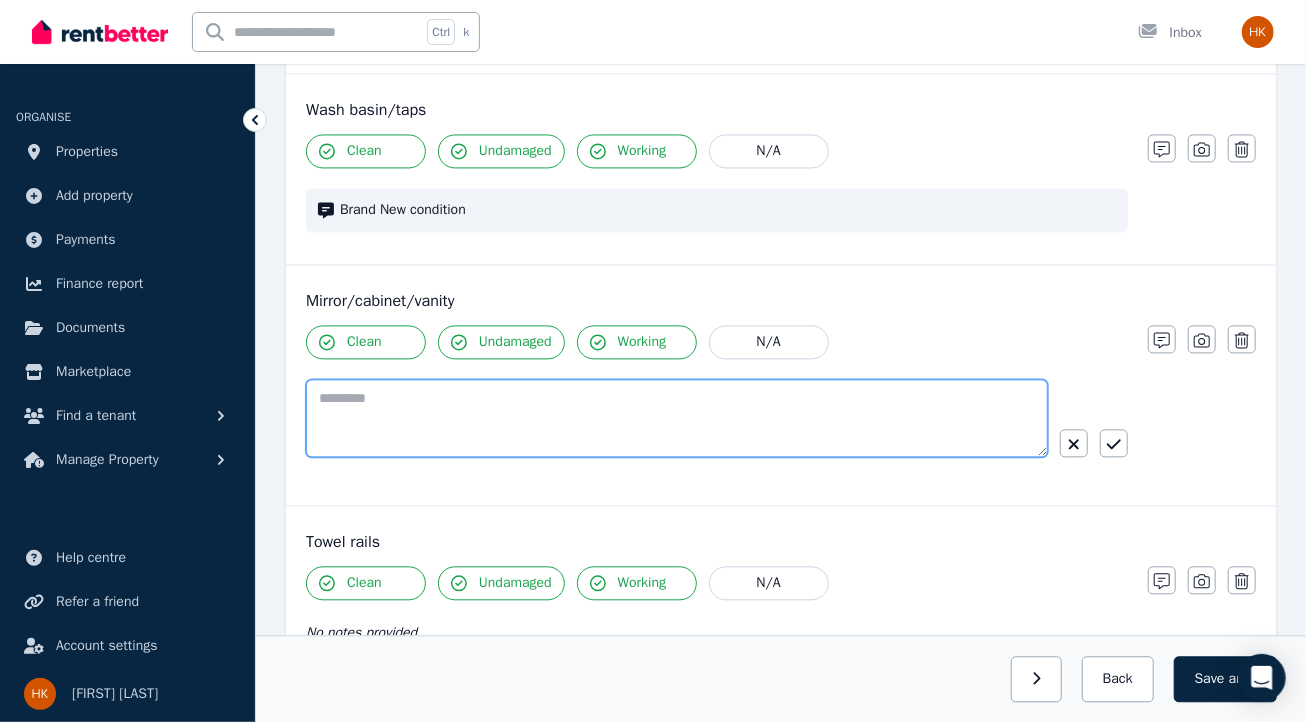 click at bounding box center [677, 418] 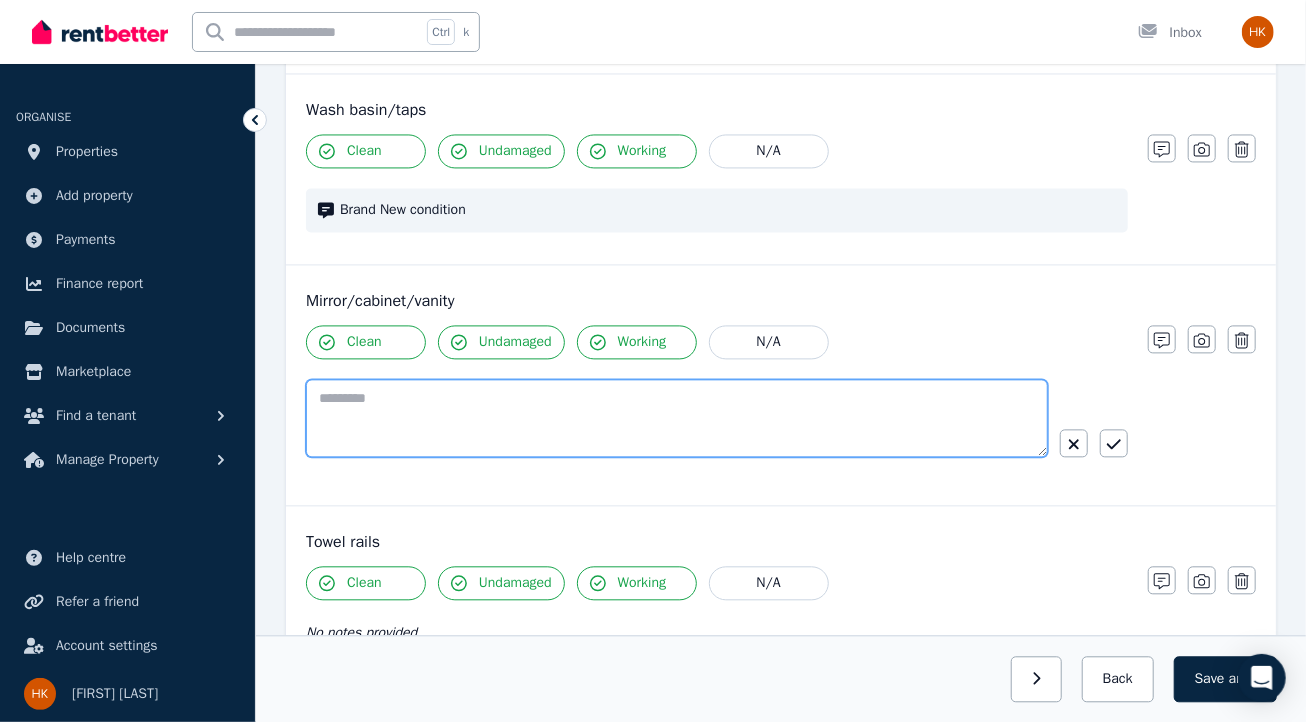 paste on "**********" 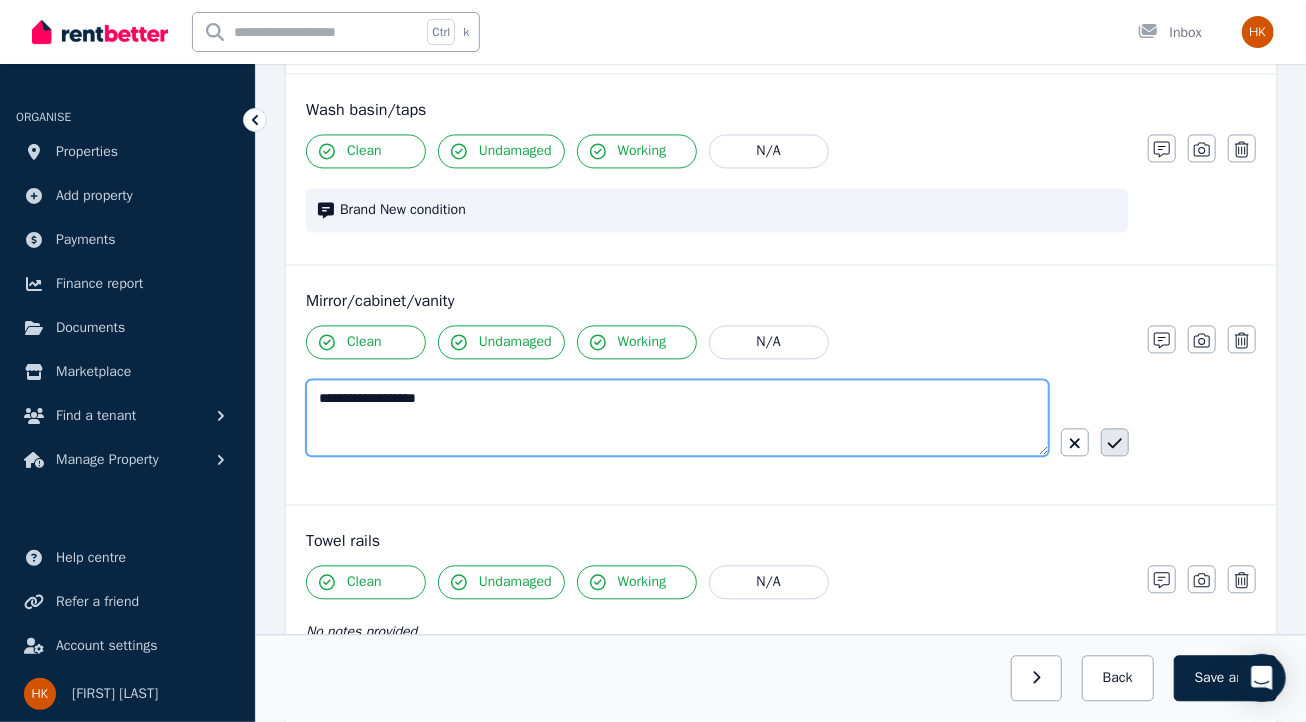 type on "**********" 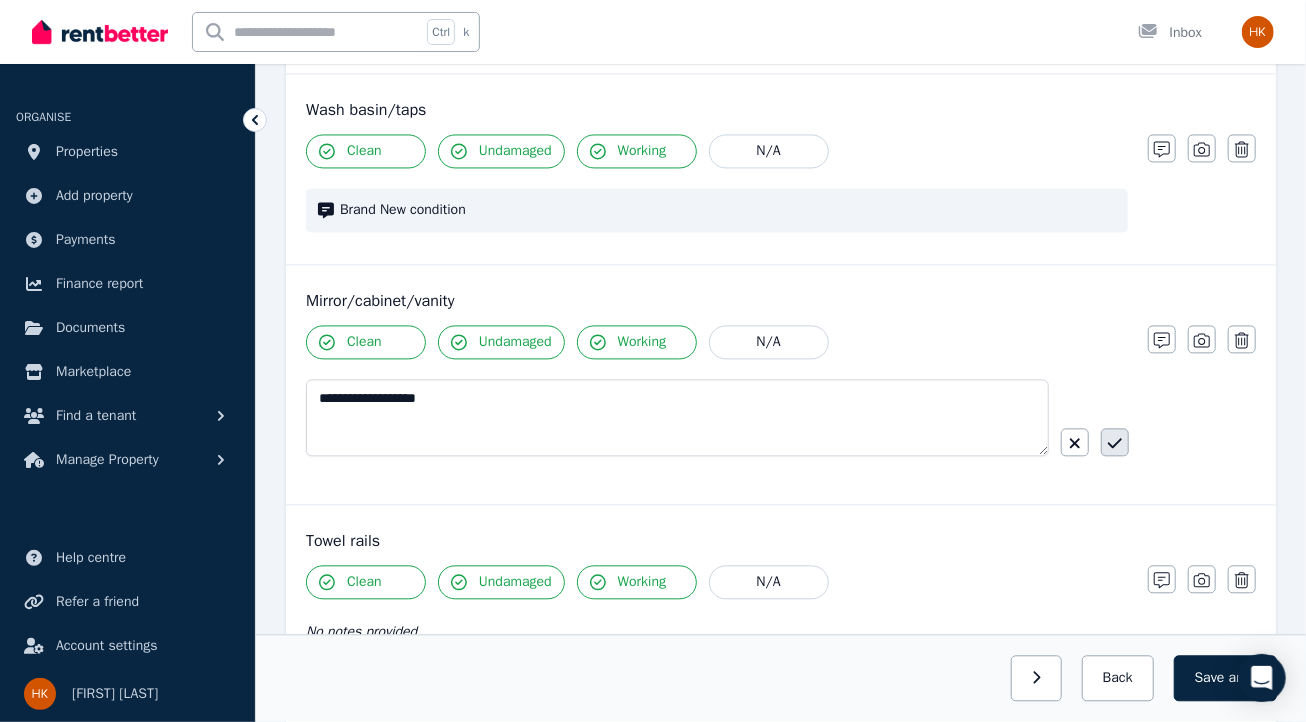 click 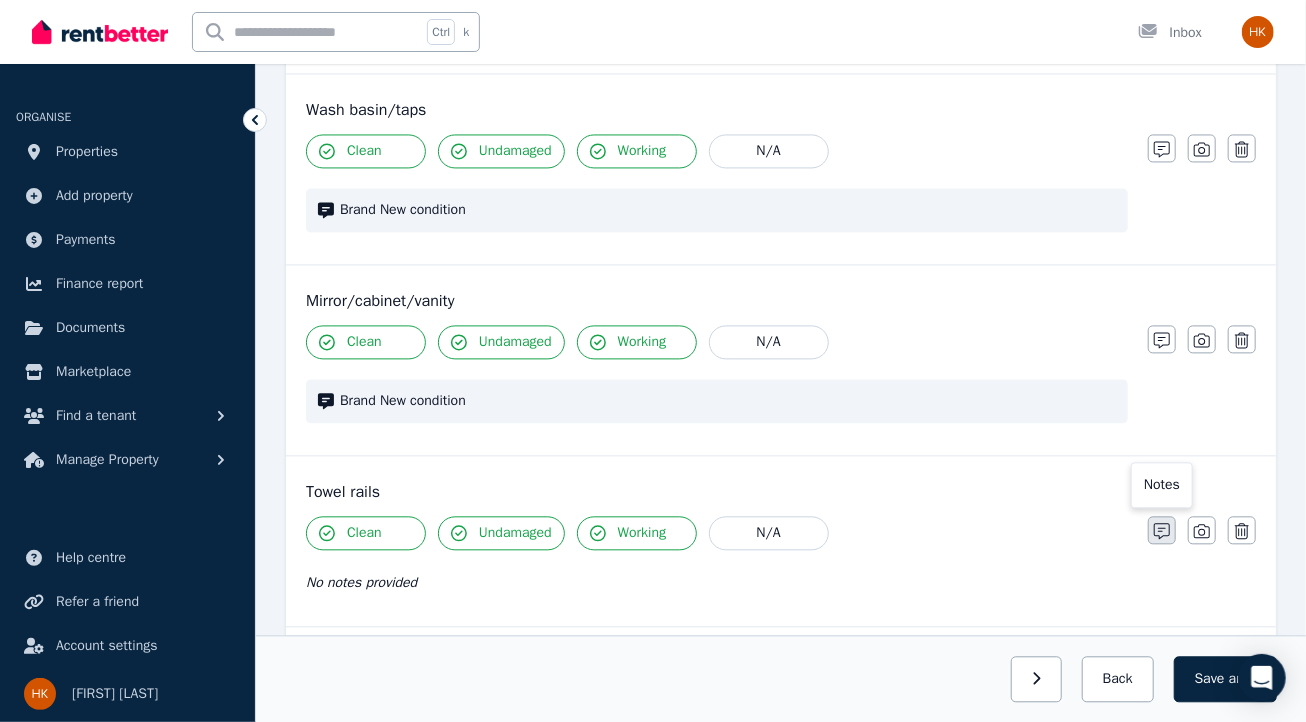 click 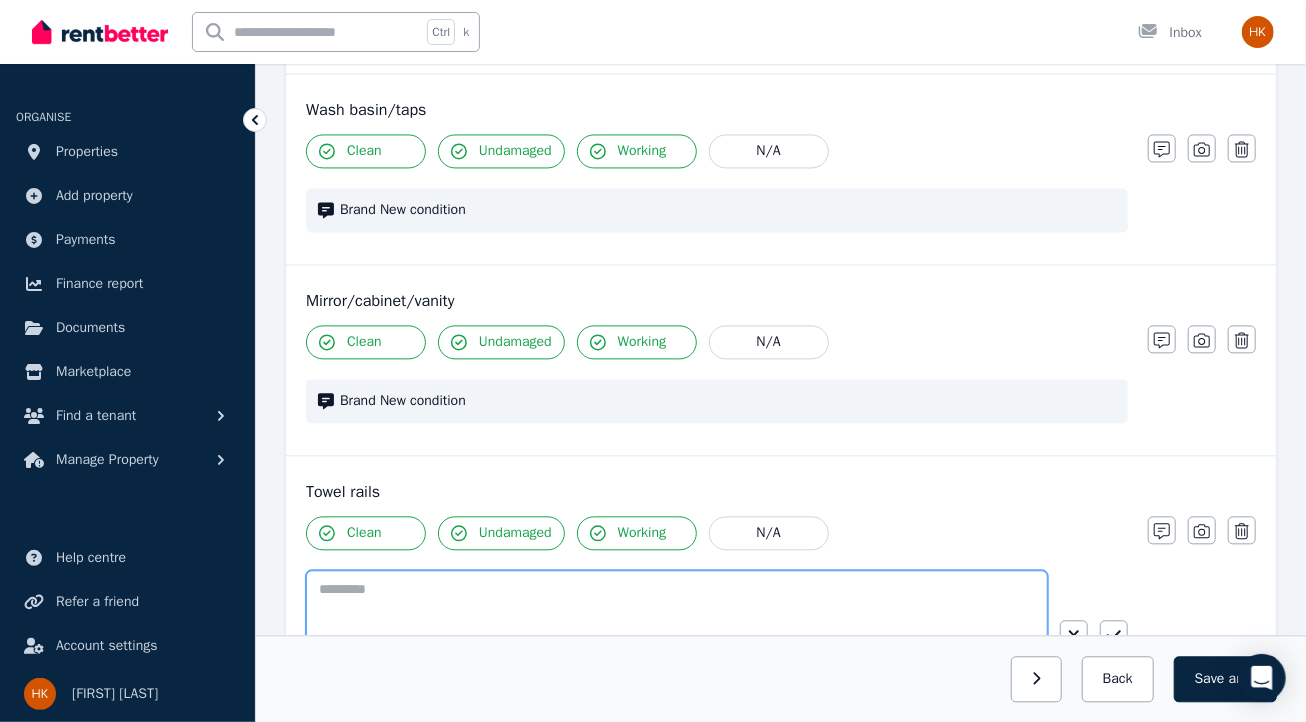 click at bounding box center (677, 609) 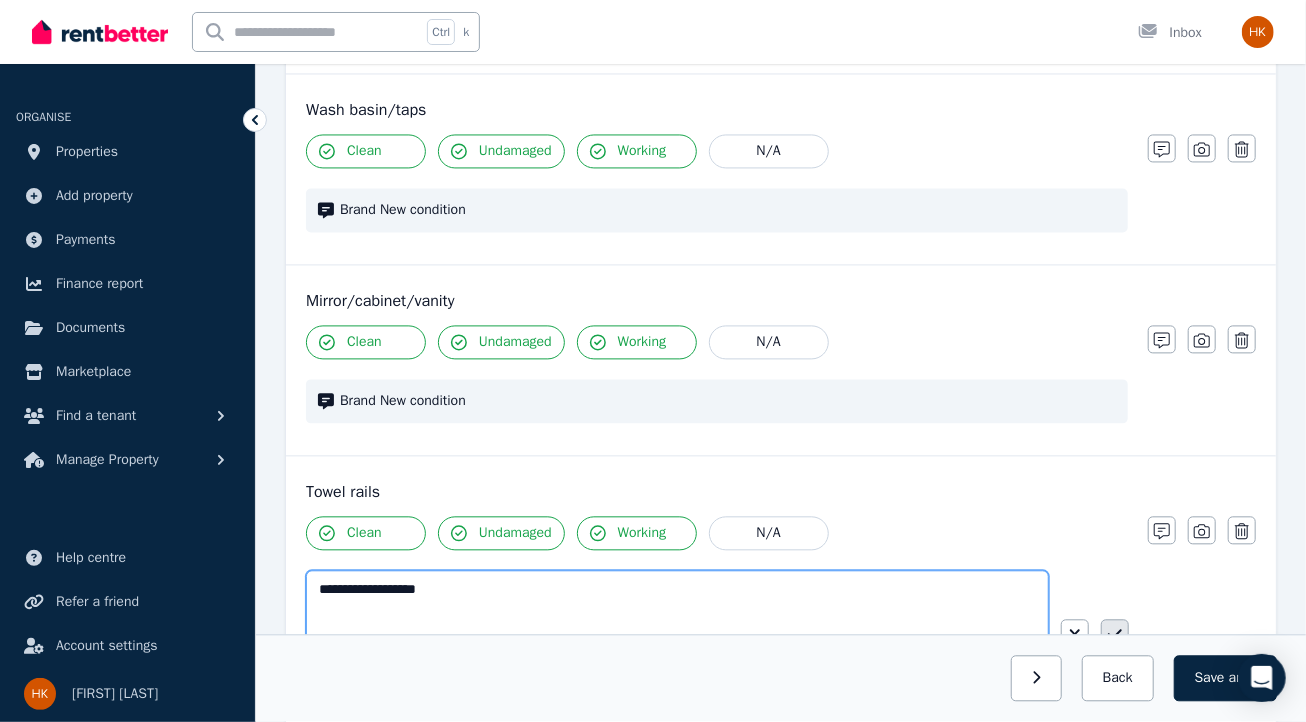 type on "**********" 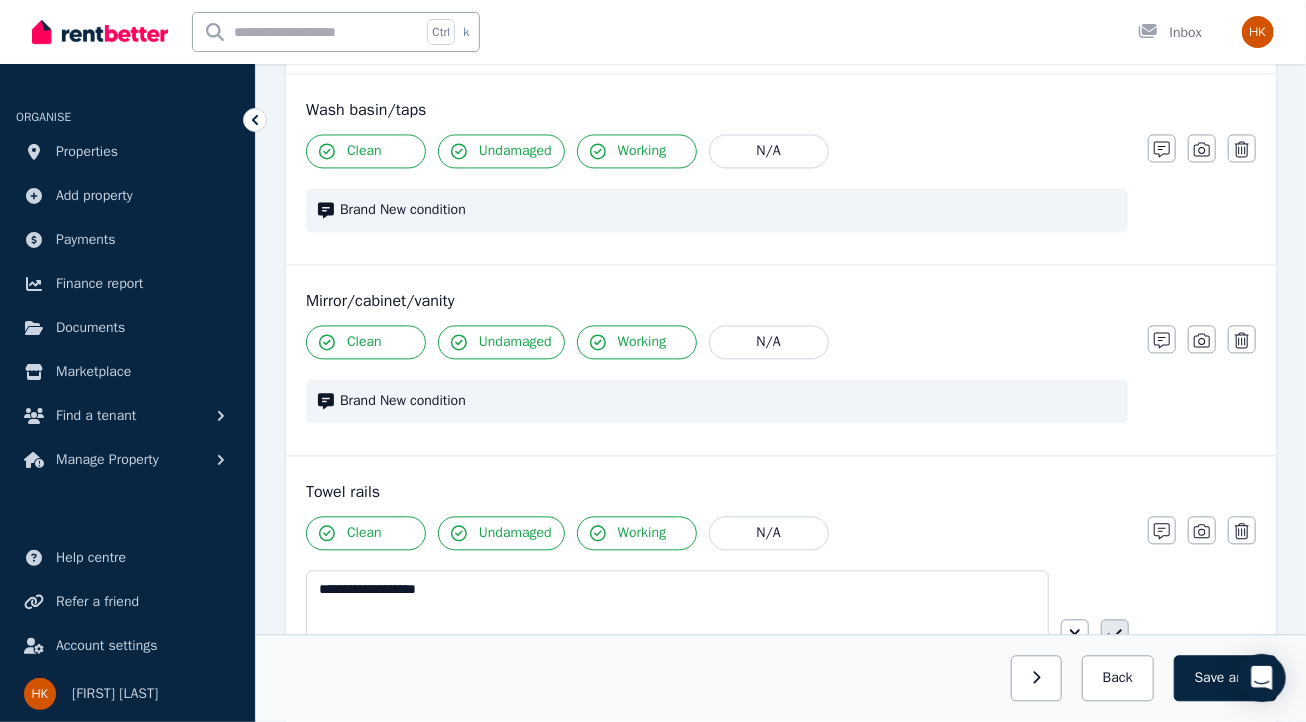 click 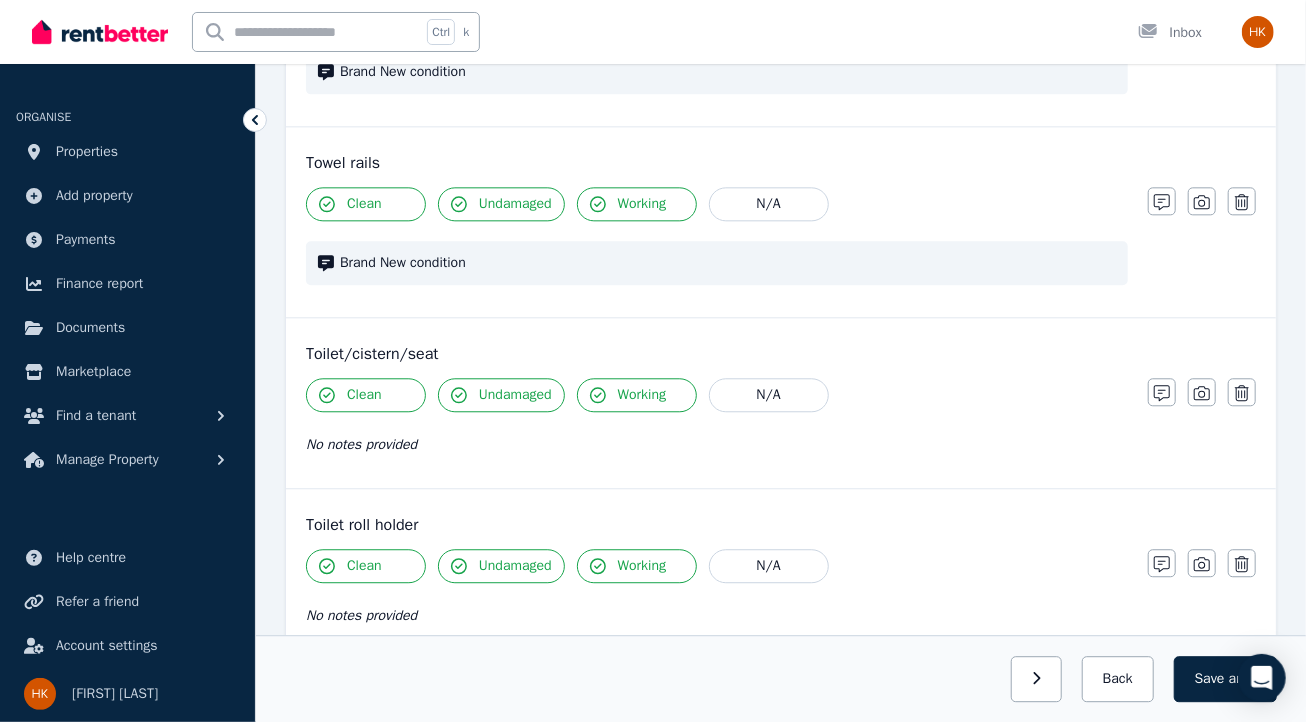 scroll, scrollTop: 2287, scrollLeft: 0, axis: vertical 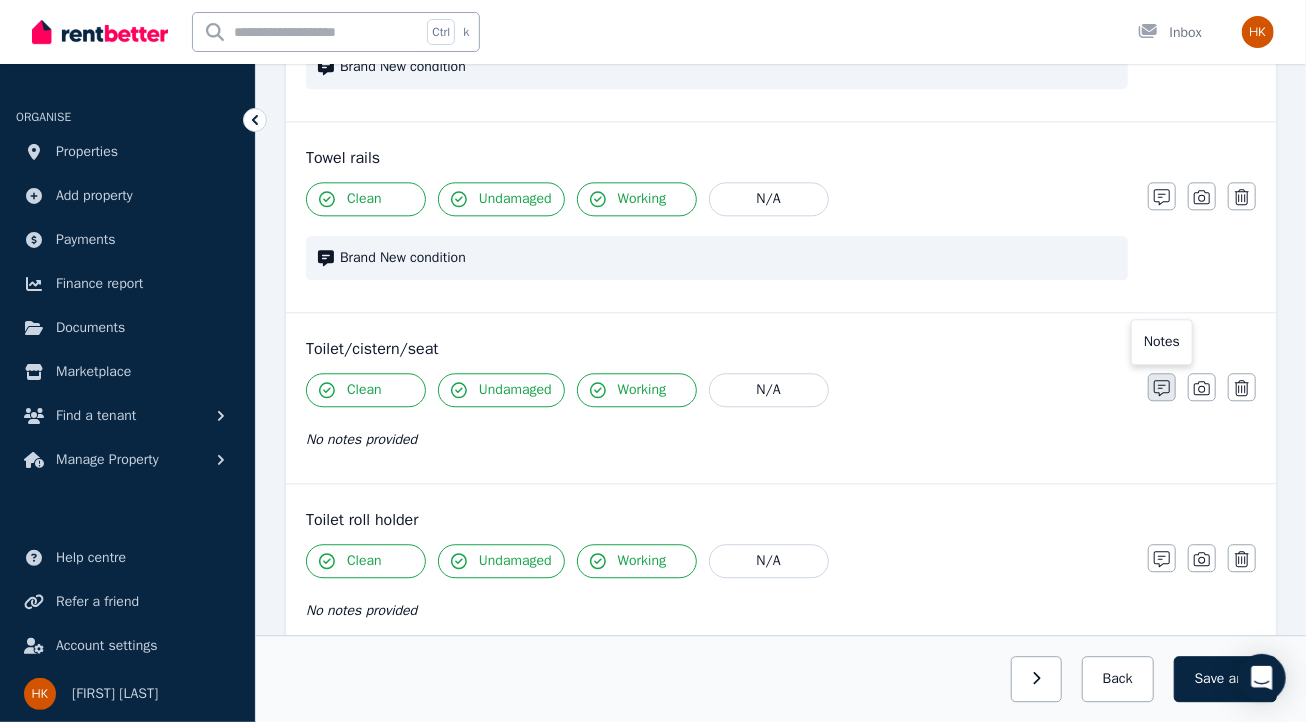 click 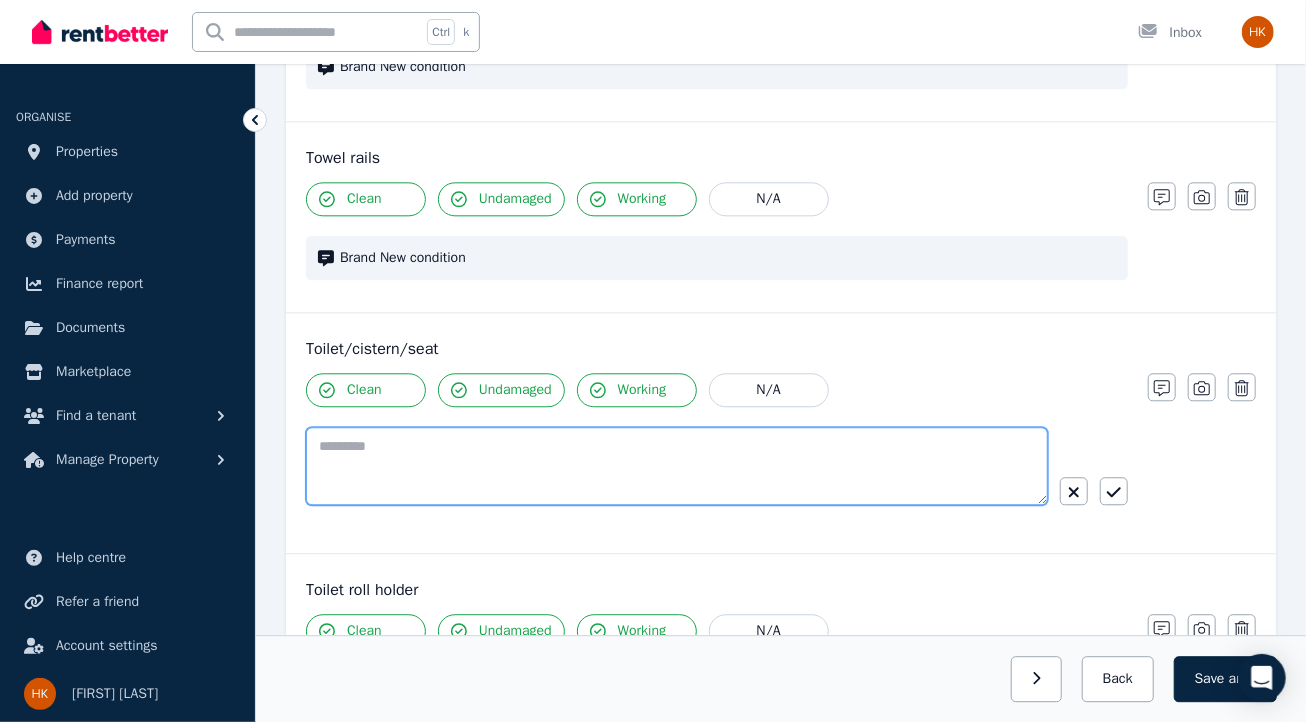 click at bounding box center (677, 466) 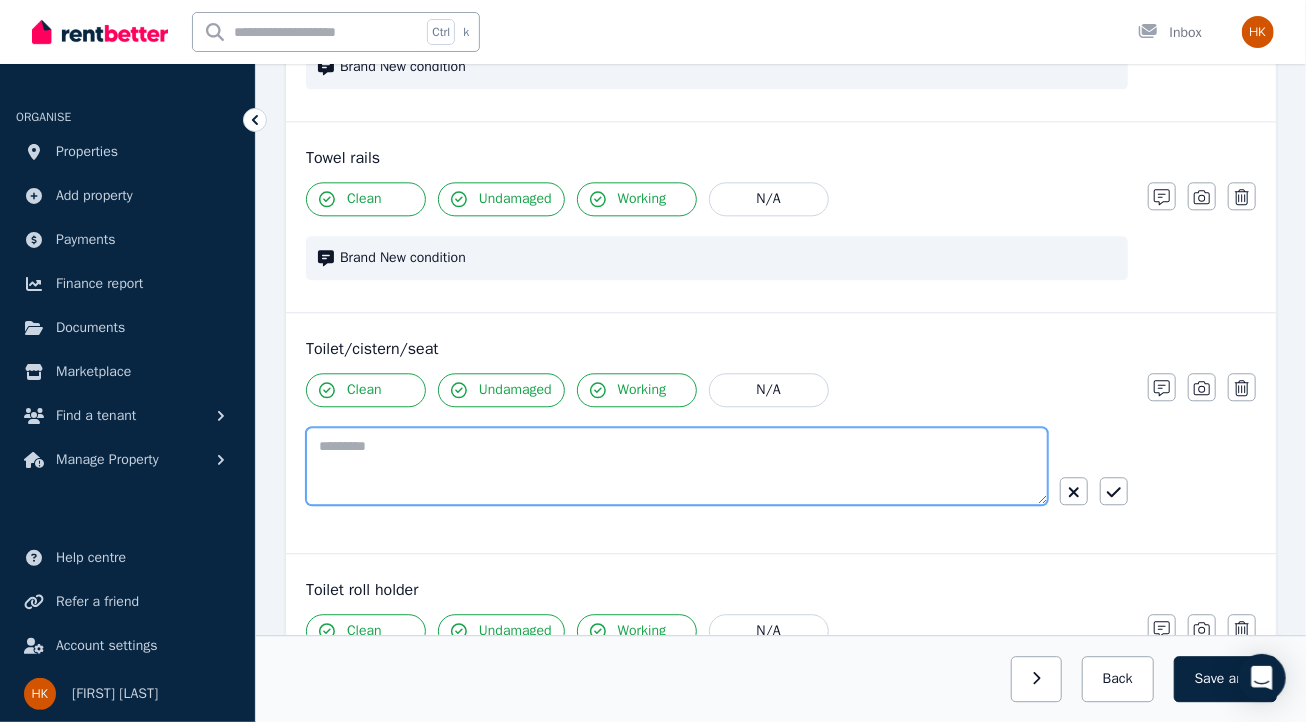 paste on "**********" 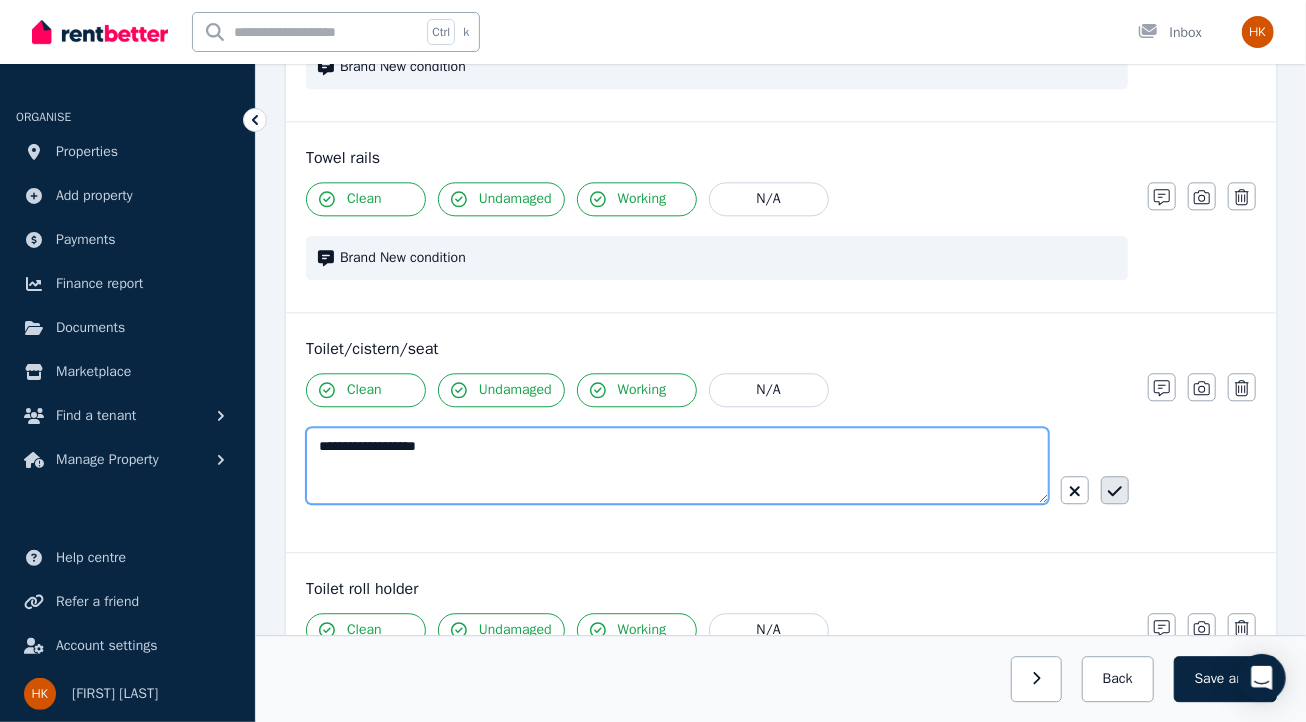 type on "**********" 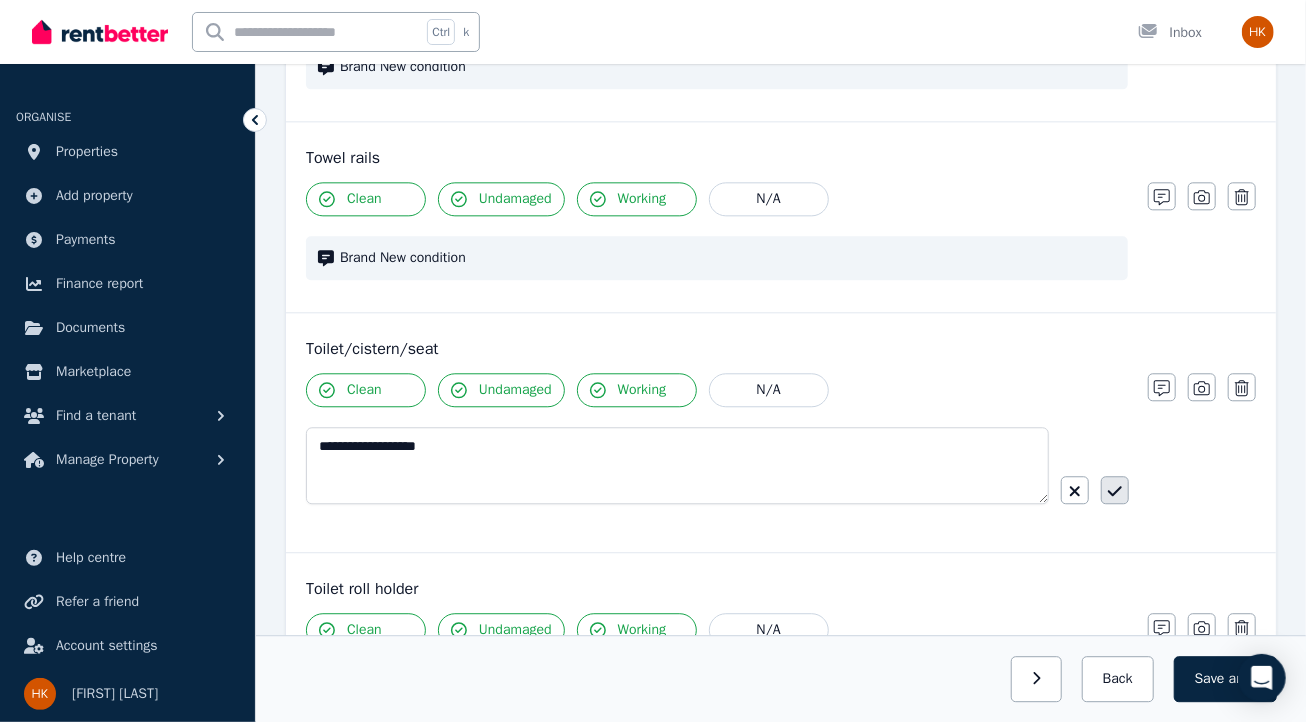 click 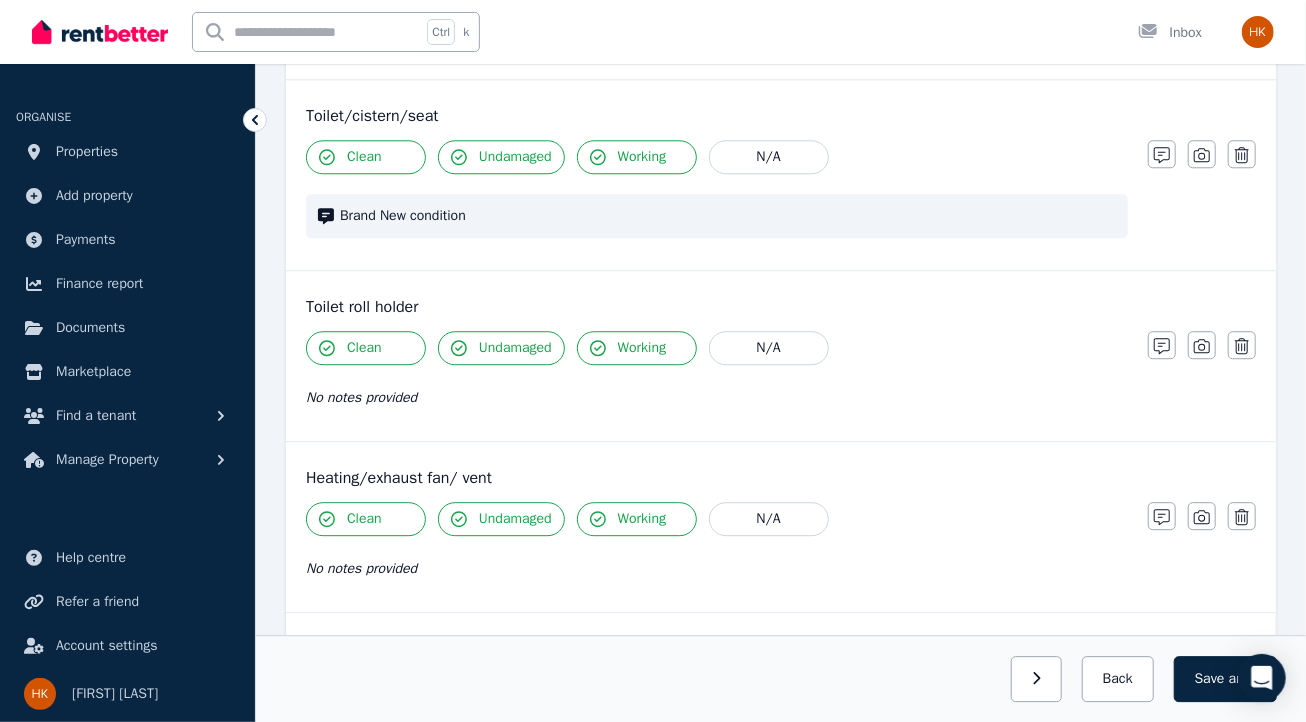 scroll, scrollTop: 2522, scrollLeft: 0, axis: vertical 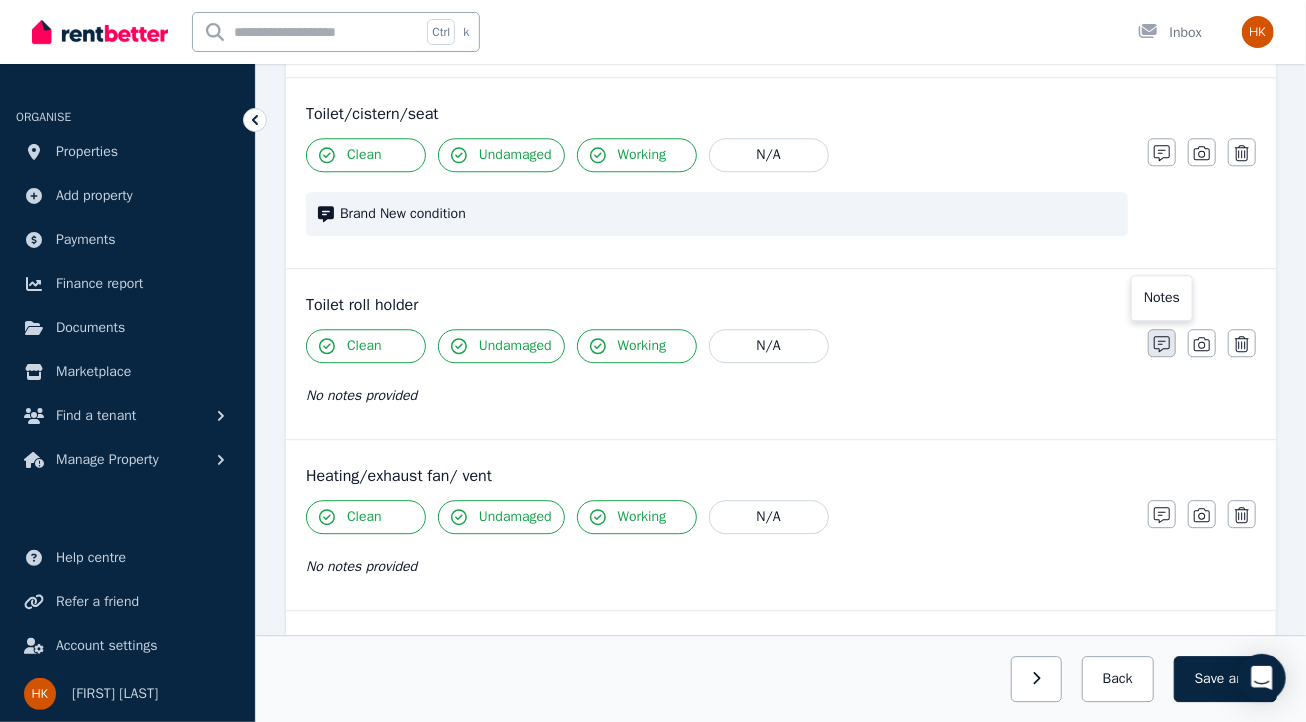 click 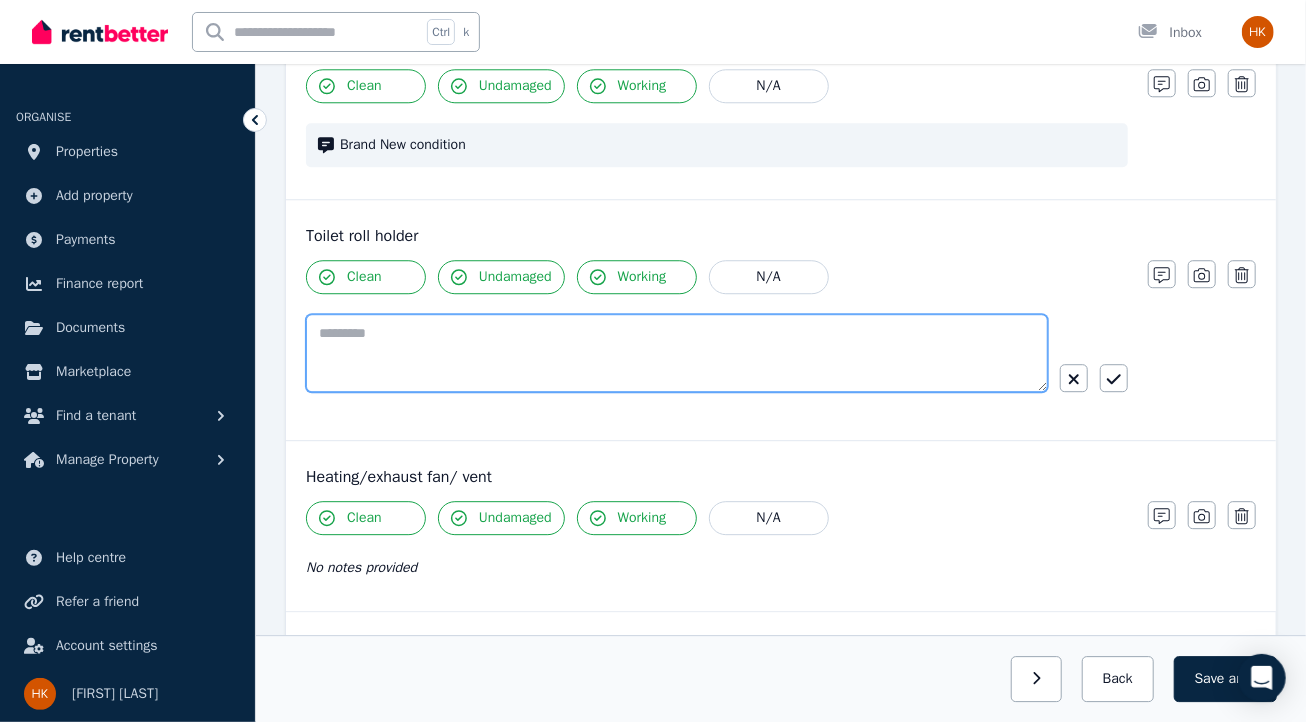 click at bounding box center (677, 353) 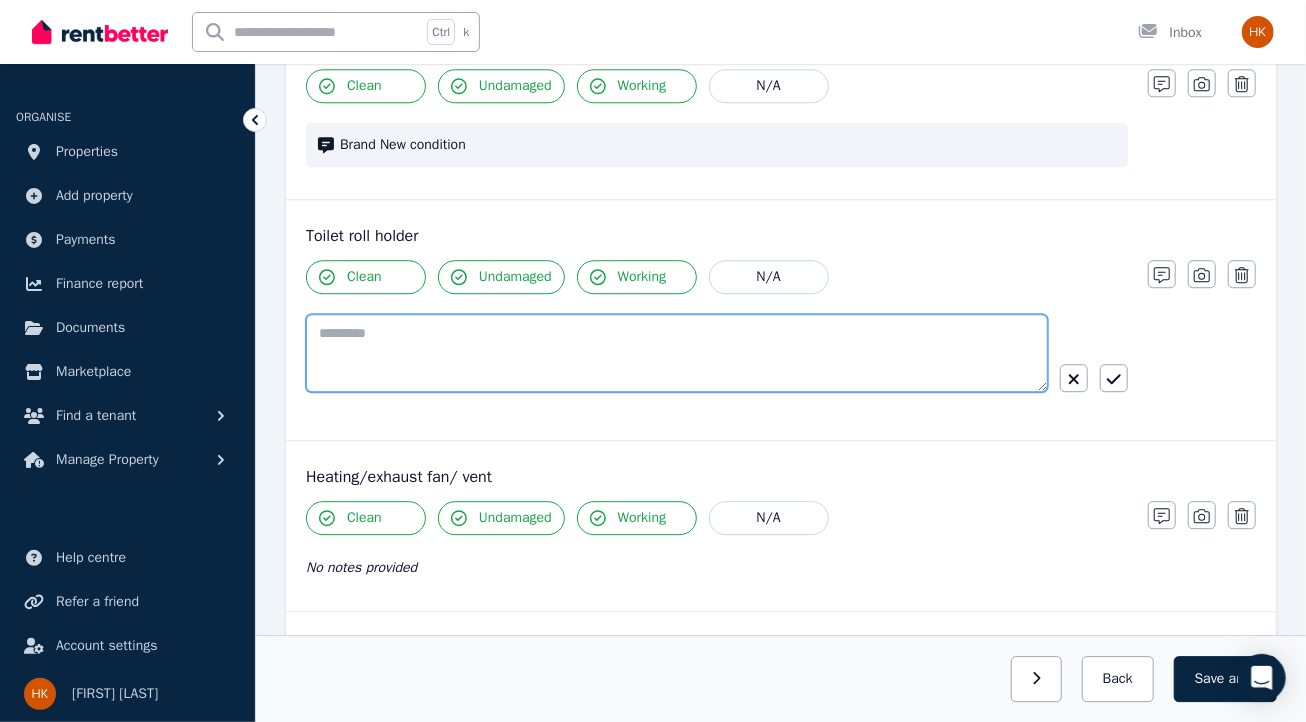 paste on "**********" 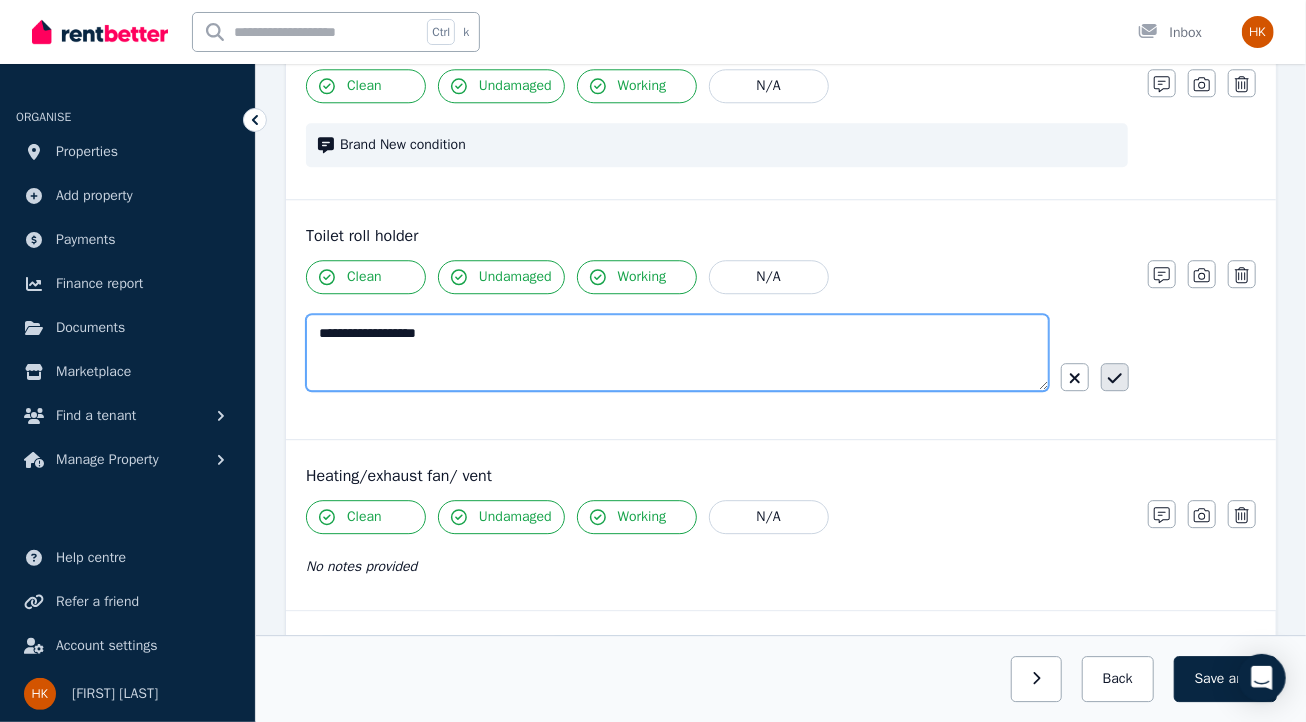 type on "**********" 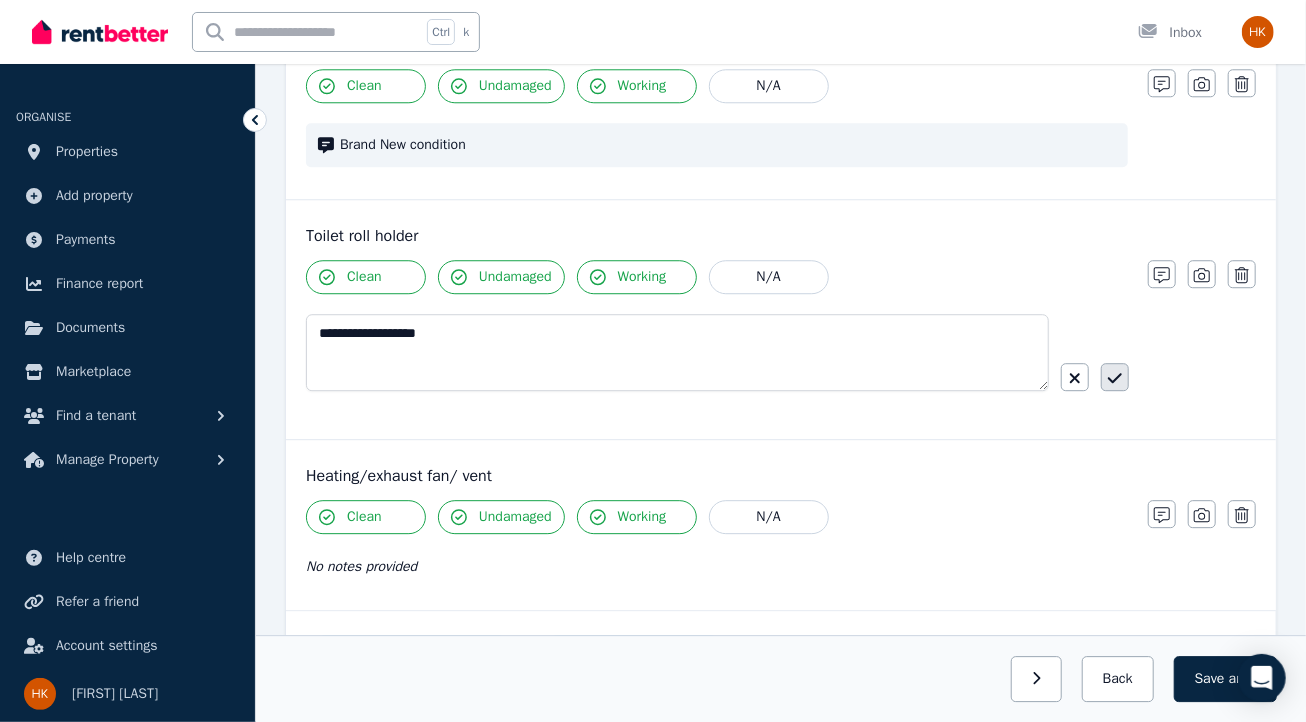 click at bounding box center (1115, 377) 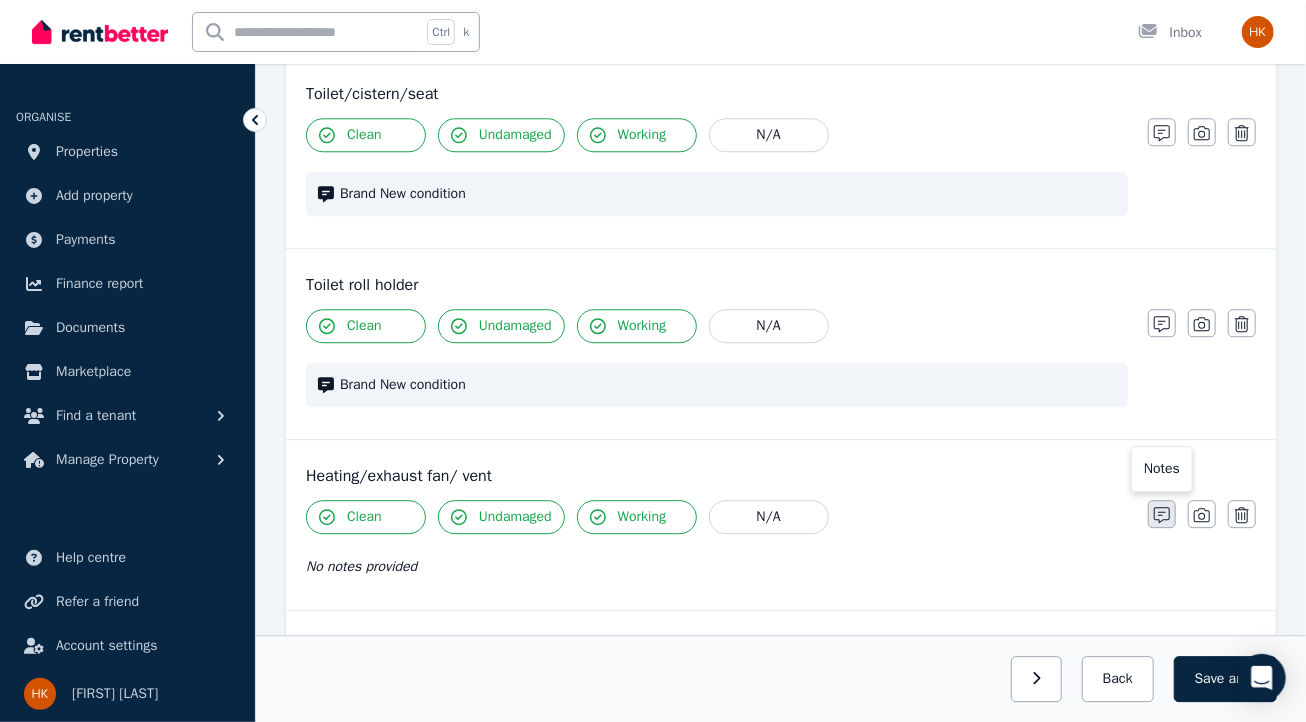 click at bounding box center [1162, 514] 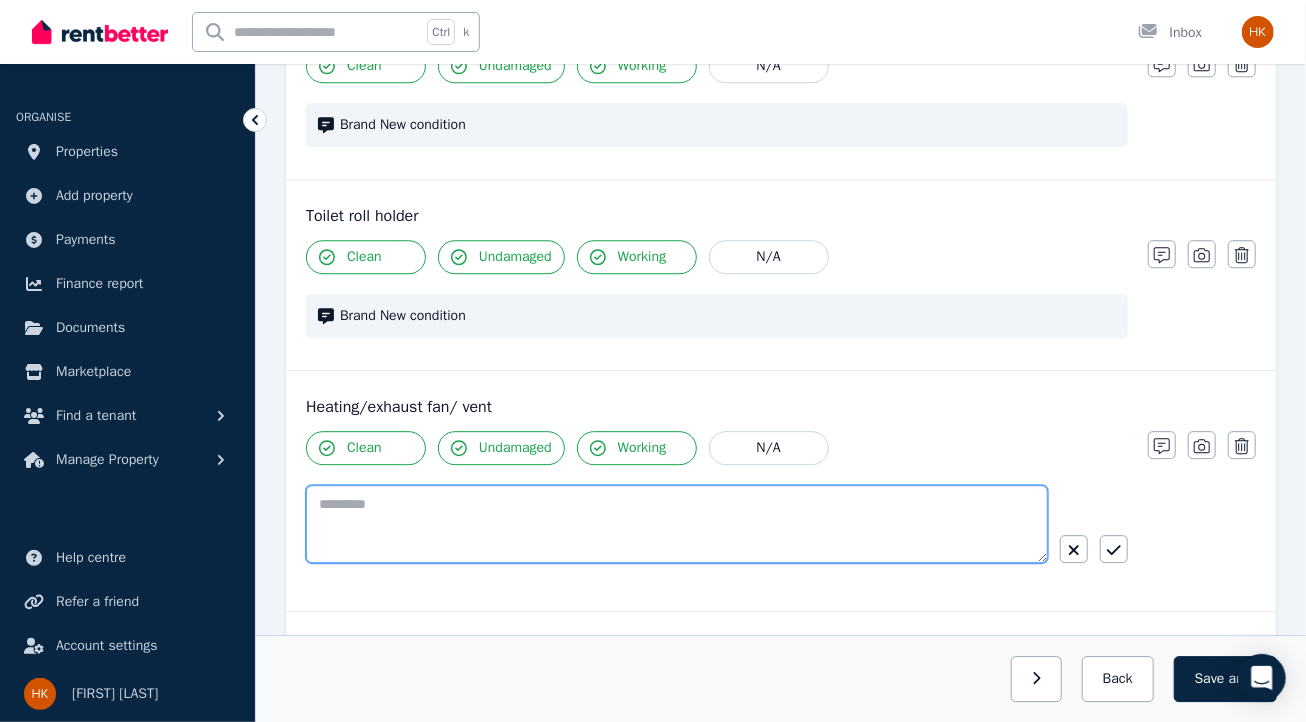 click at bounding box center (677, 524) 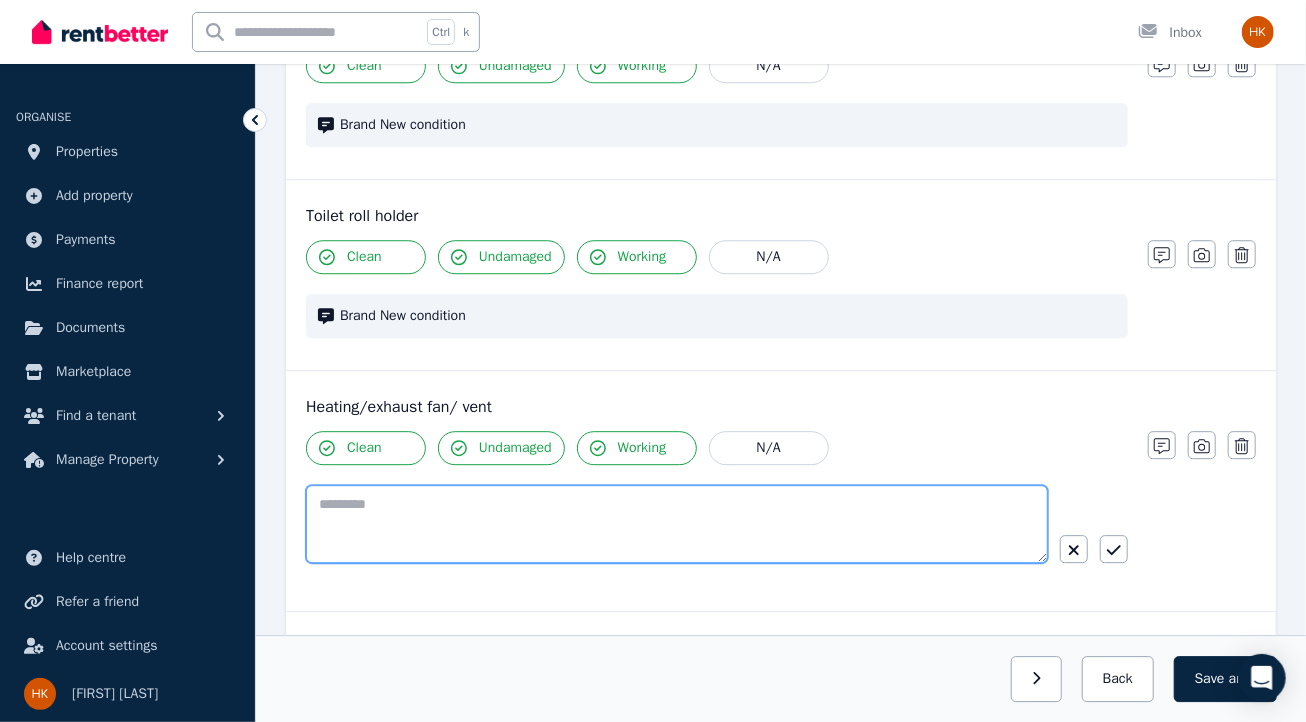 paste on "**********" 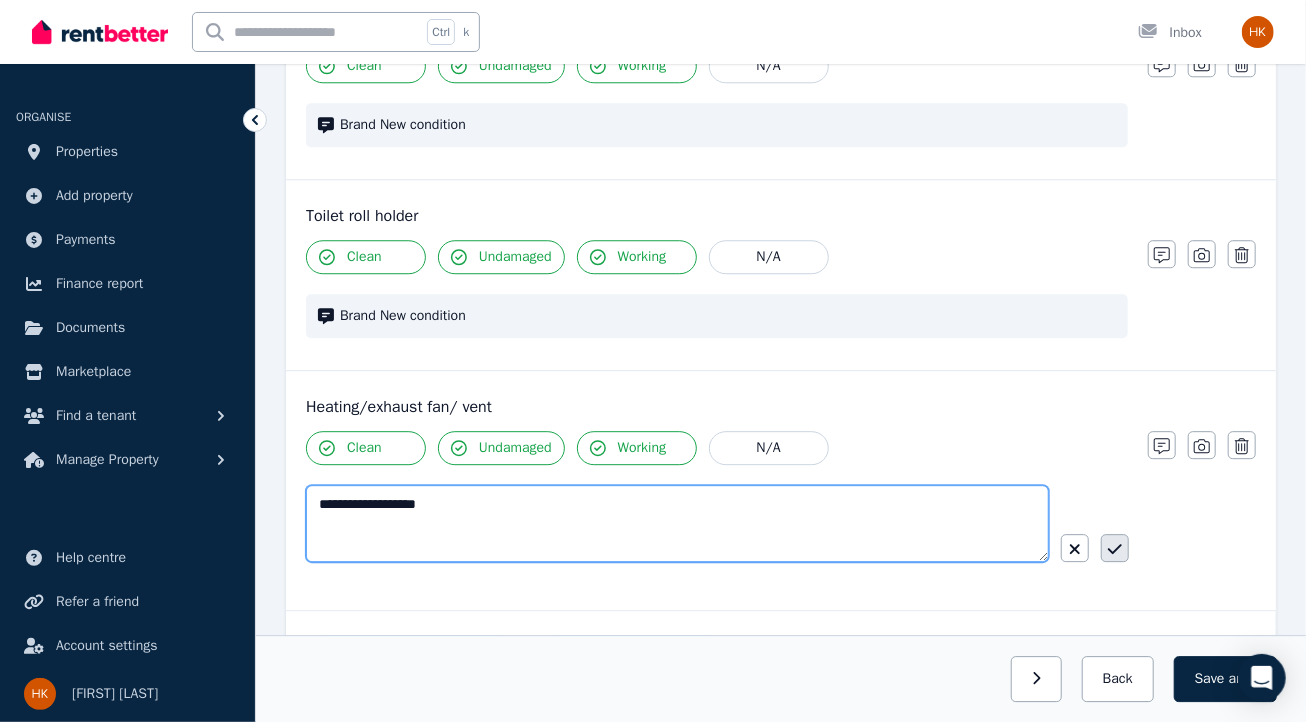 type on "**********" 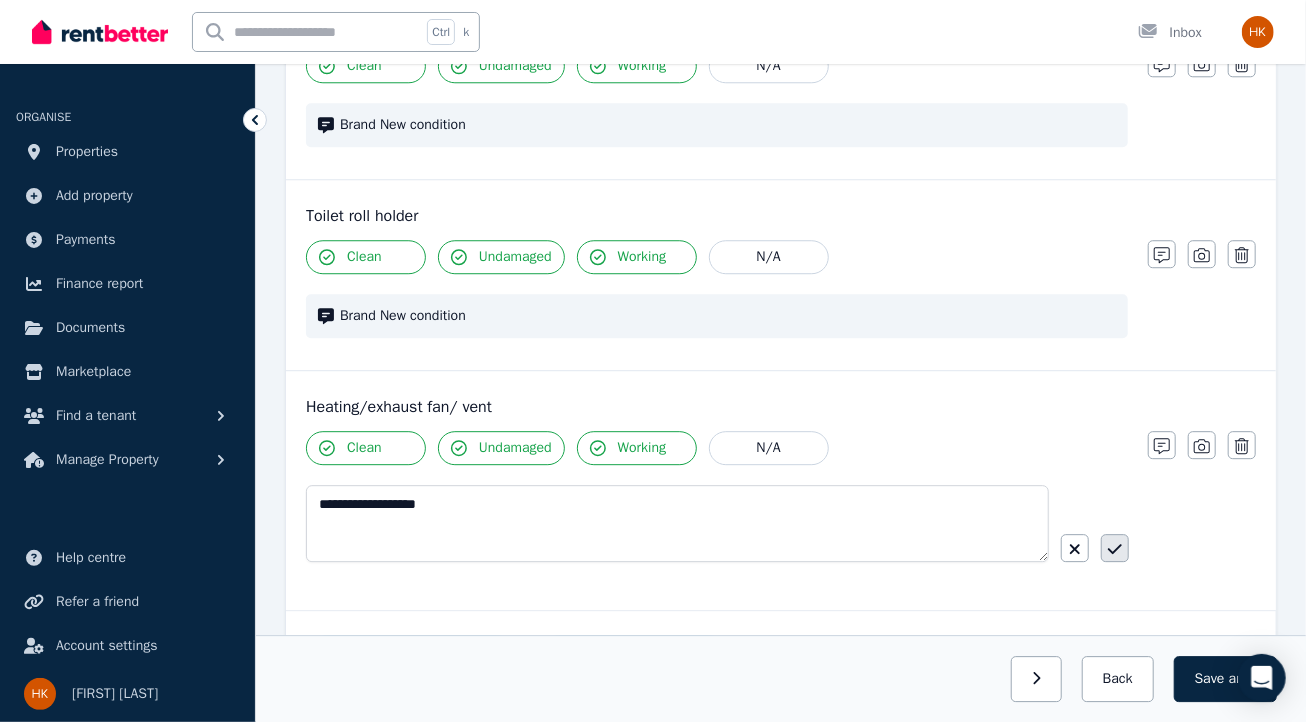 click 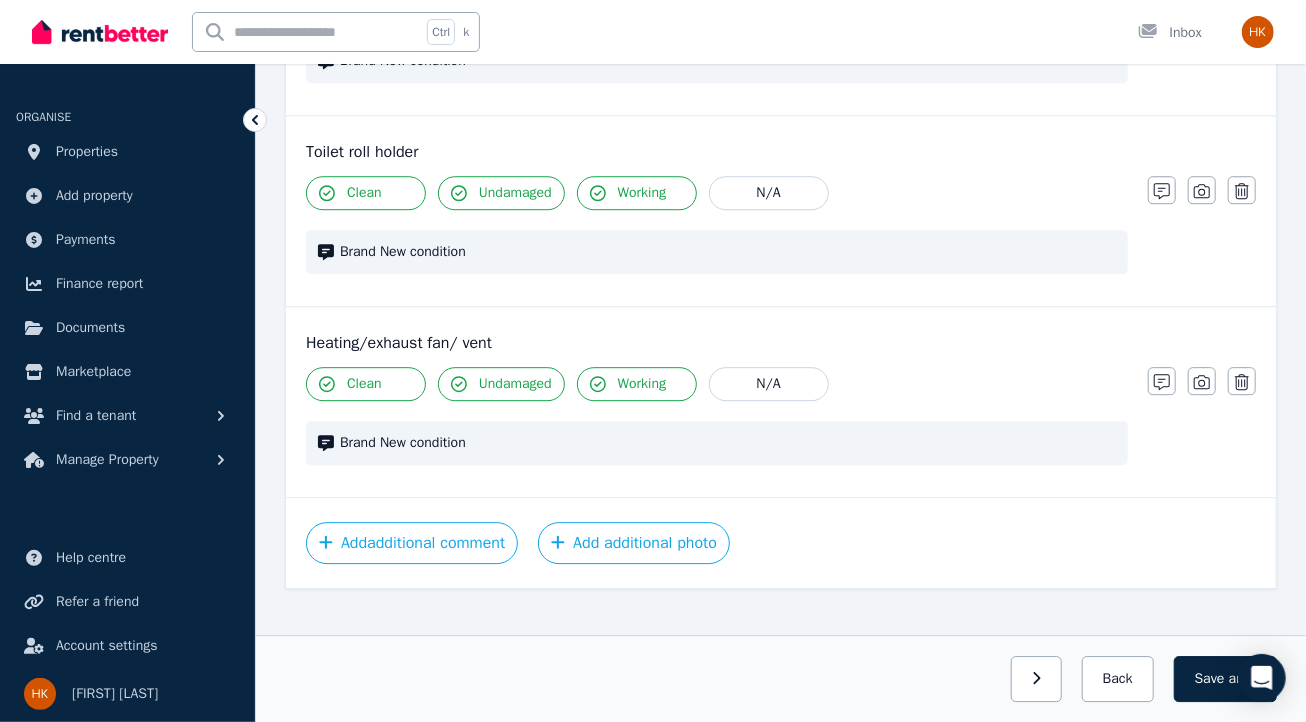 scroll, scrollTop: 0, scrollLeft: 0, axis: both 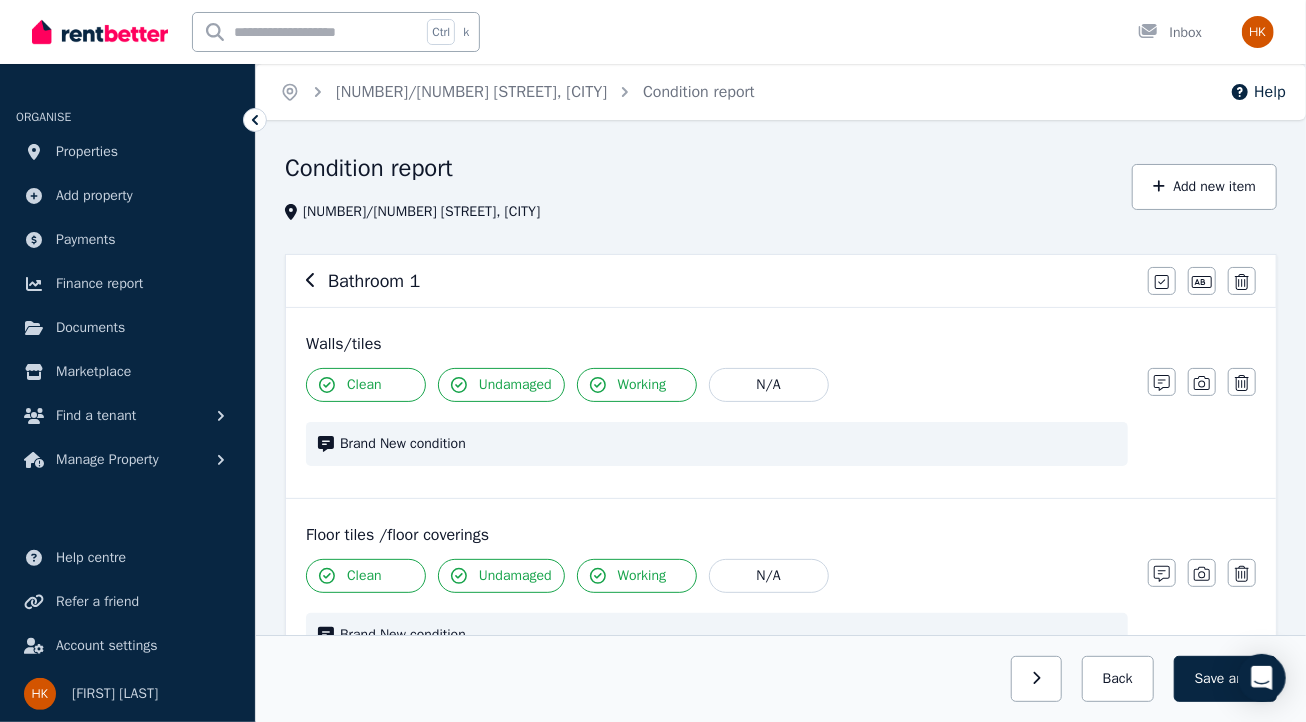 click 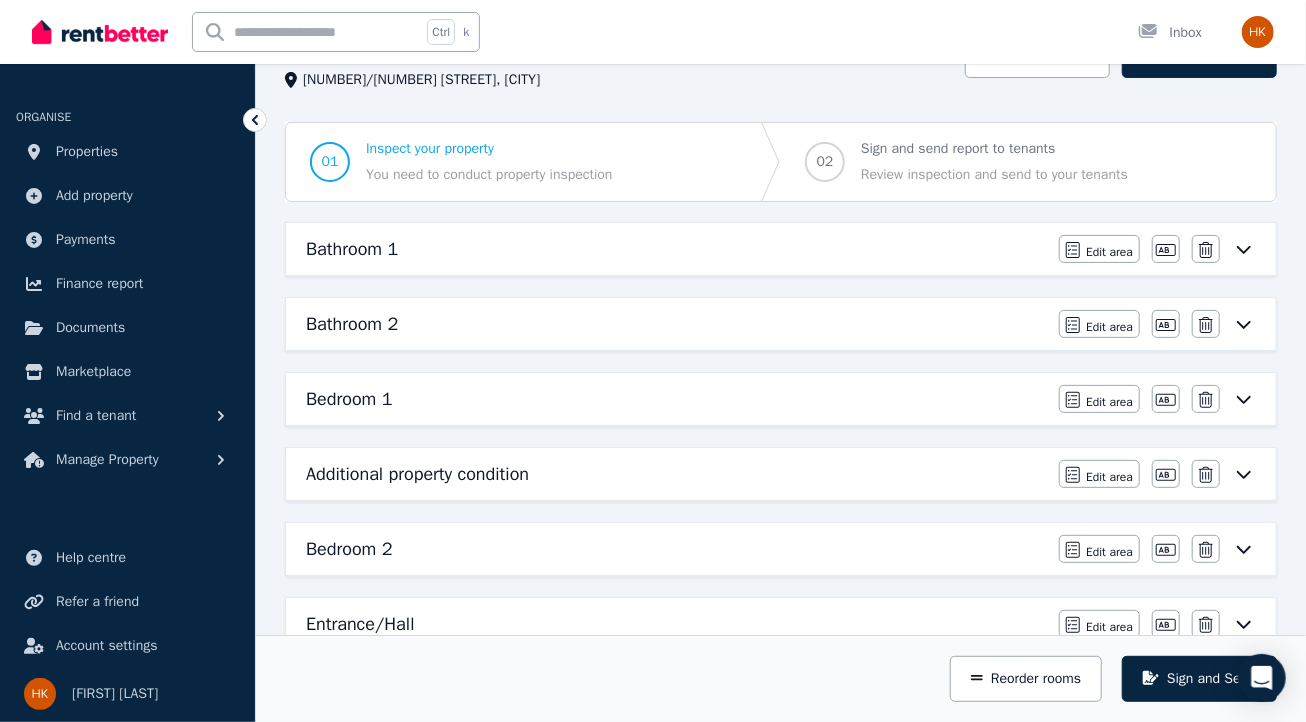 scroll, scrollTop: 151, scrollLeft: 0, axis: vertical 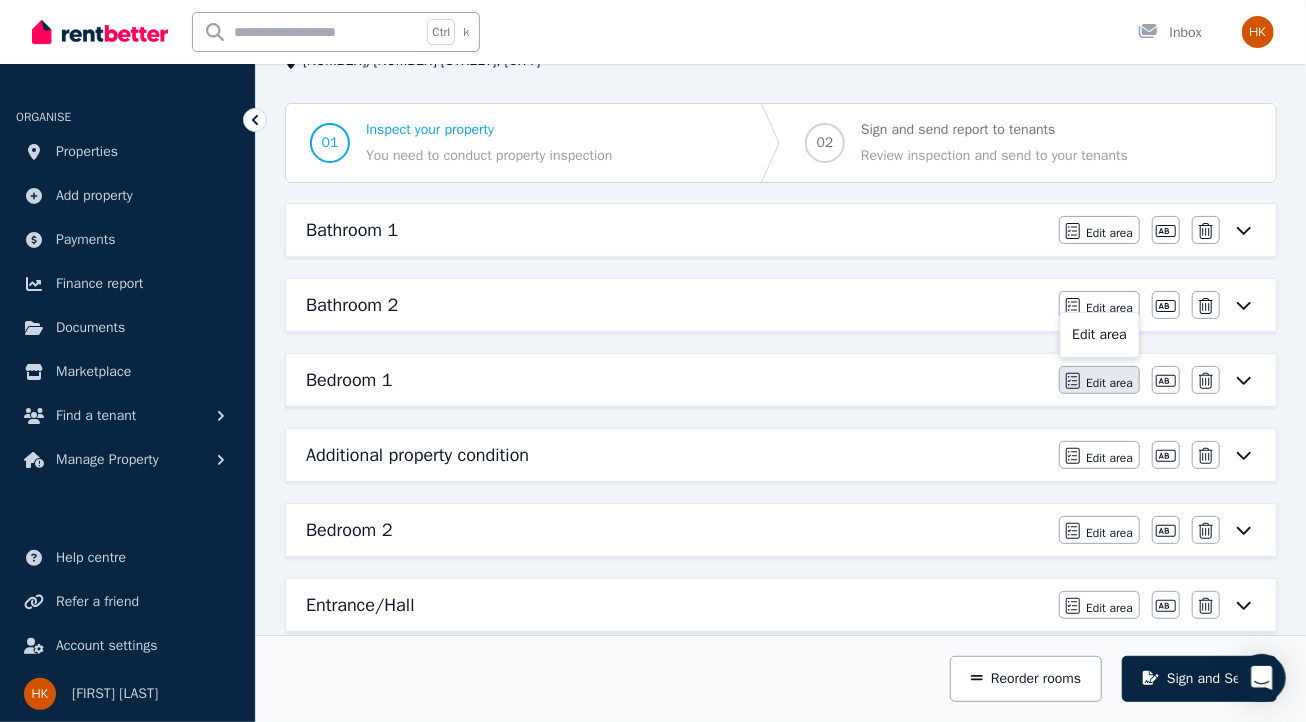 click on "Edit area" at bounding box center [1099, 380] 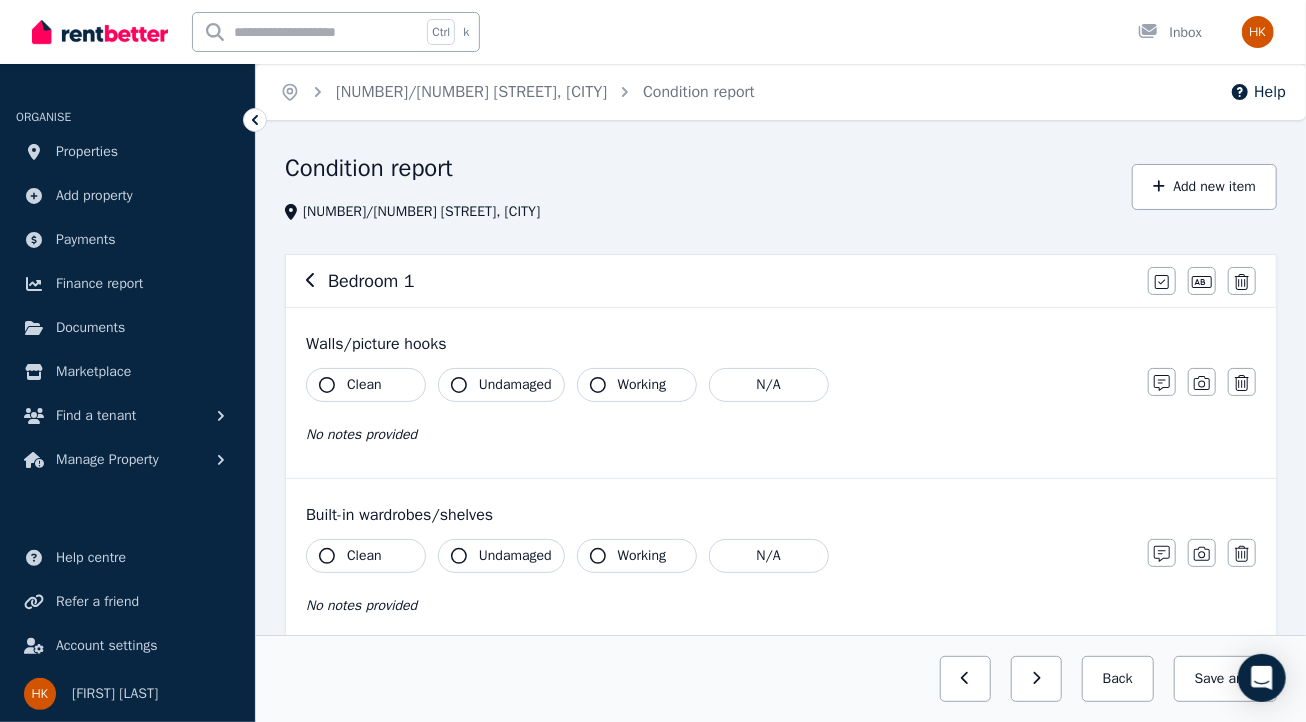 click 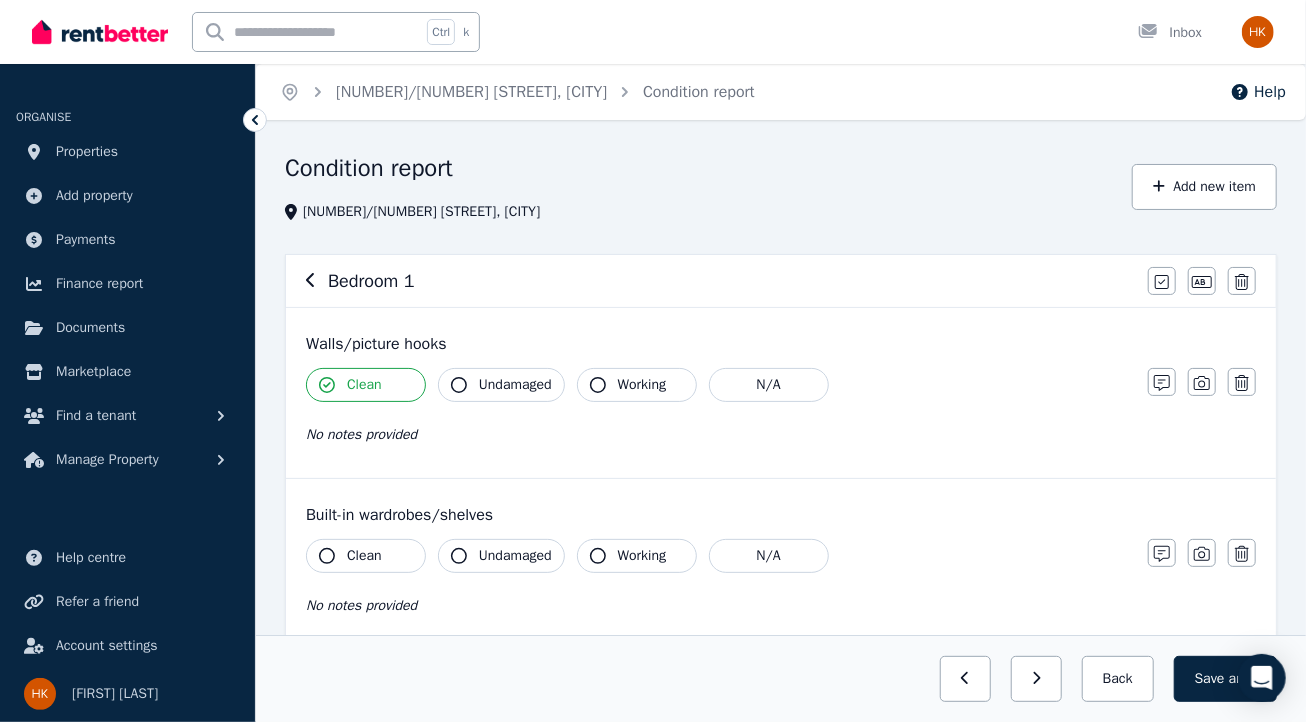 click 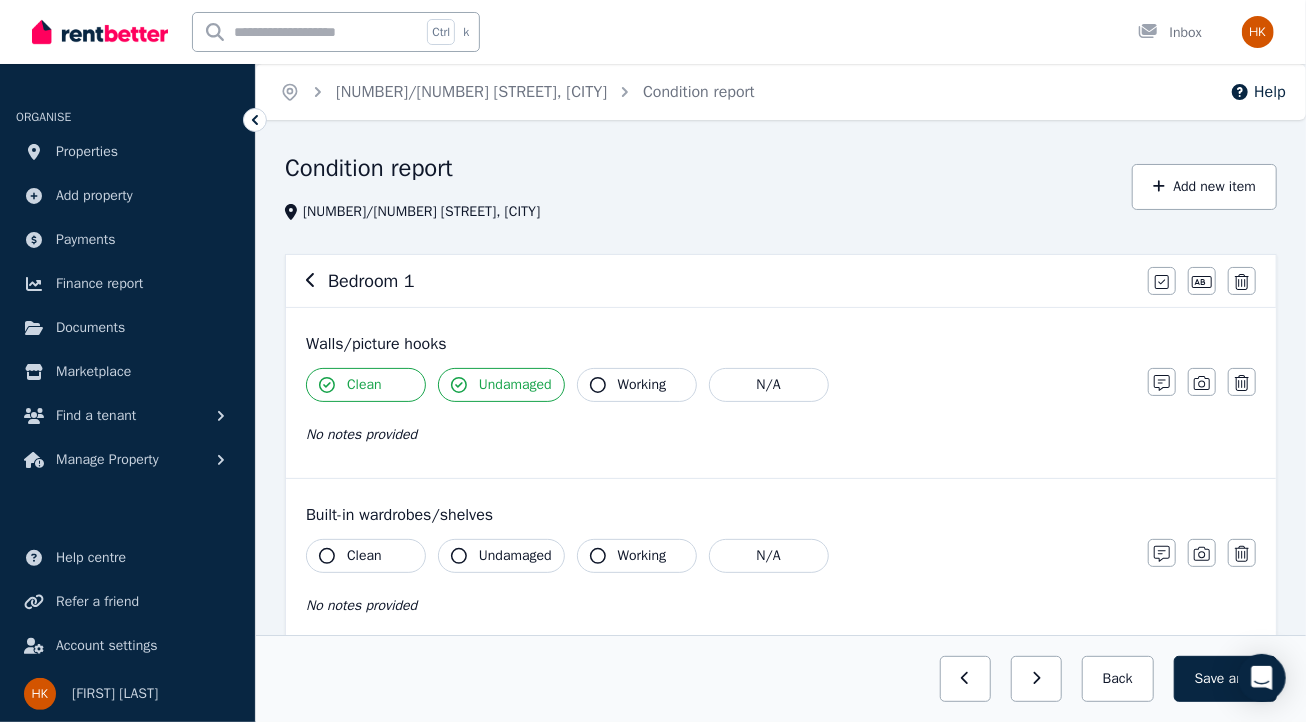 click 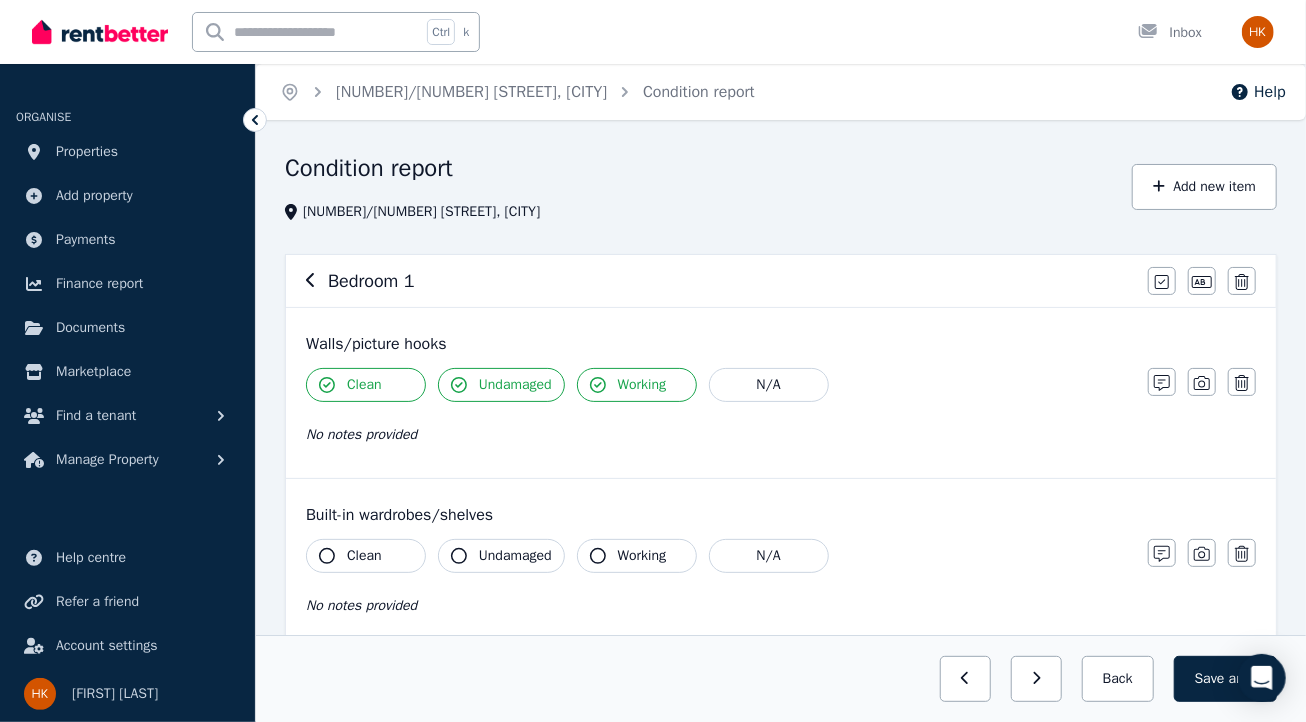 click on "No notes provided" at bounding box center (361, 434) 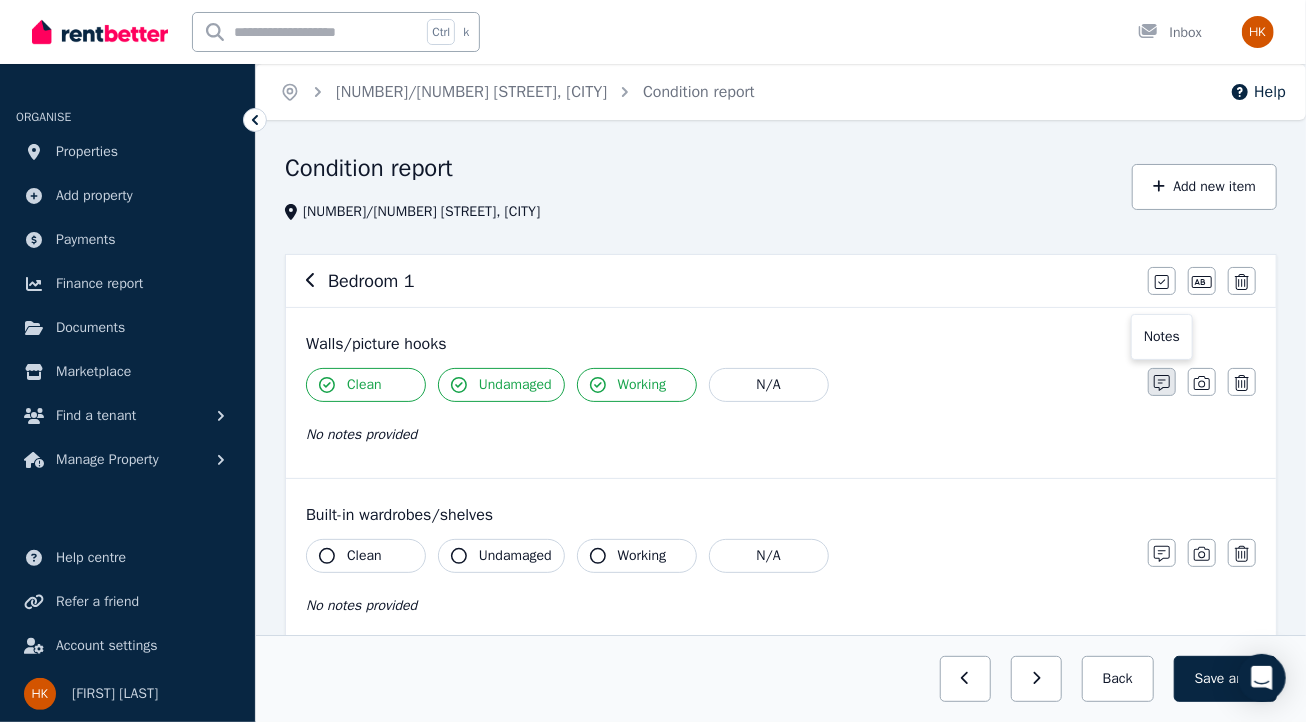 click 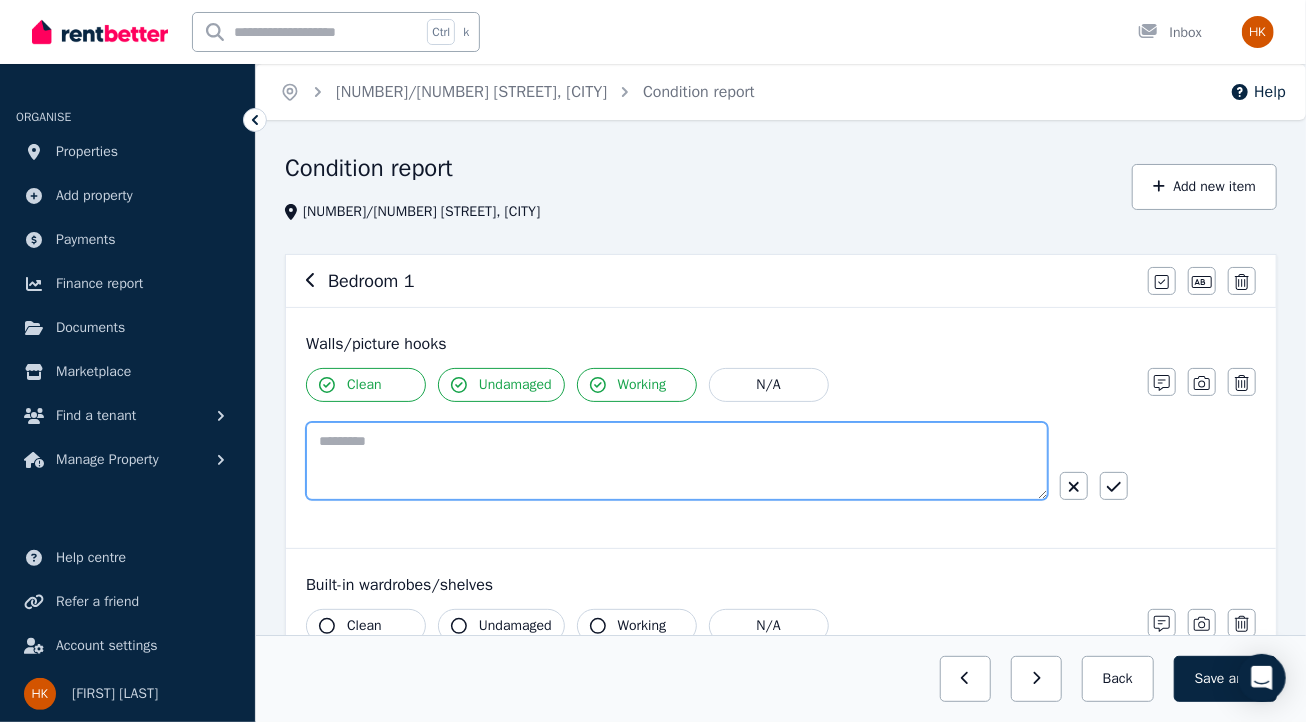 click at bounding box center (677, 461) 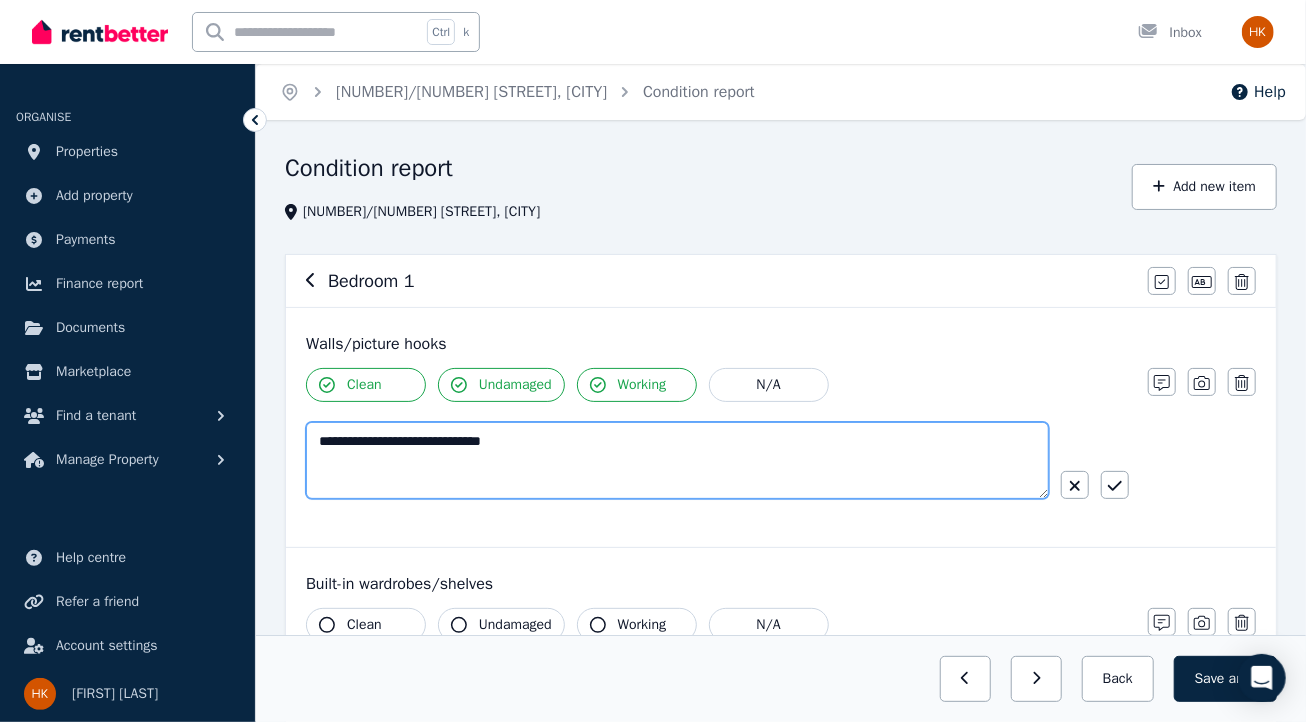 click on "**********" at bounding box center (677, 460) 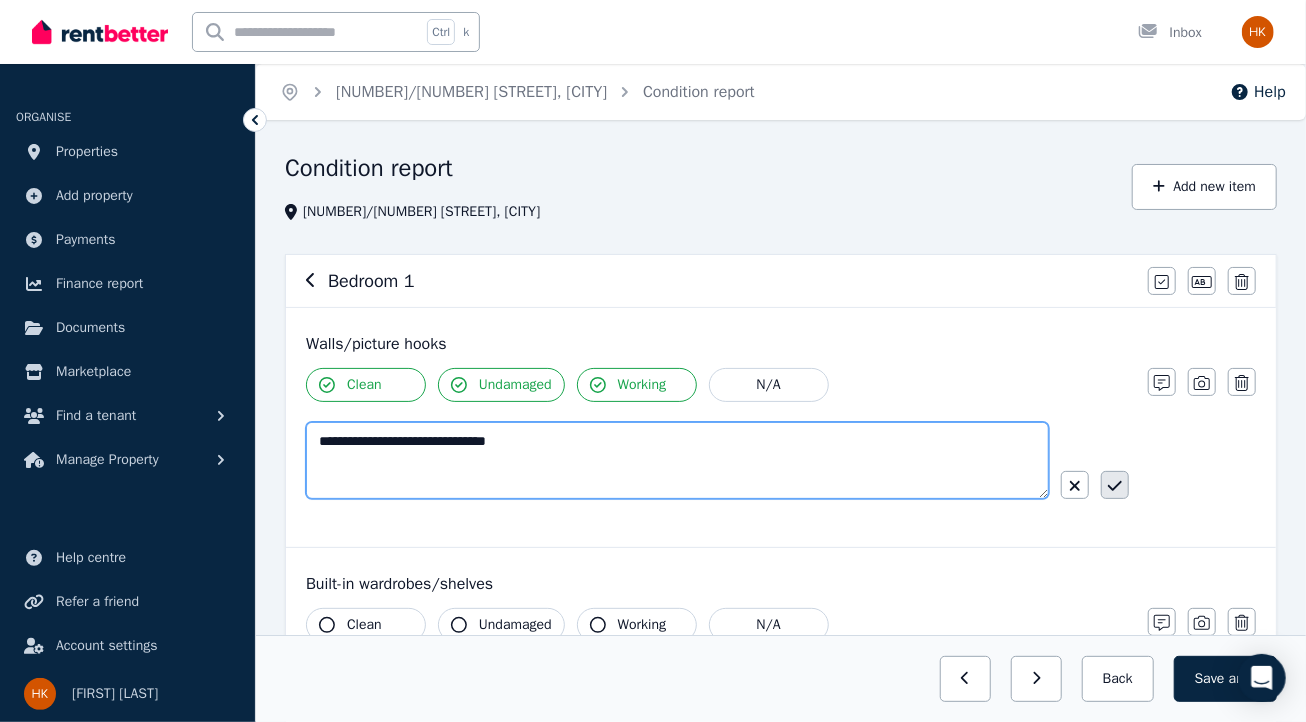 type on "**********" 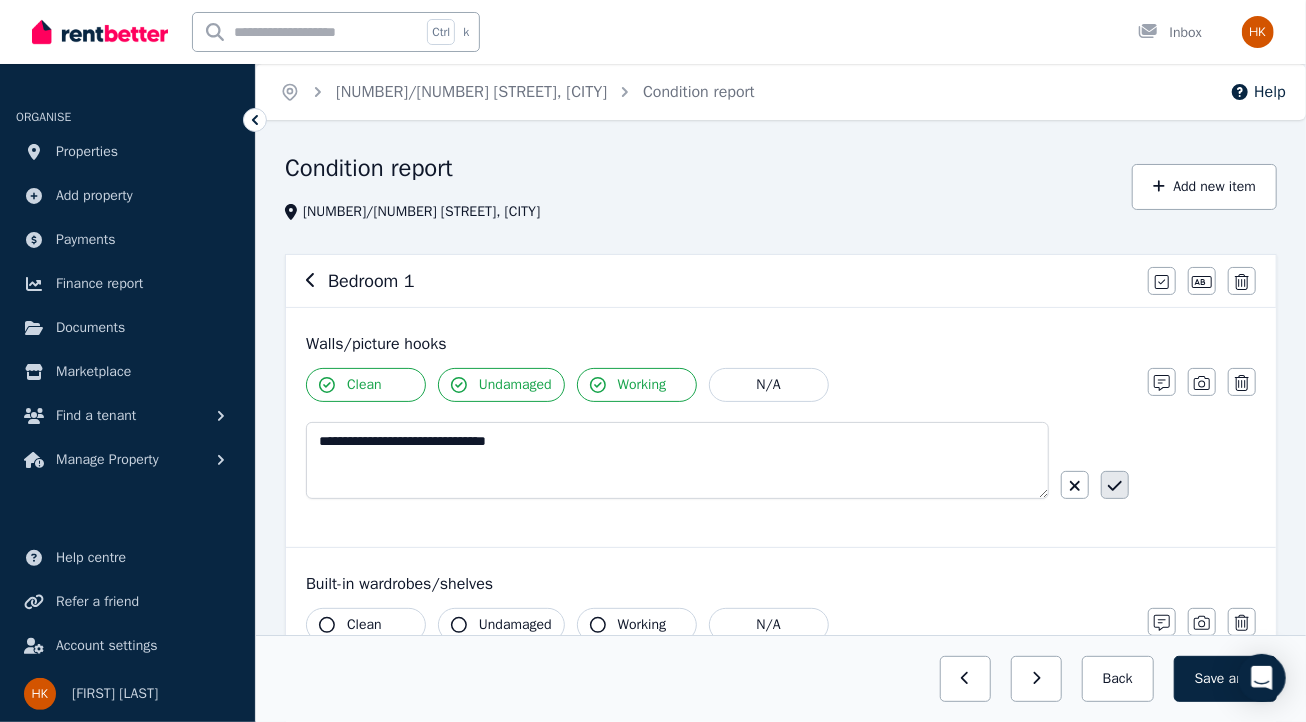 click 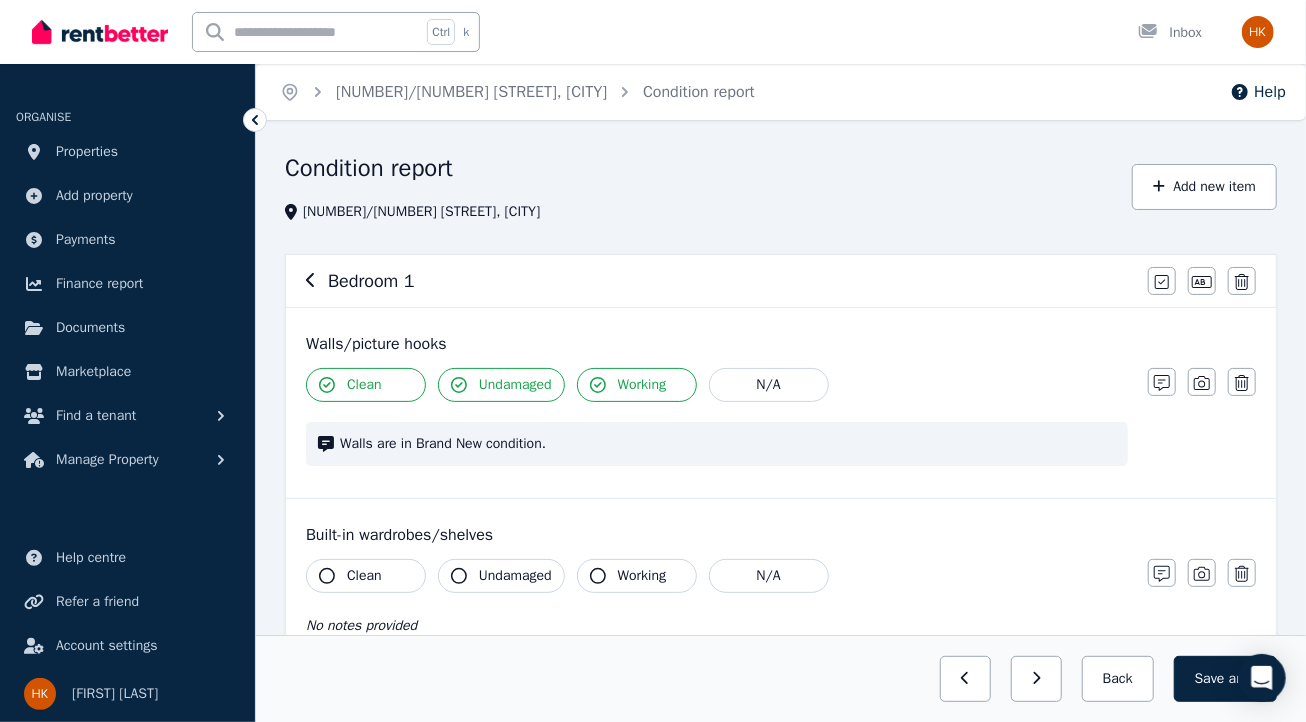 click 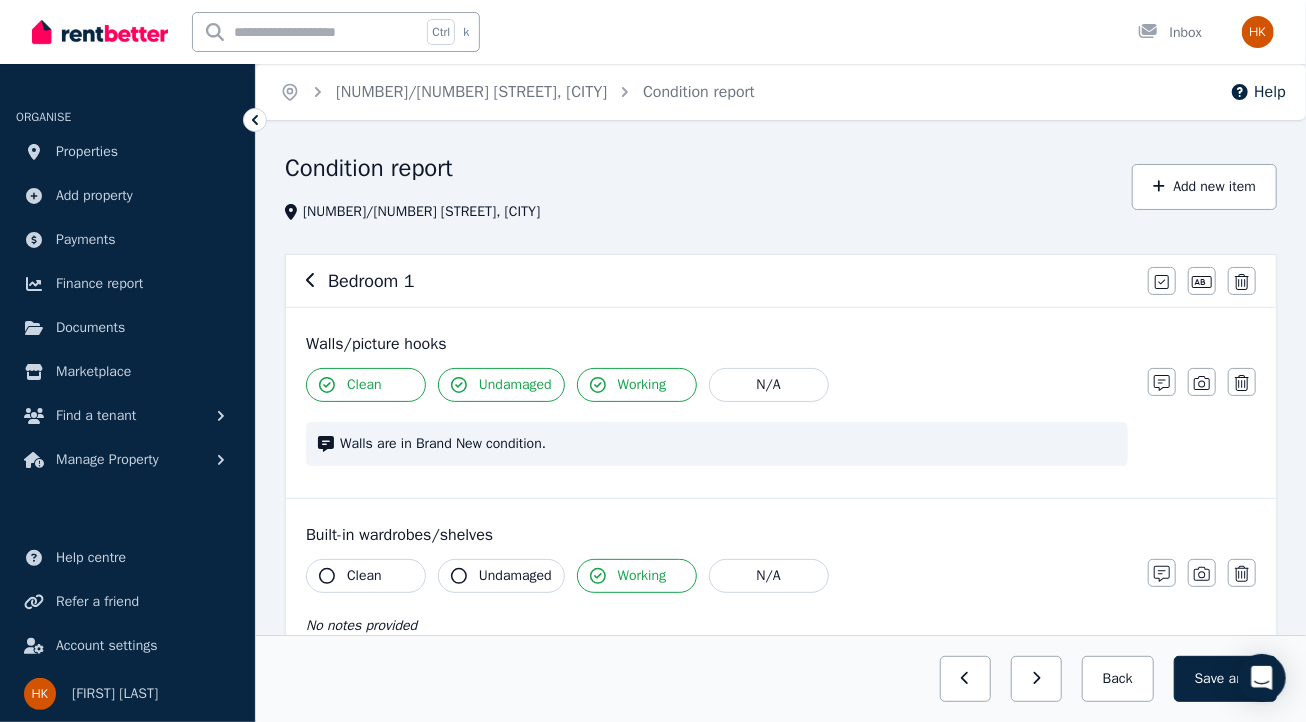 click 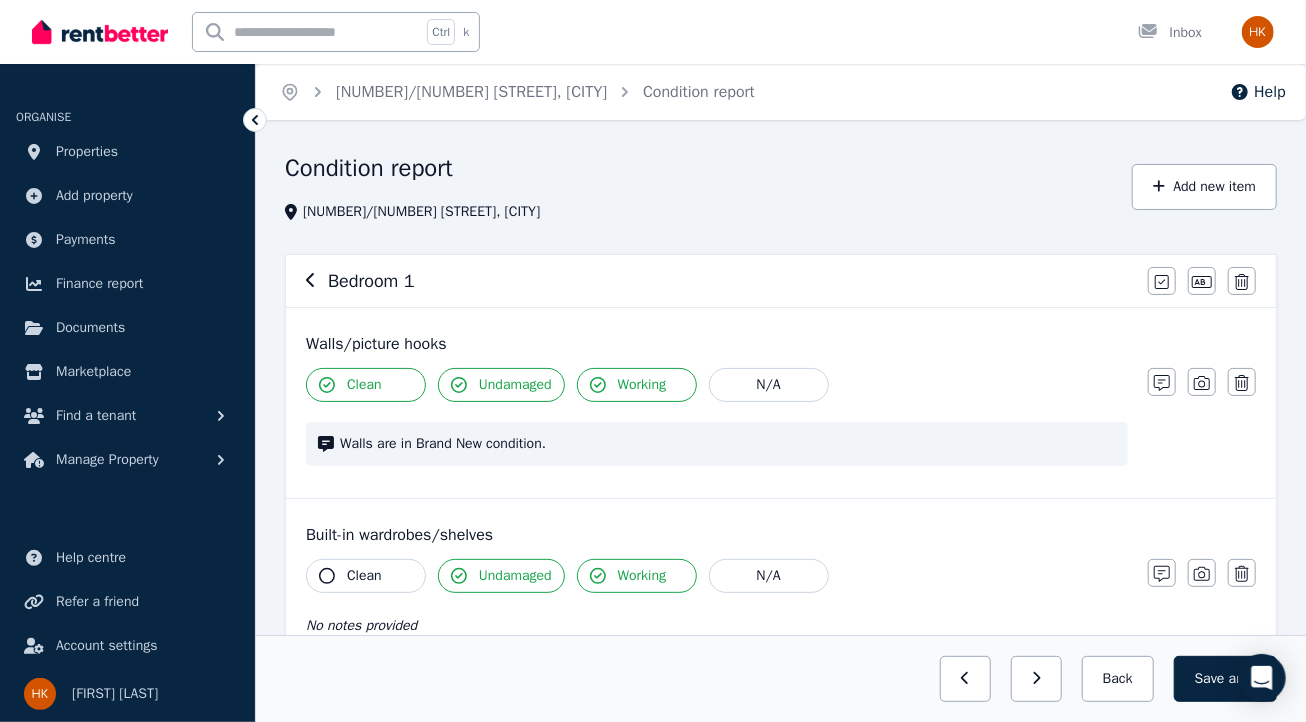 click 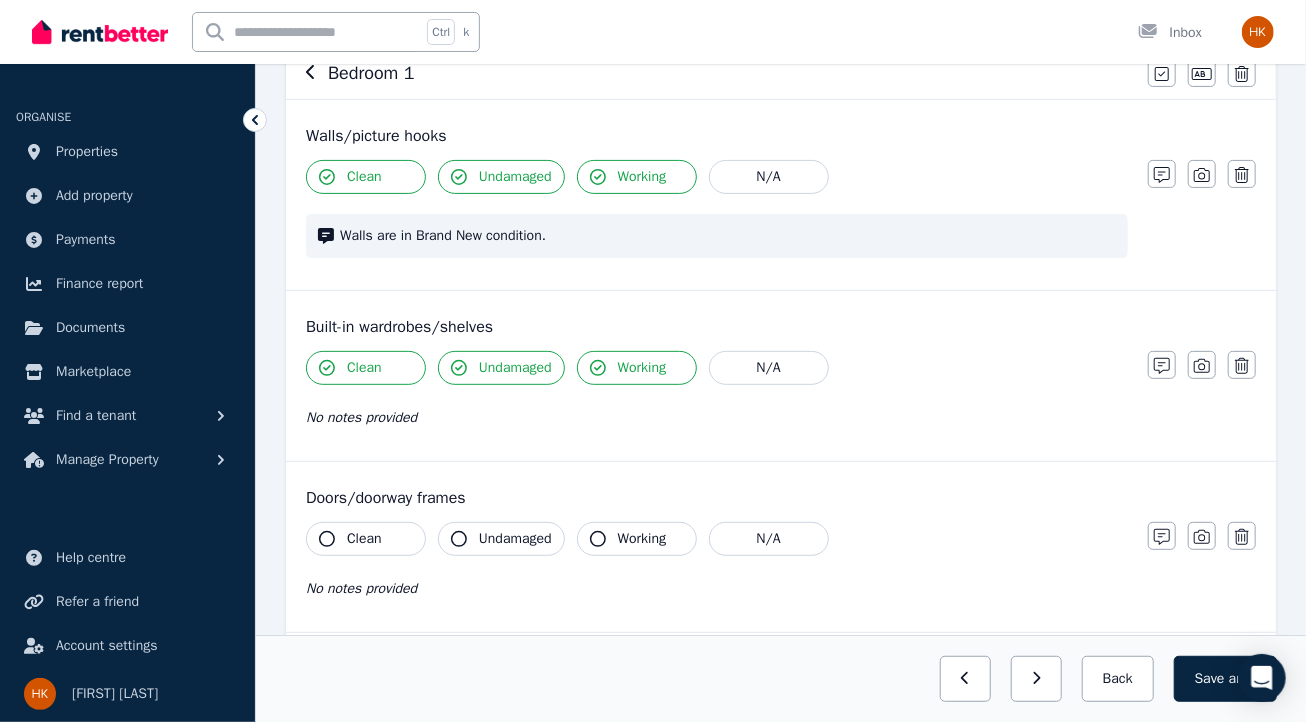 scroll, scrollTop: 210, scrollLeft: 0, axis: vertical 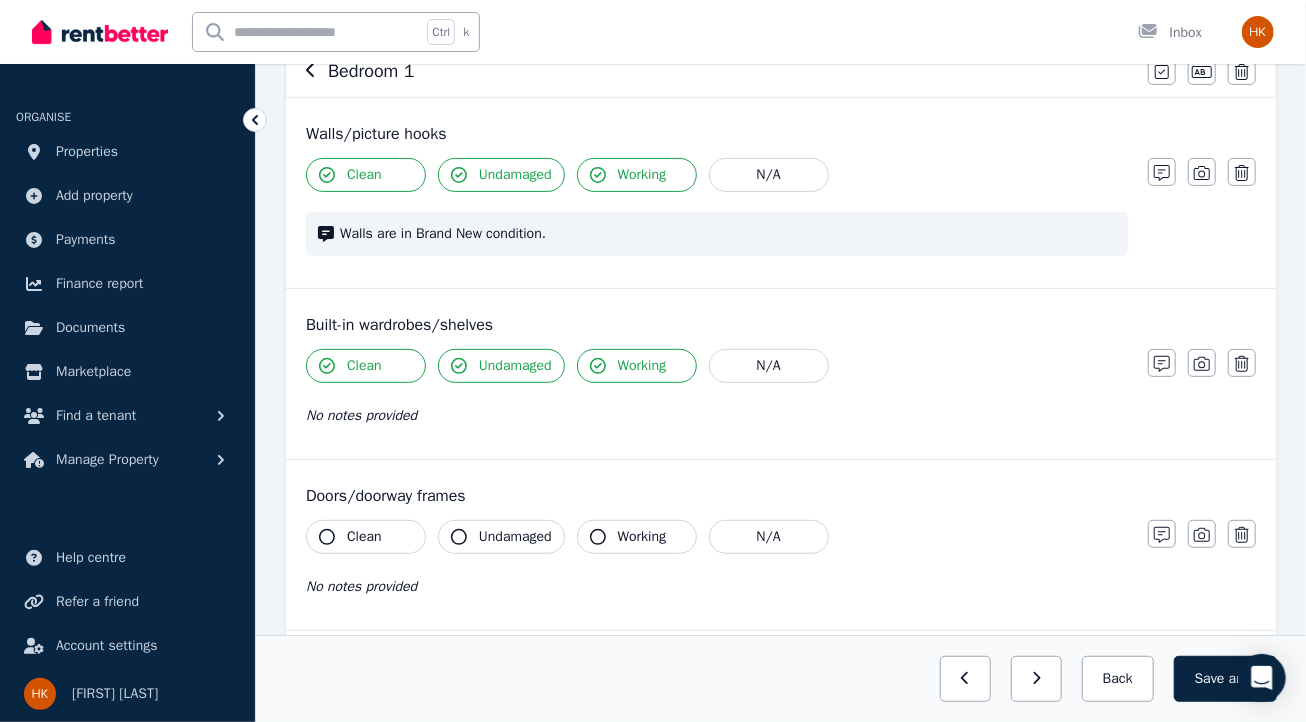 click on "No notes provided" at bounding box center [717, 415] 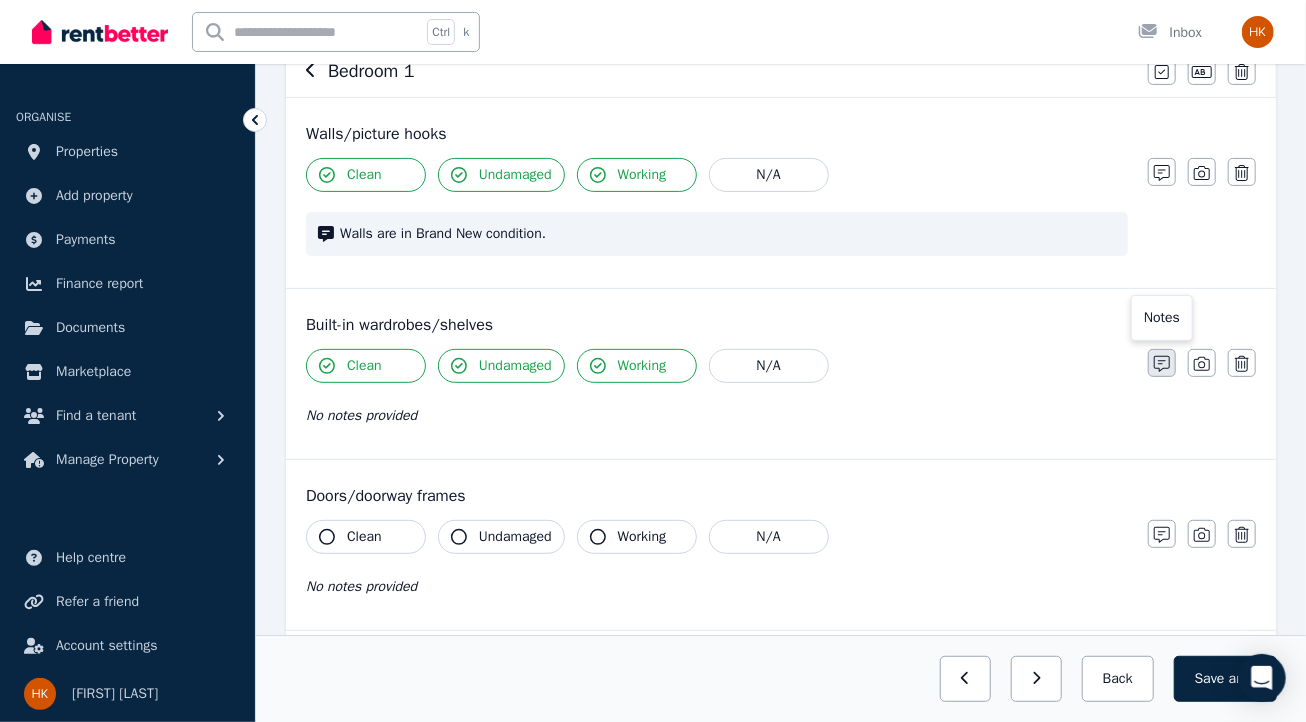 click 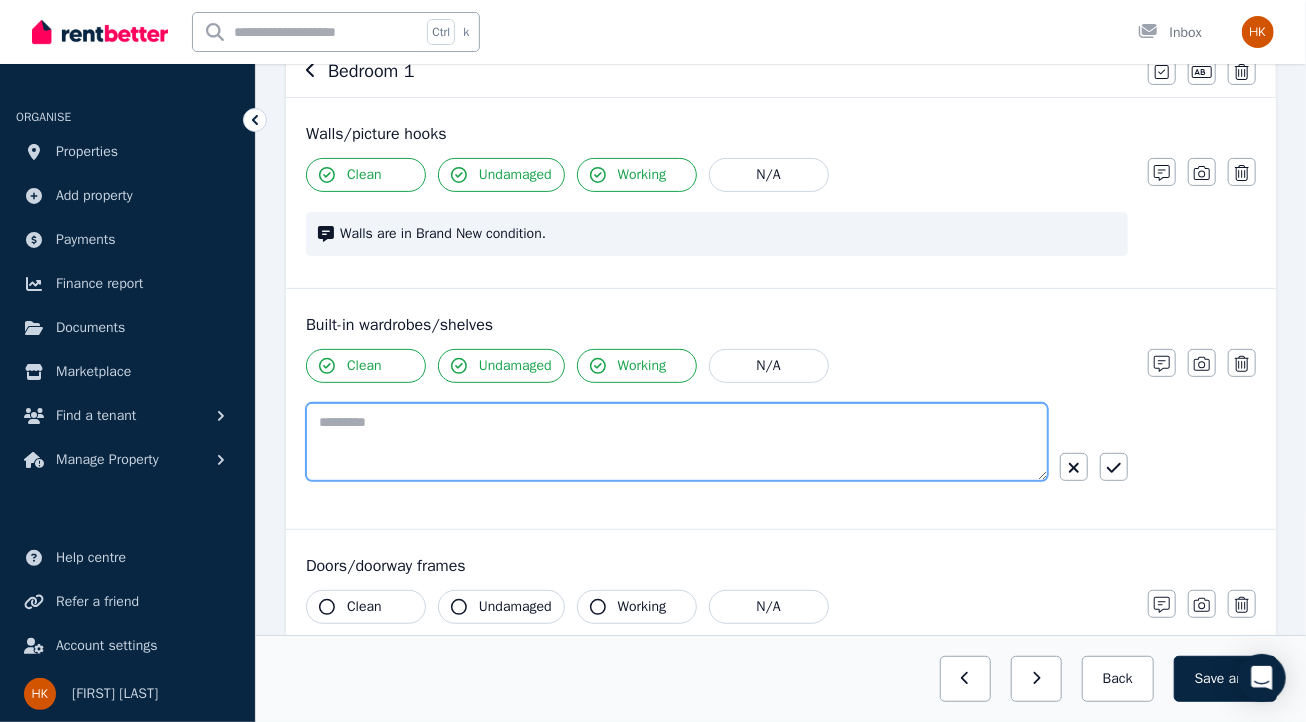 click at bounding box center (677, 442) 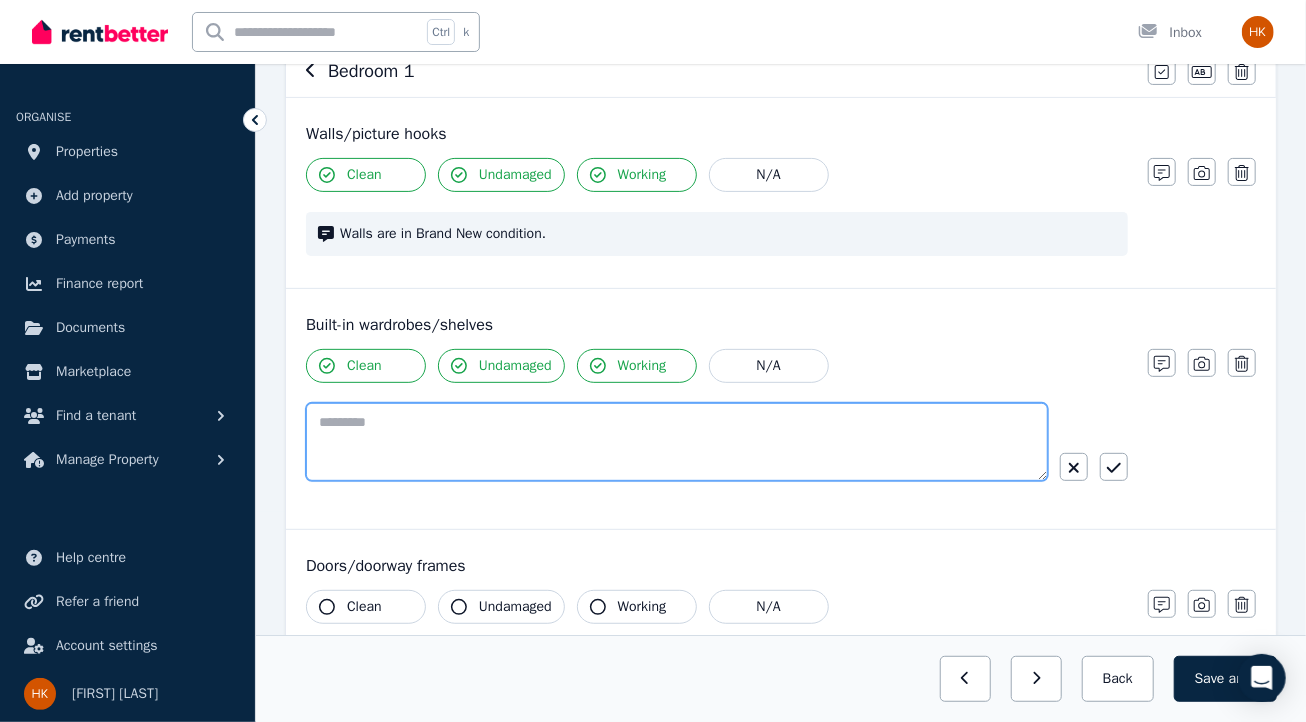 paste on "**********" 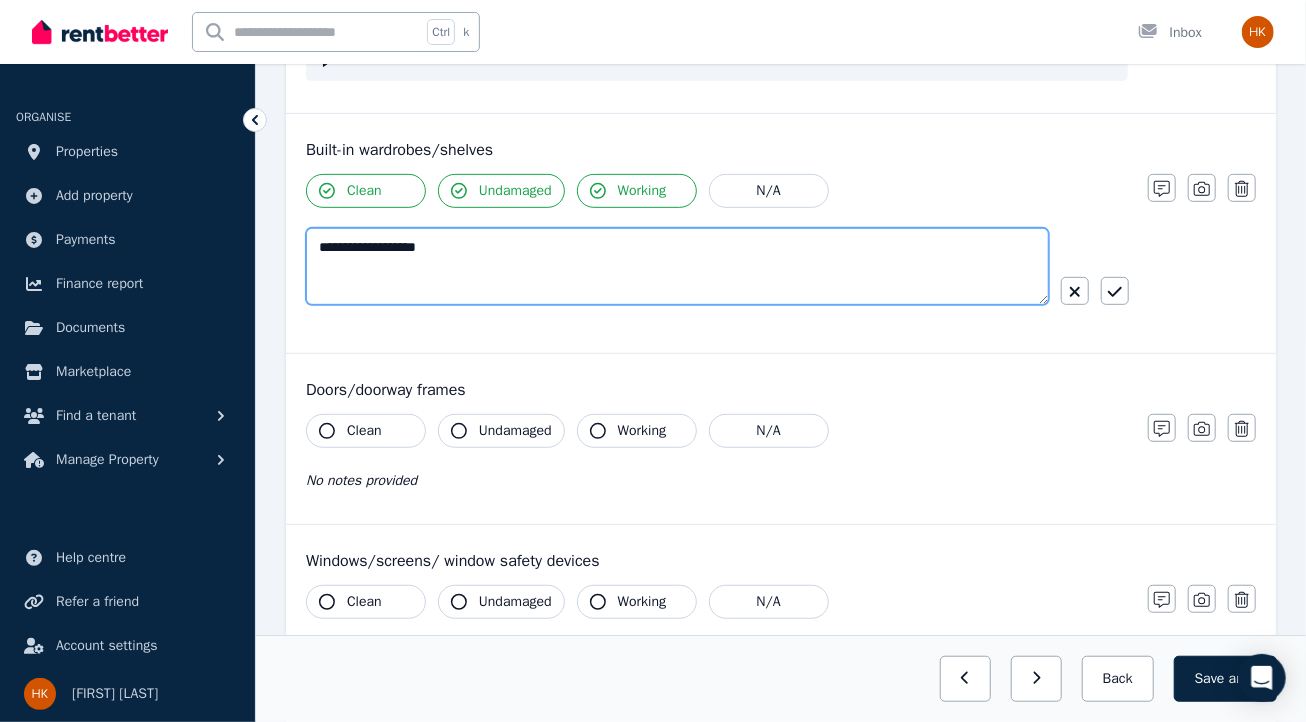 scroll, scrollTop: 392, scrollLeft: 0, axis: vertical 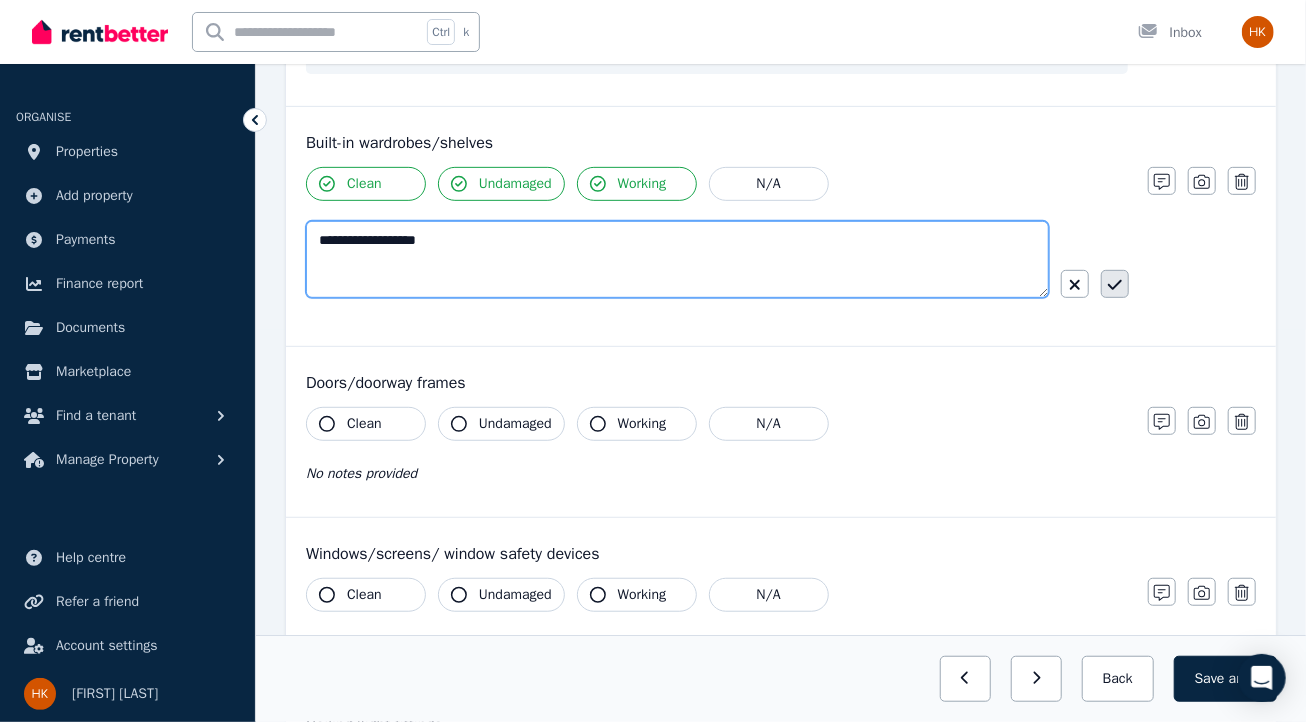 type on "**********" 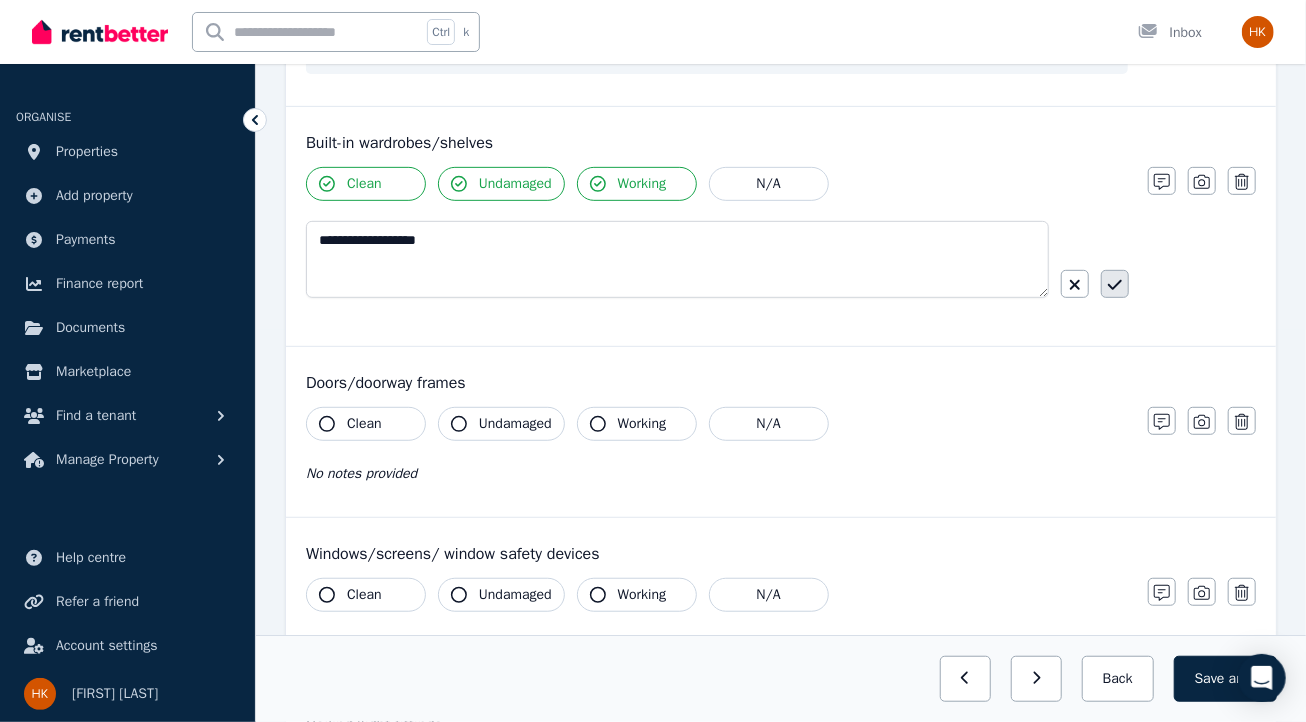click at bounding box center [1115, 284] 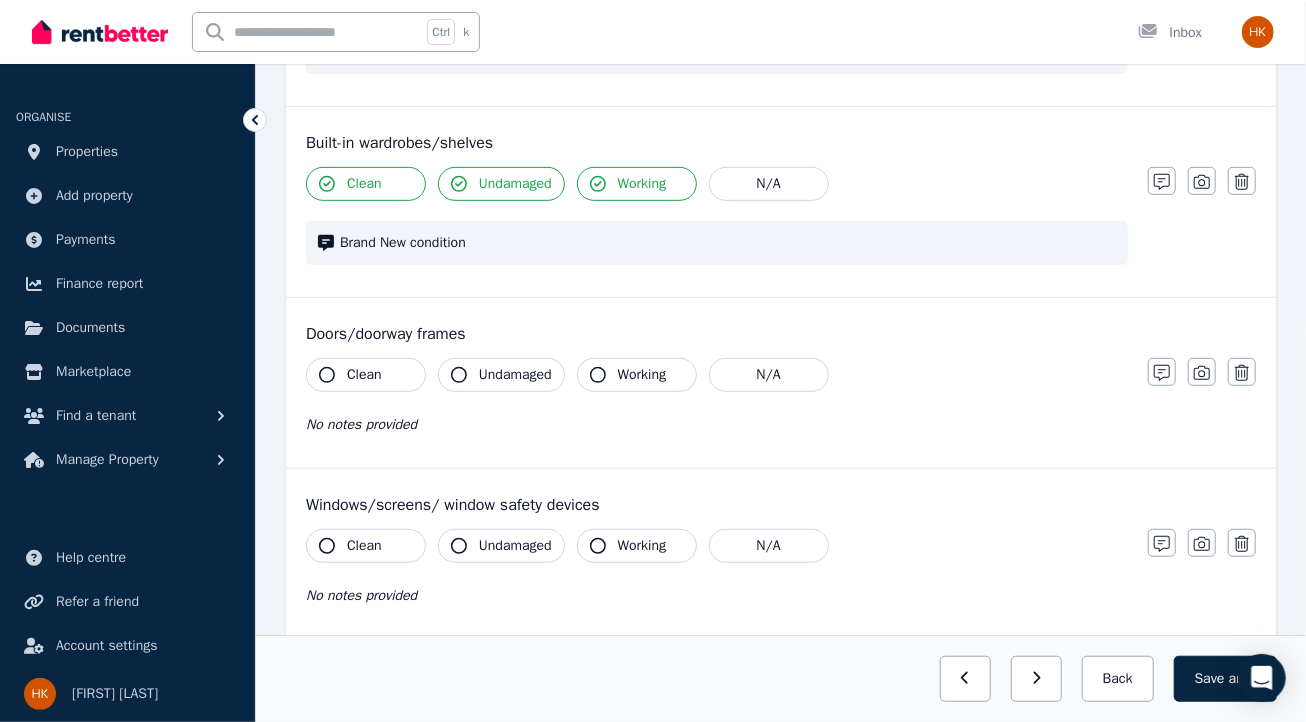 click 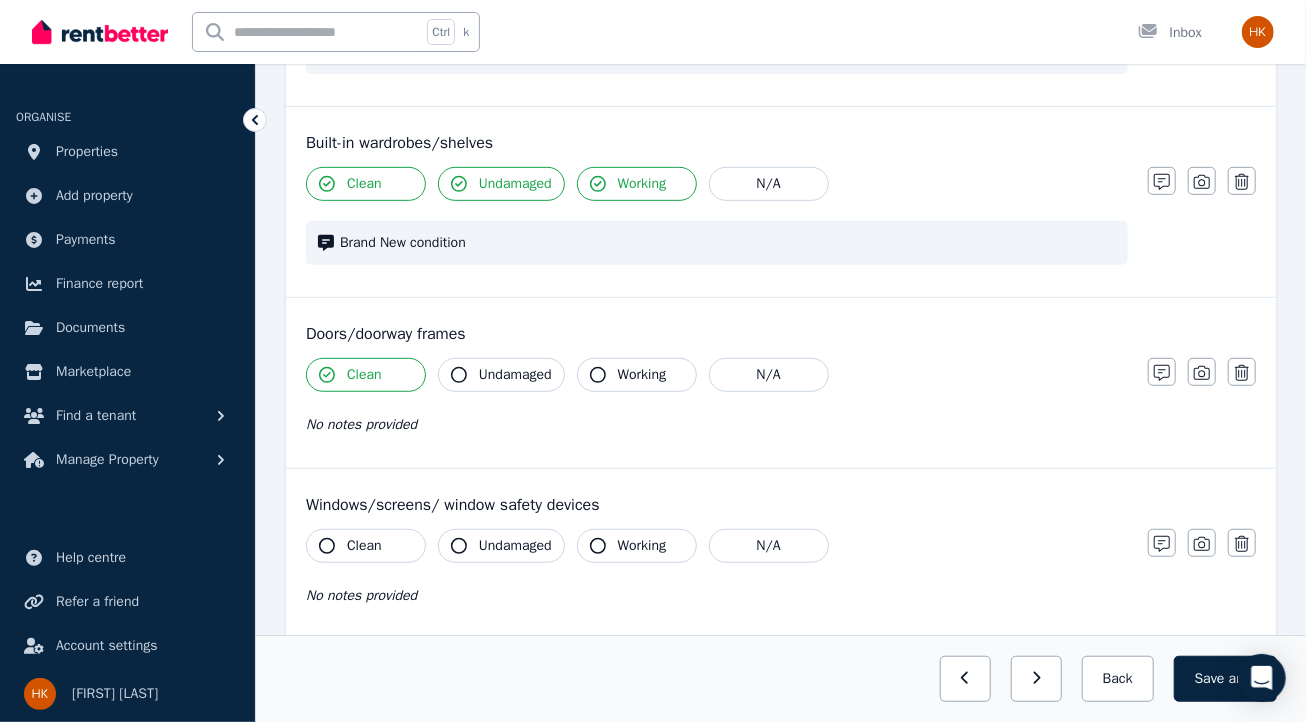 click 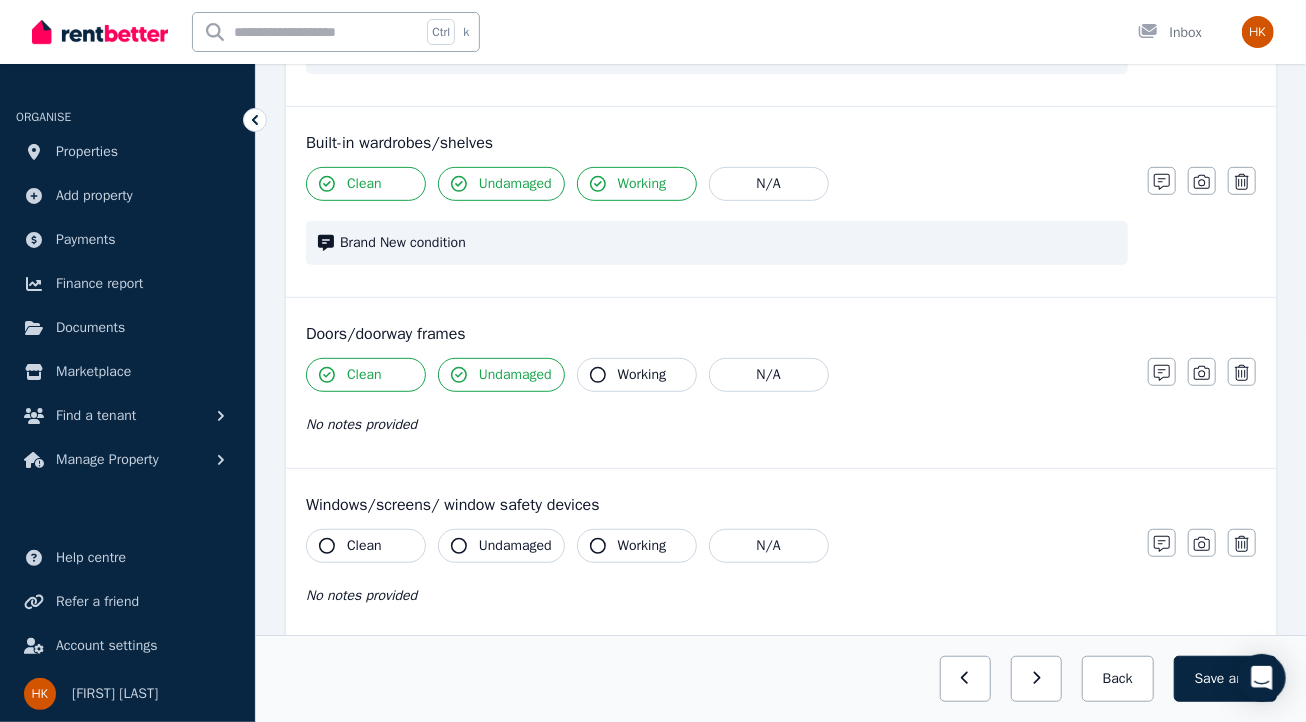 click on "Working" at bounding box center [637, 375] 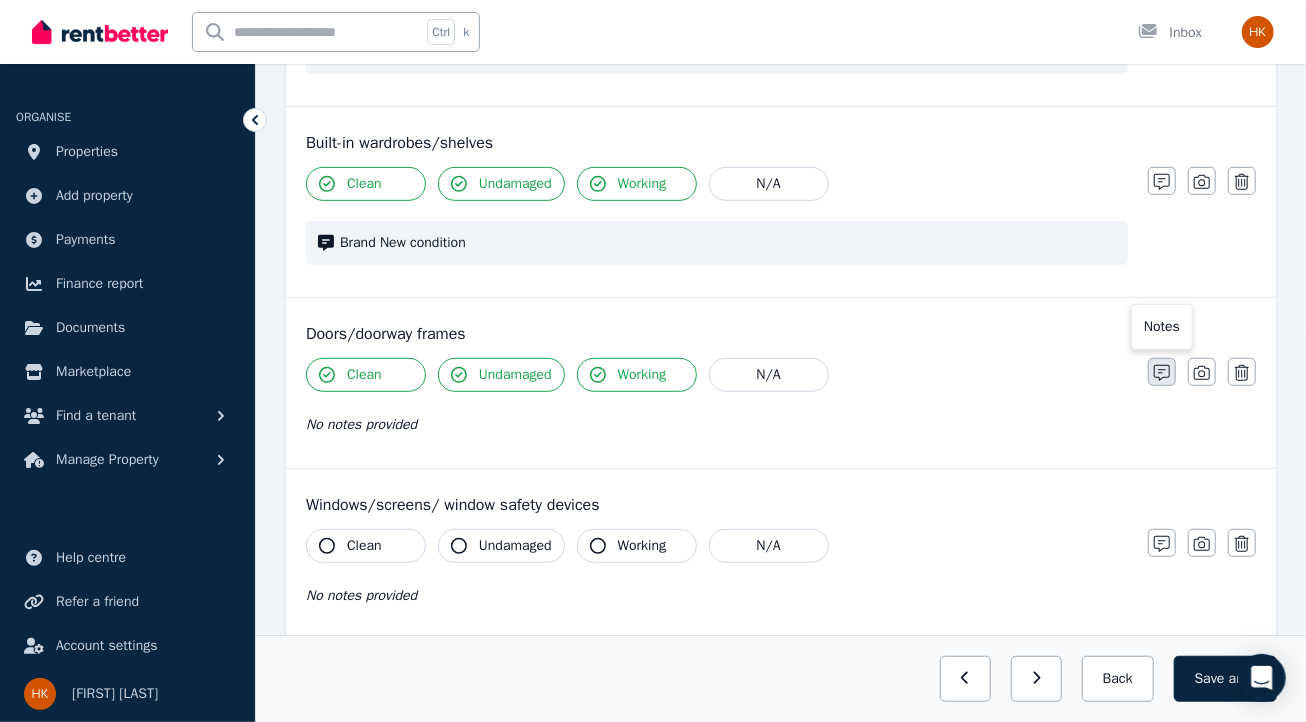 click 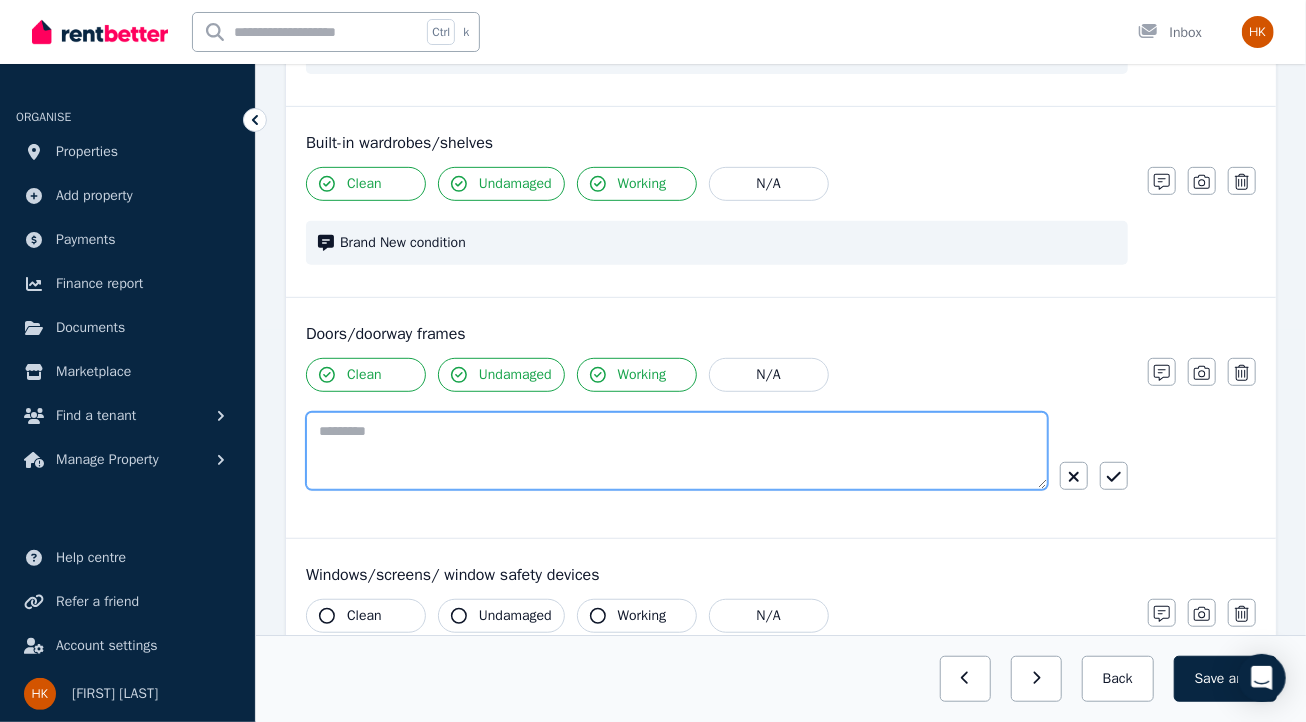 click at bounding box center (677, 451) 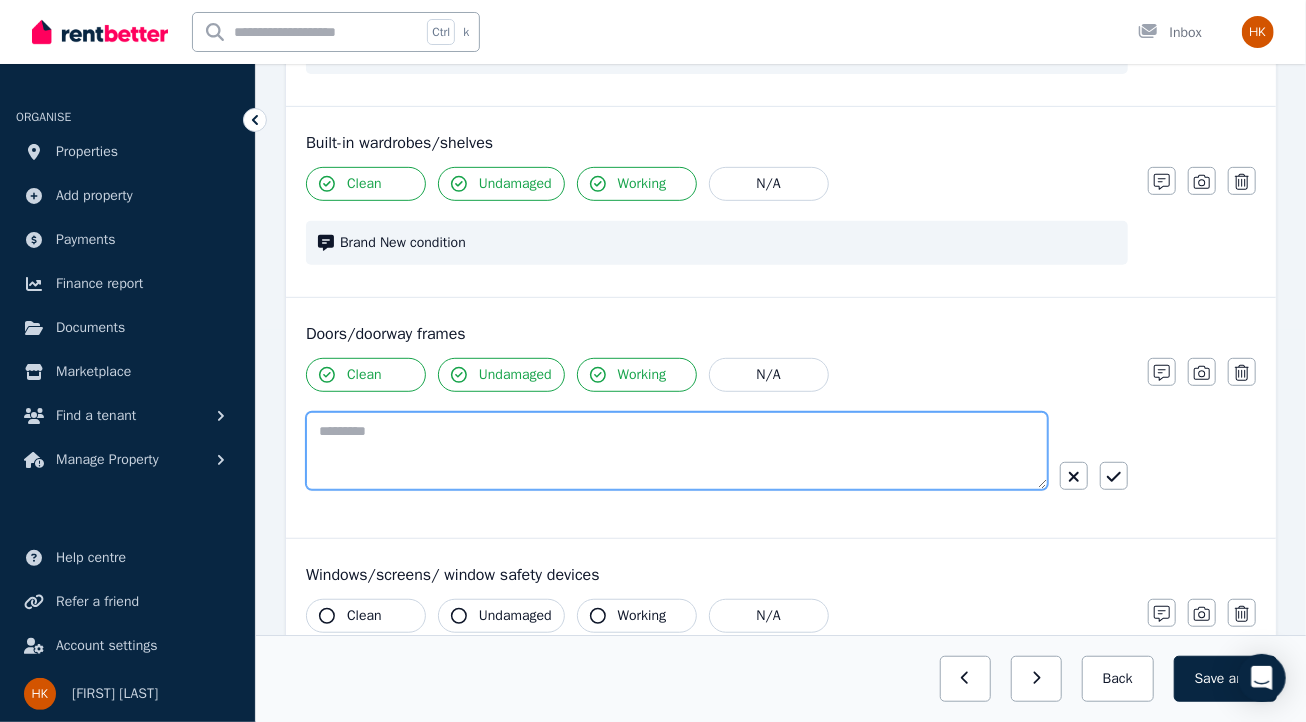 paste on "**********" 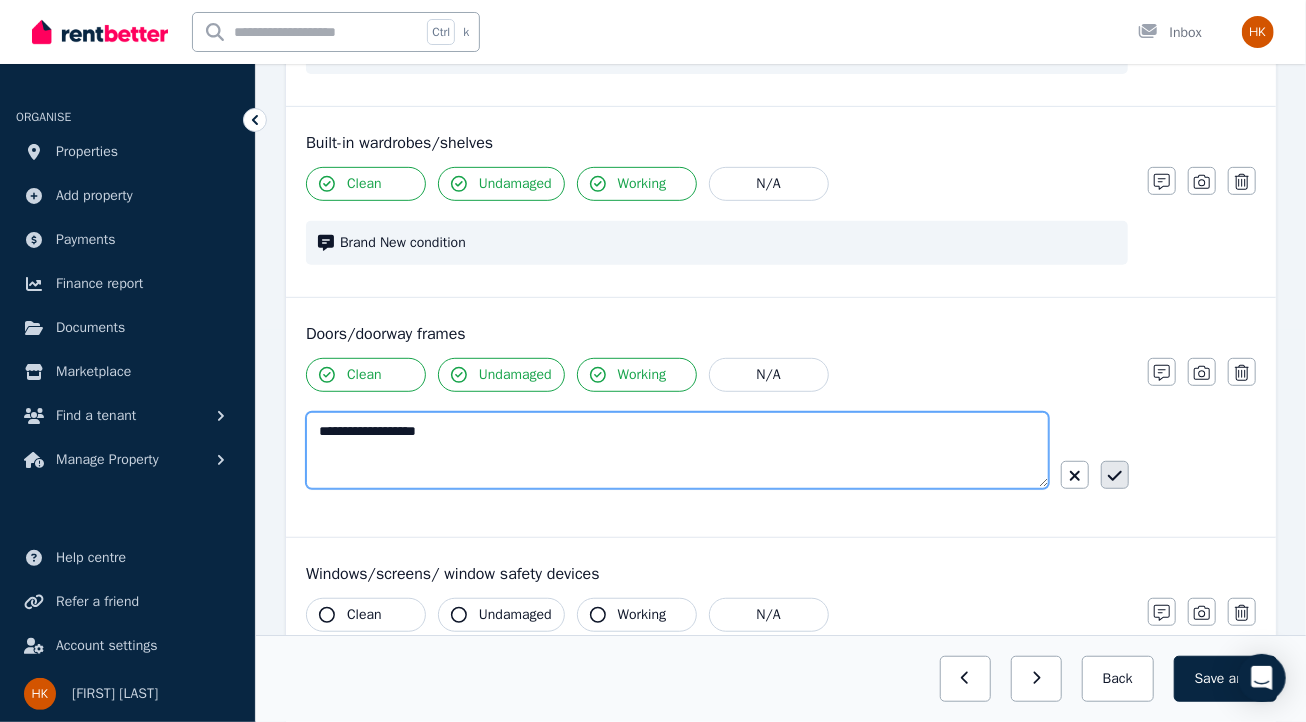 type on "**********" 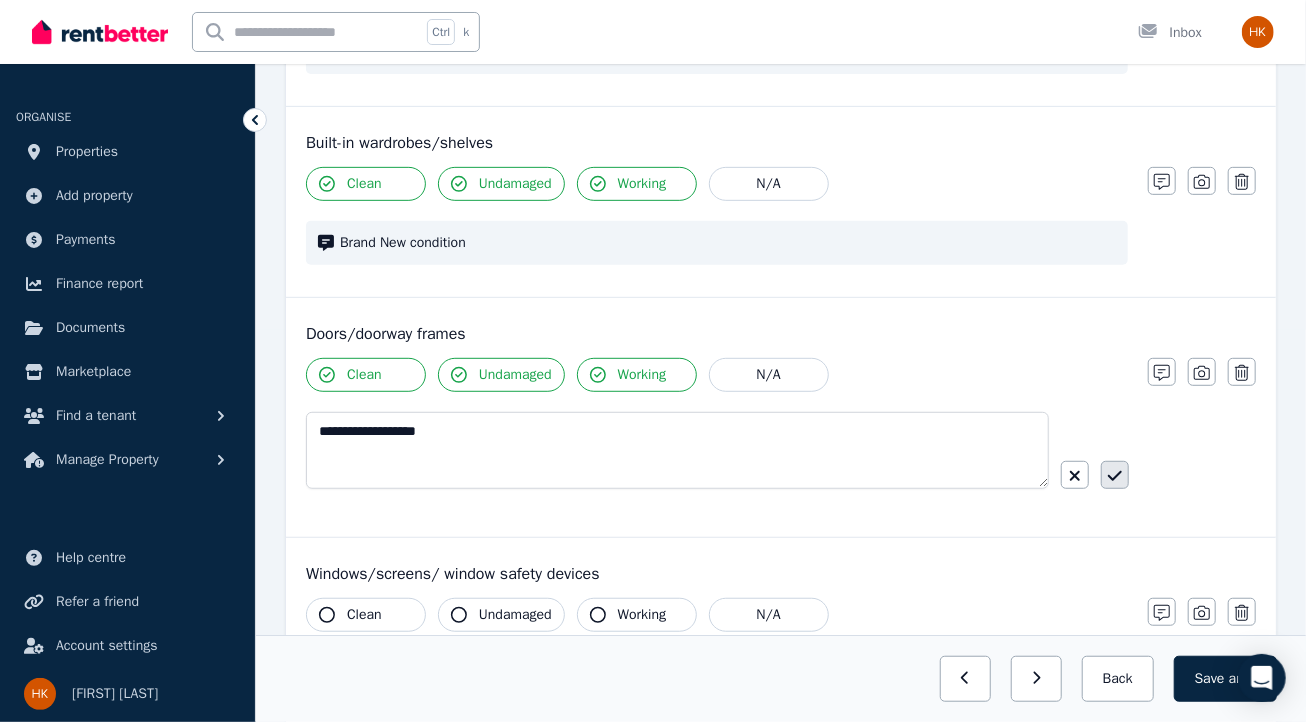 click 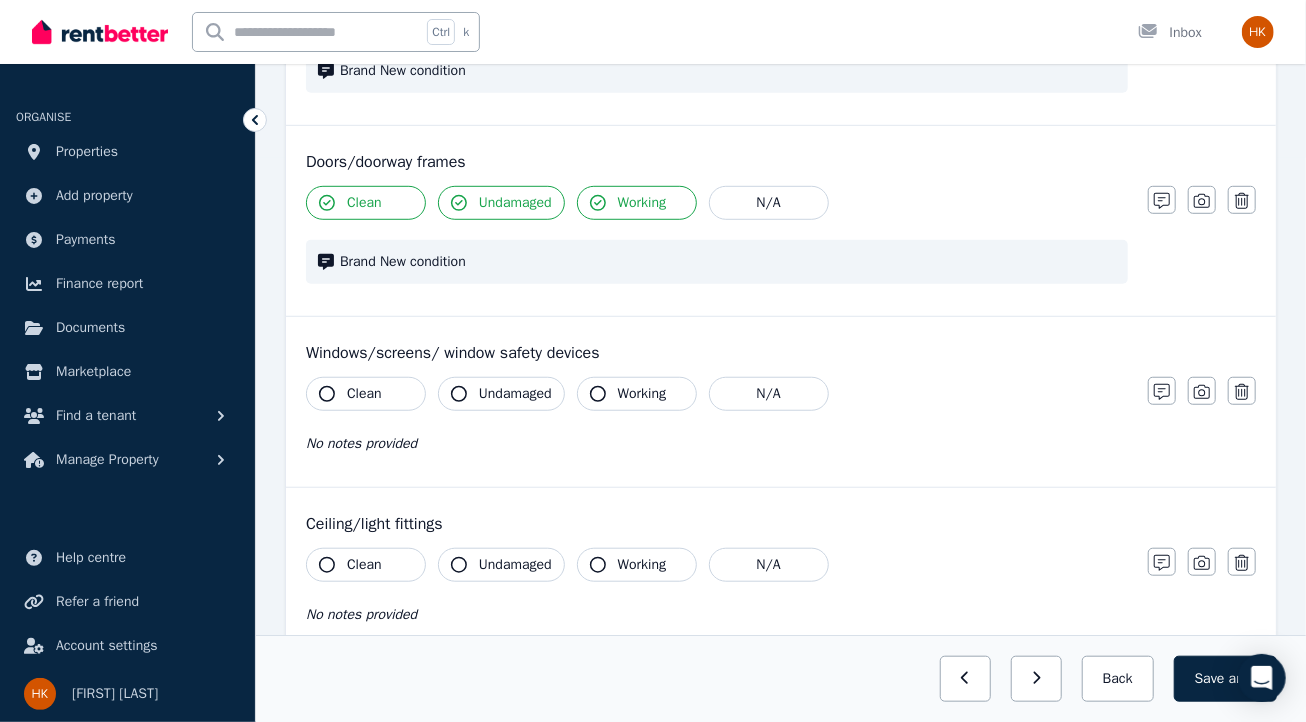 scroll, scrollTop: 604, scrollLeft: 0, axis: vertical 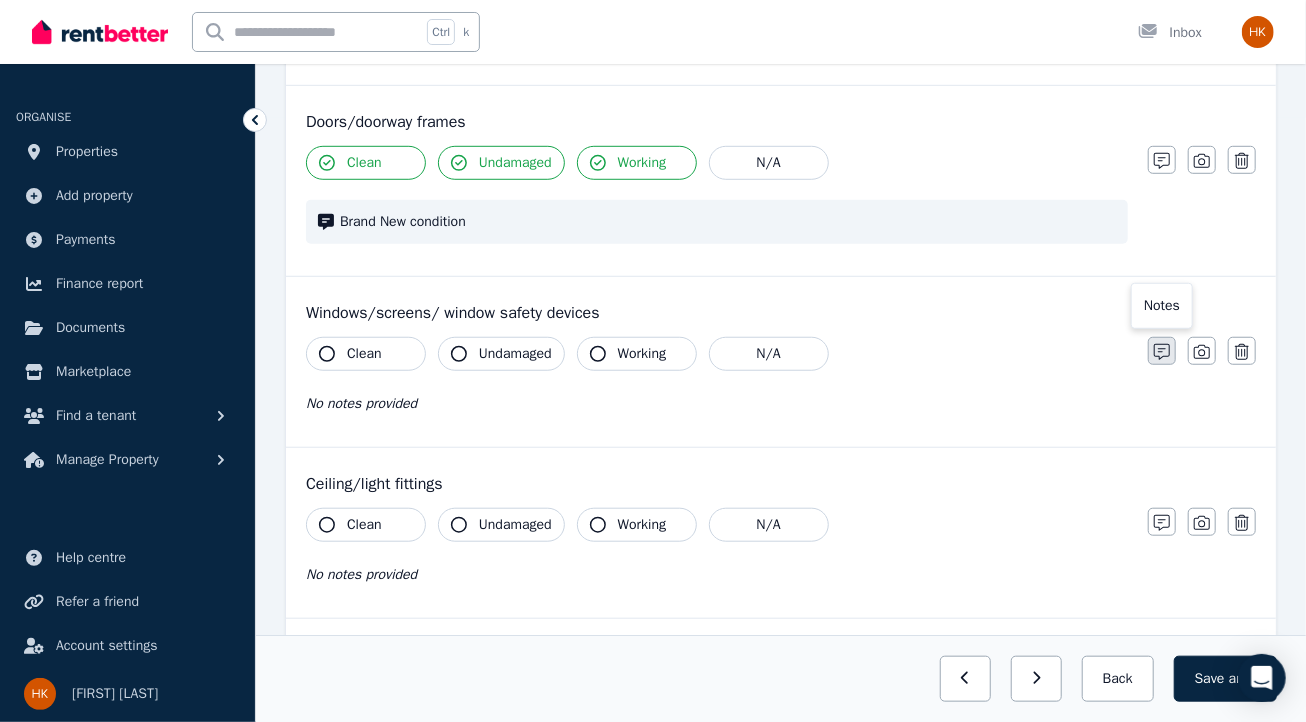 click 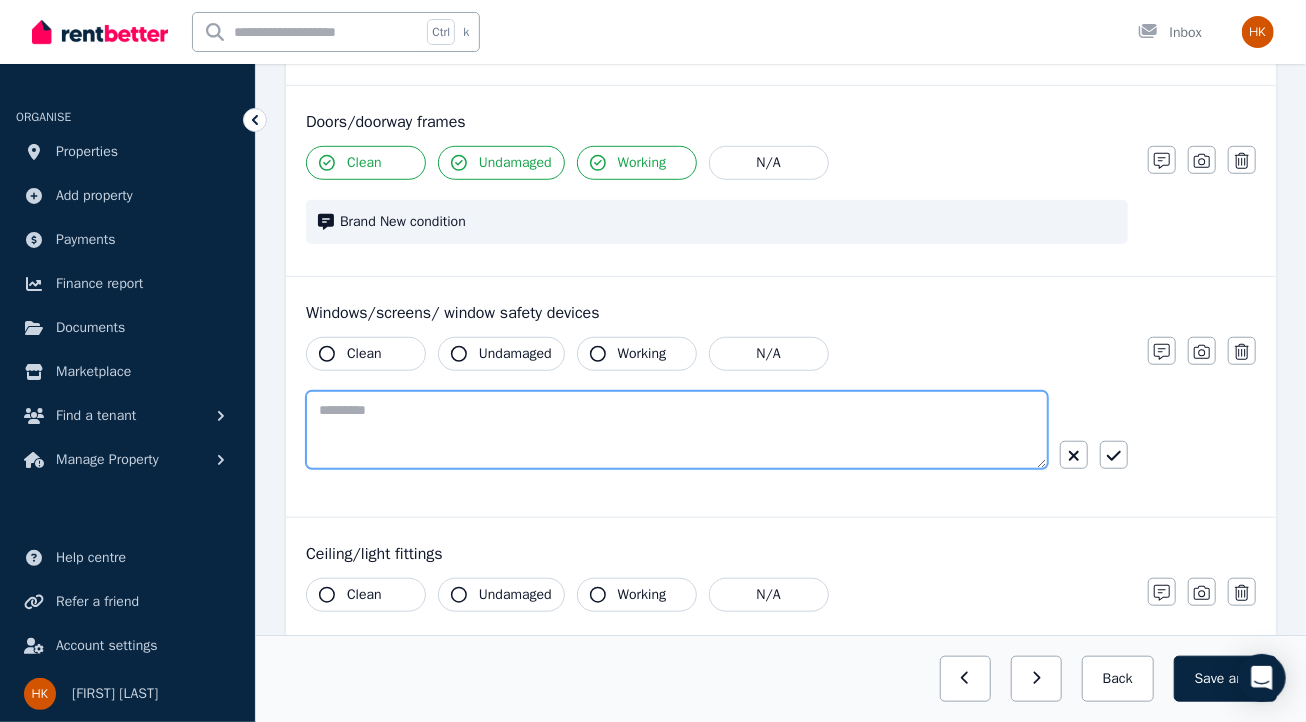 click at bounding box center [677, 430] 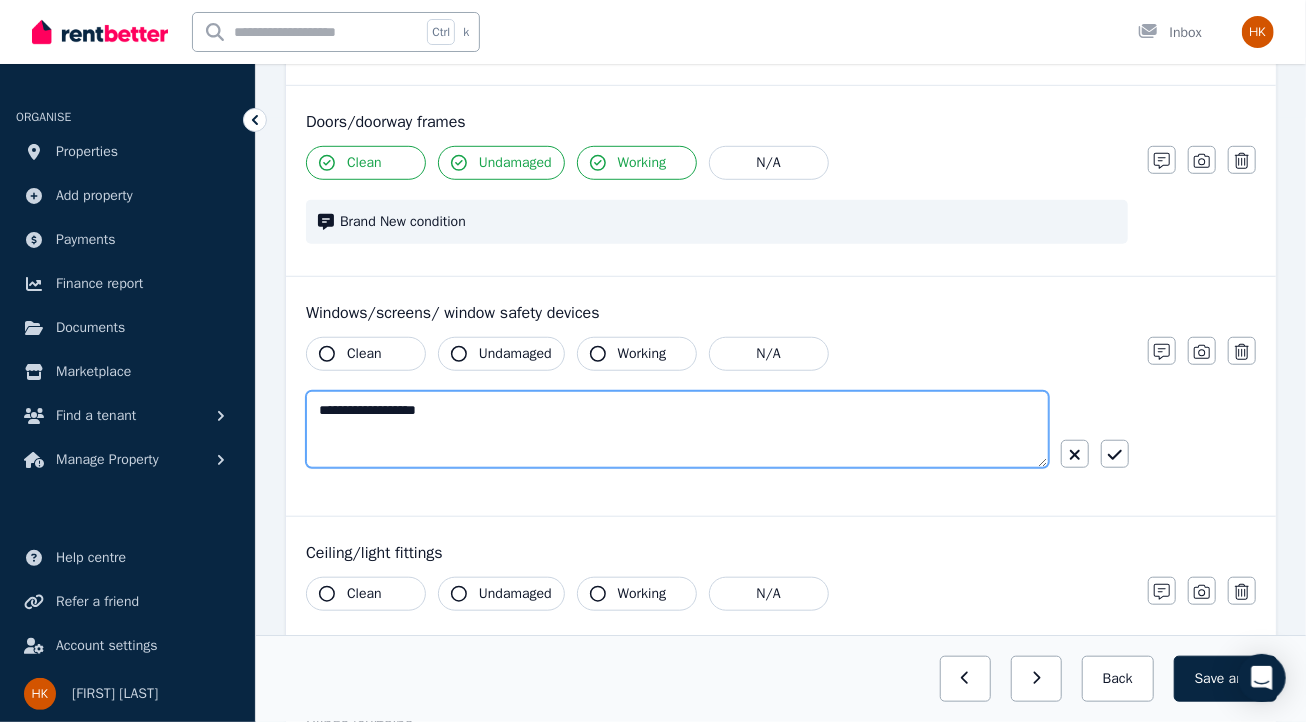 type on "**********" 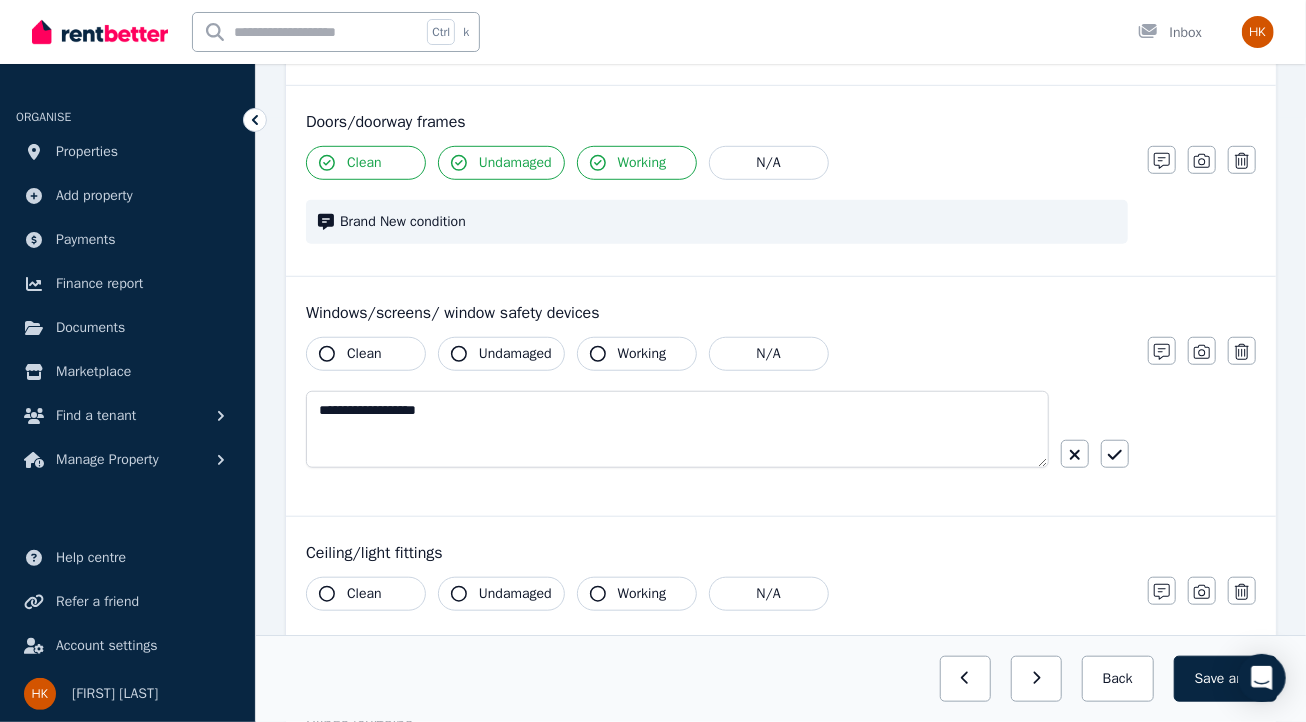 click 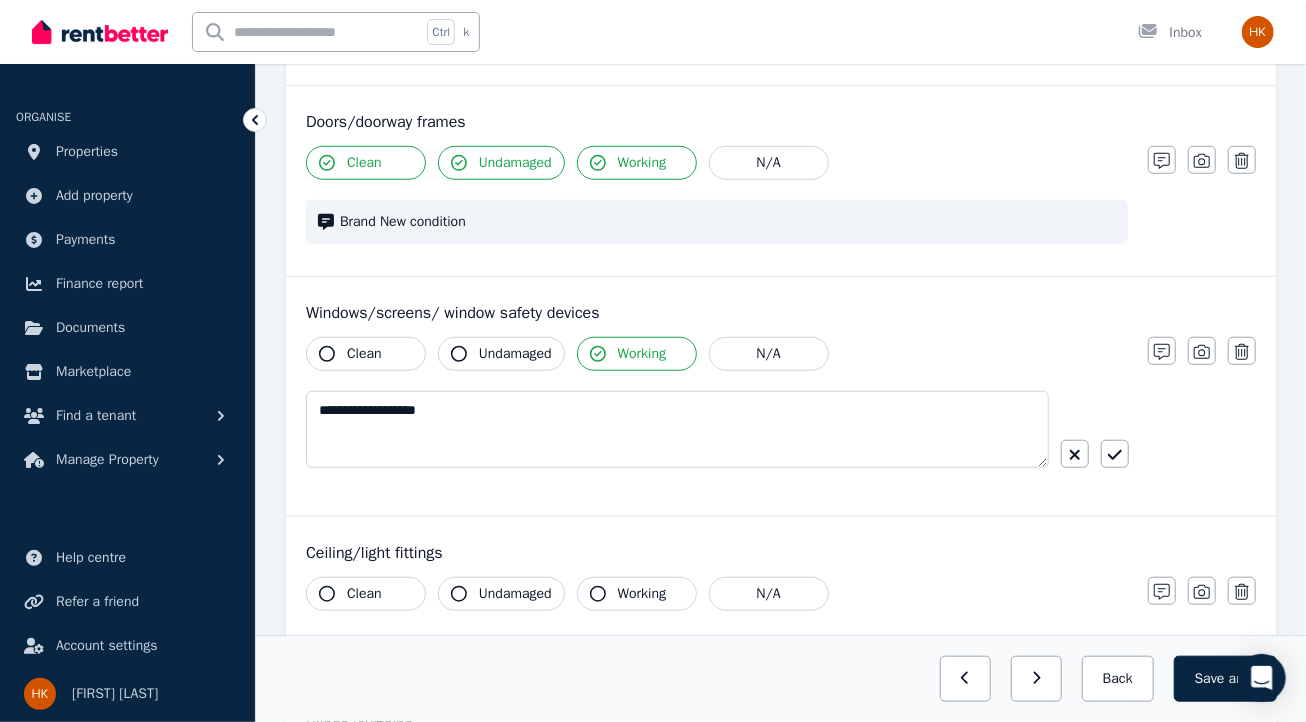 click 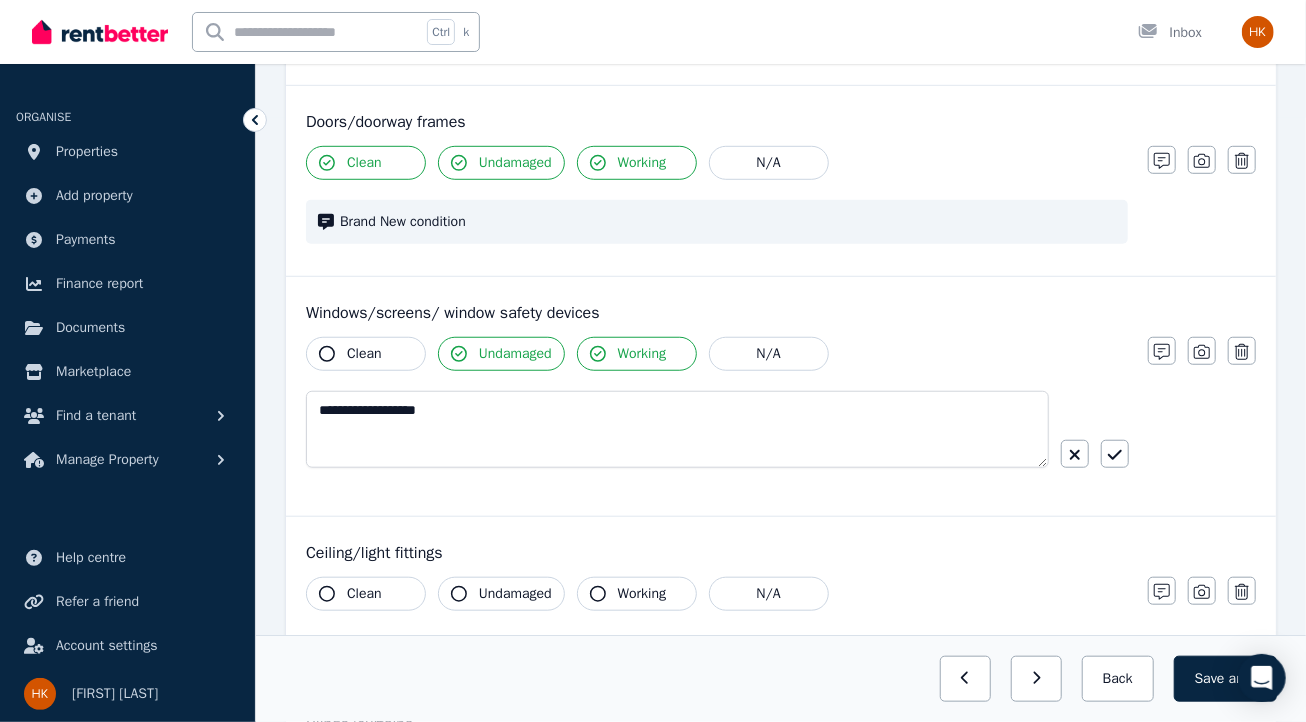 click 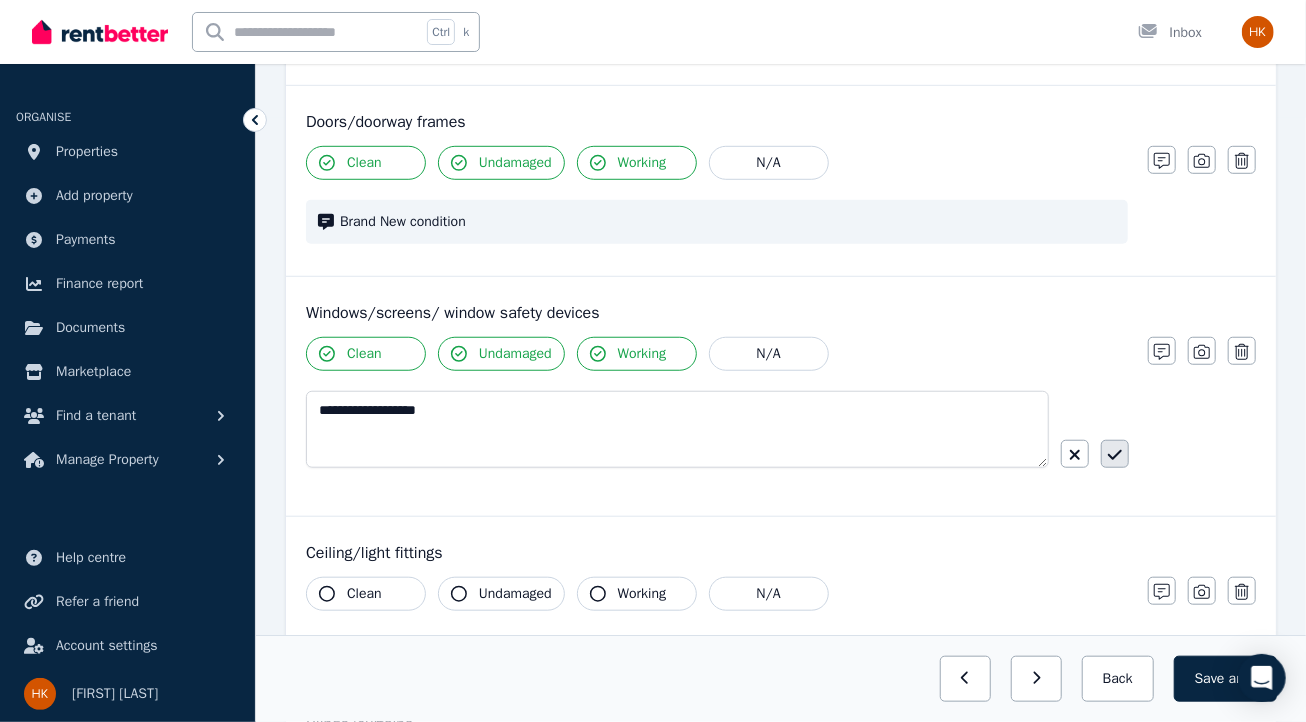 click 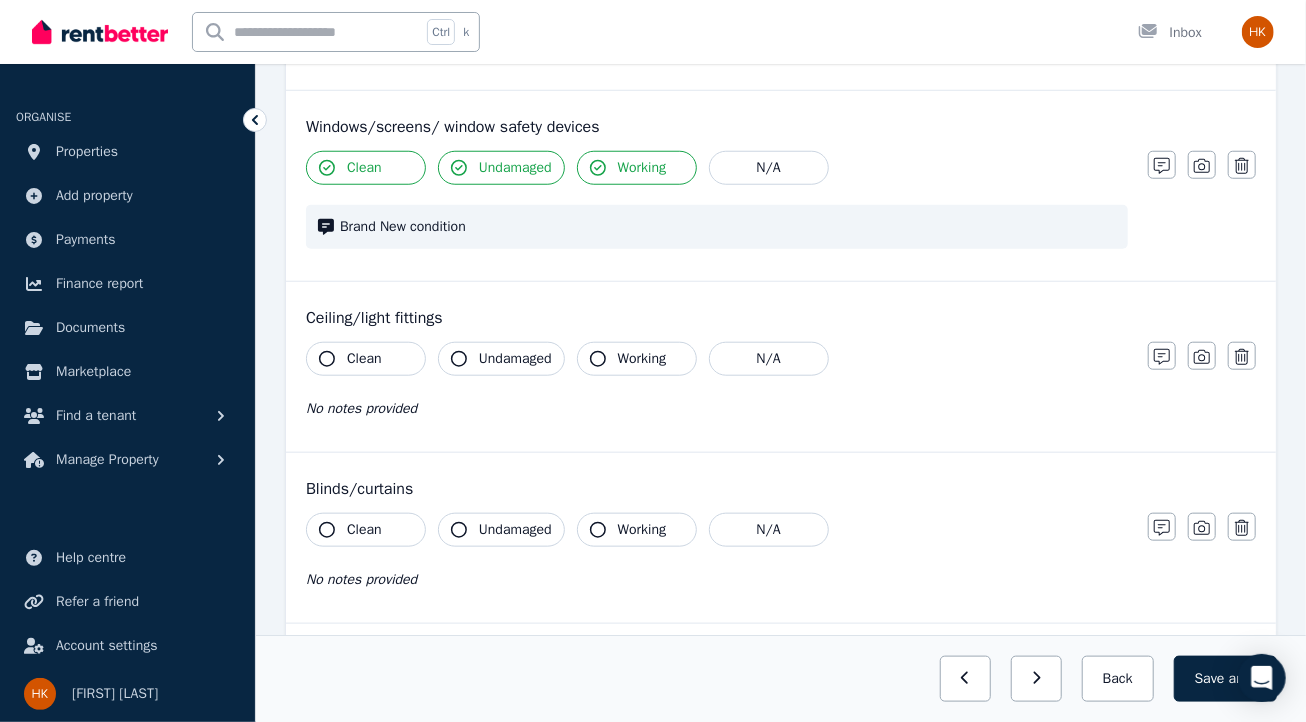 scroll, scrollTop: 802, scrollLeft: 0, axis: vertical 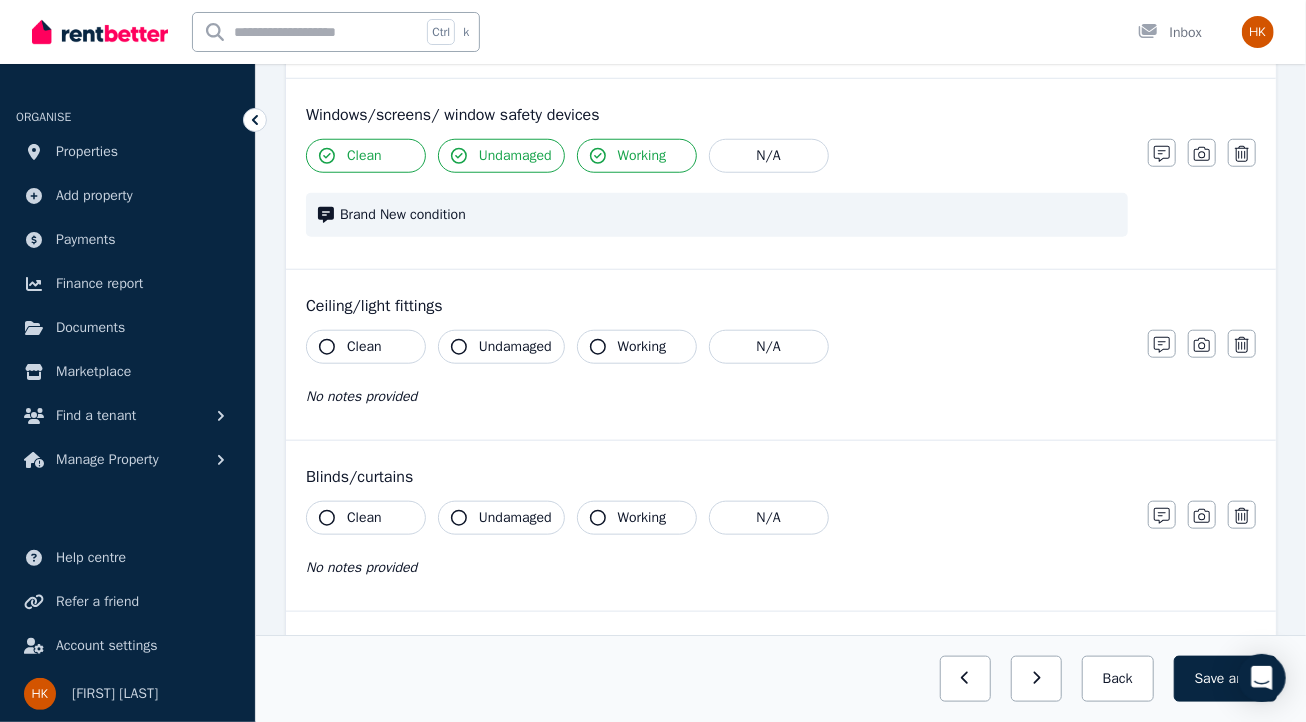 click 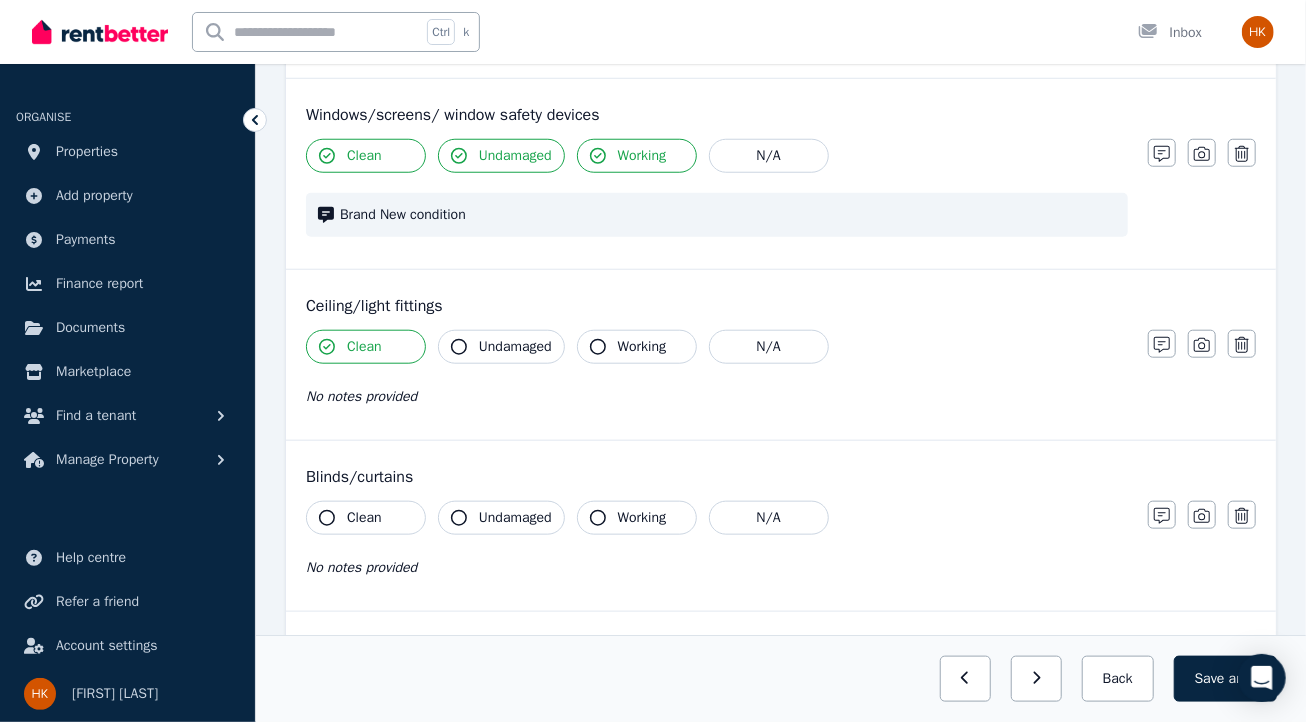click 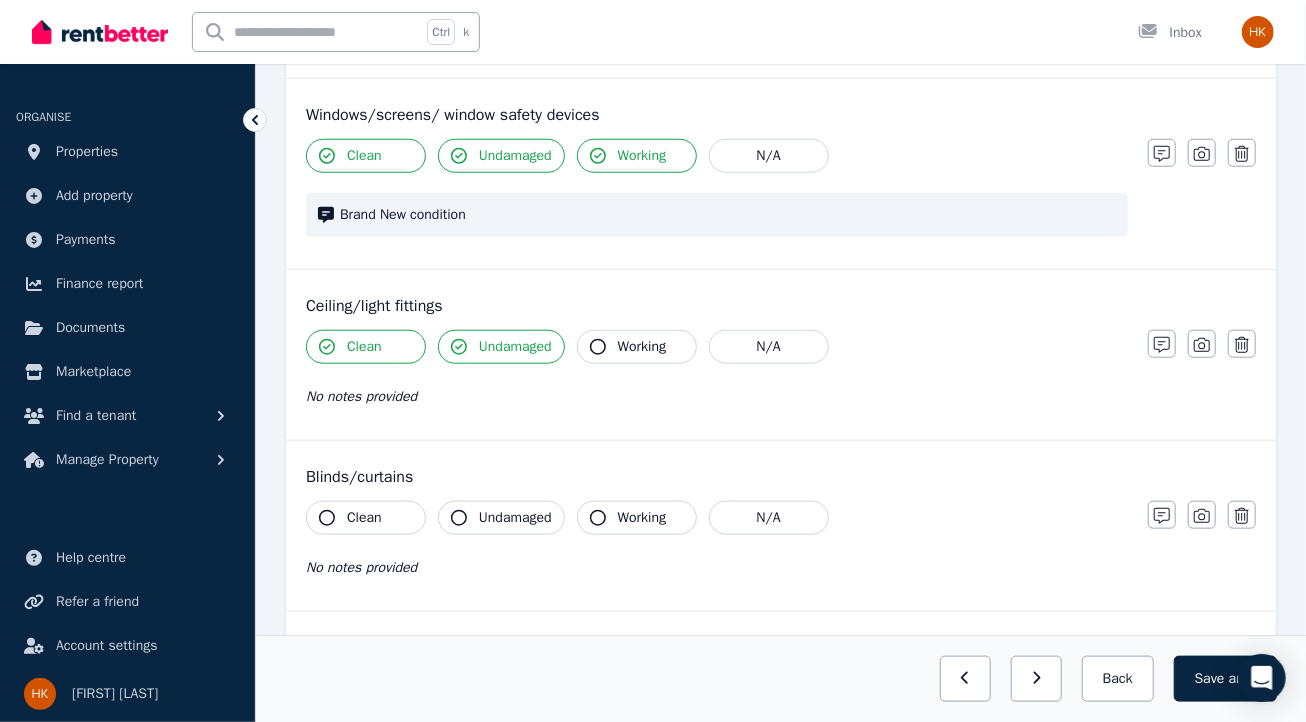 click 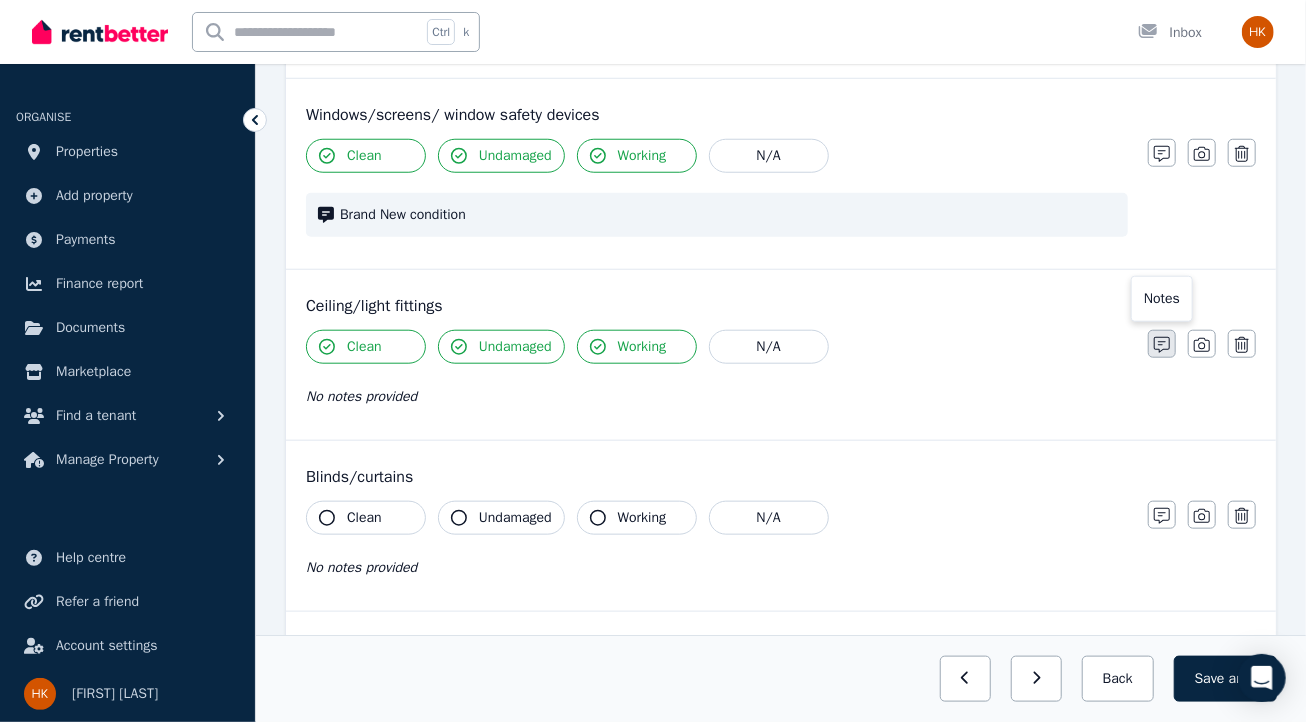click 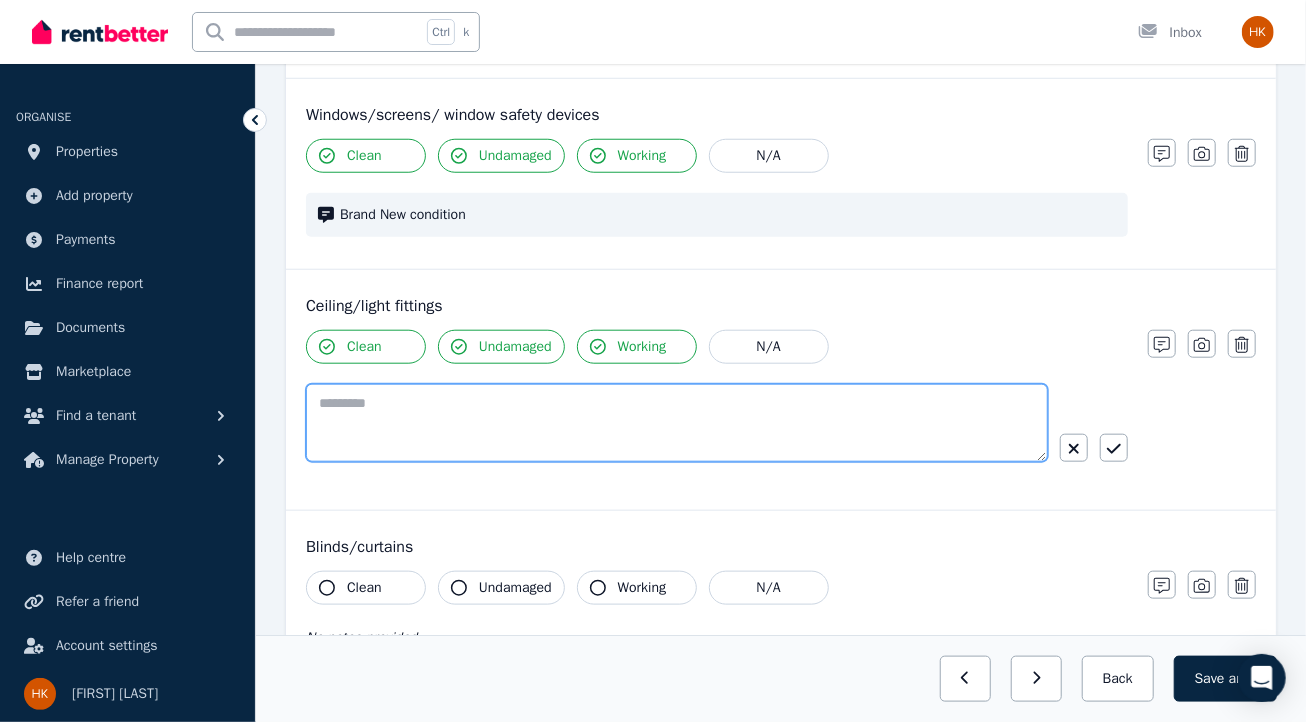 click at bounding box center [677, 423] 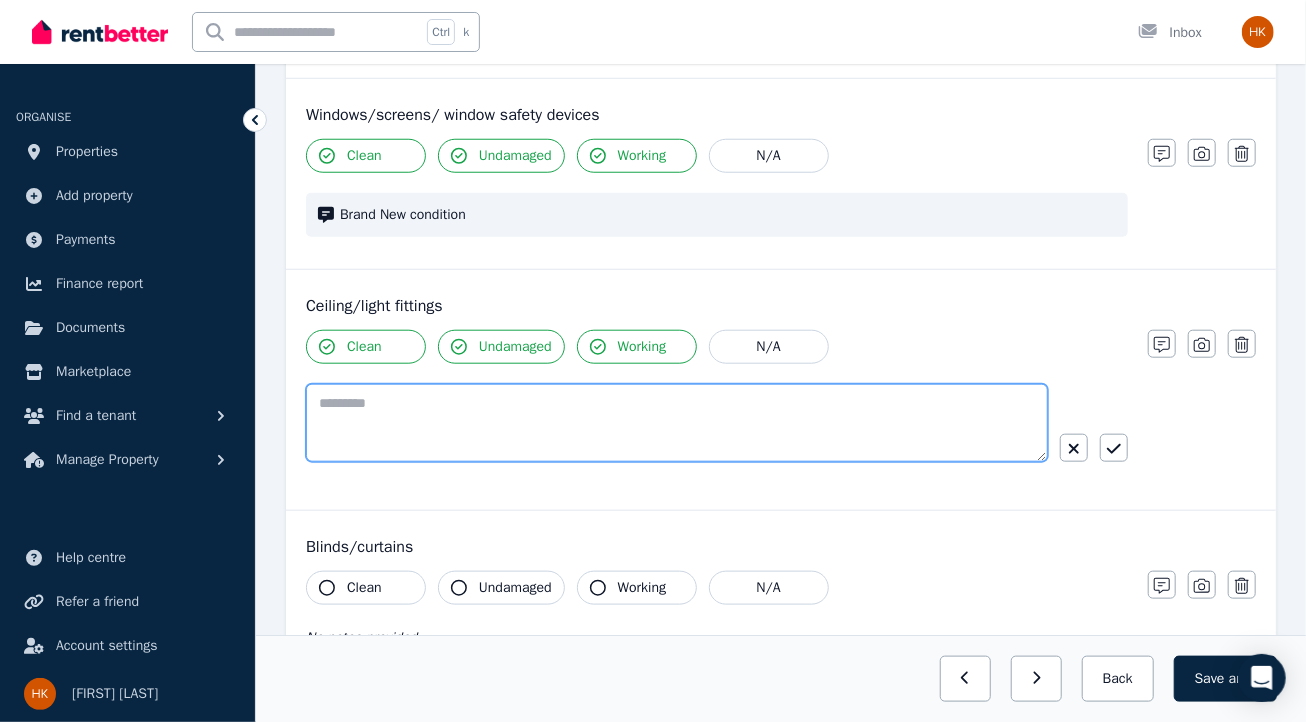 paste on "**********" 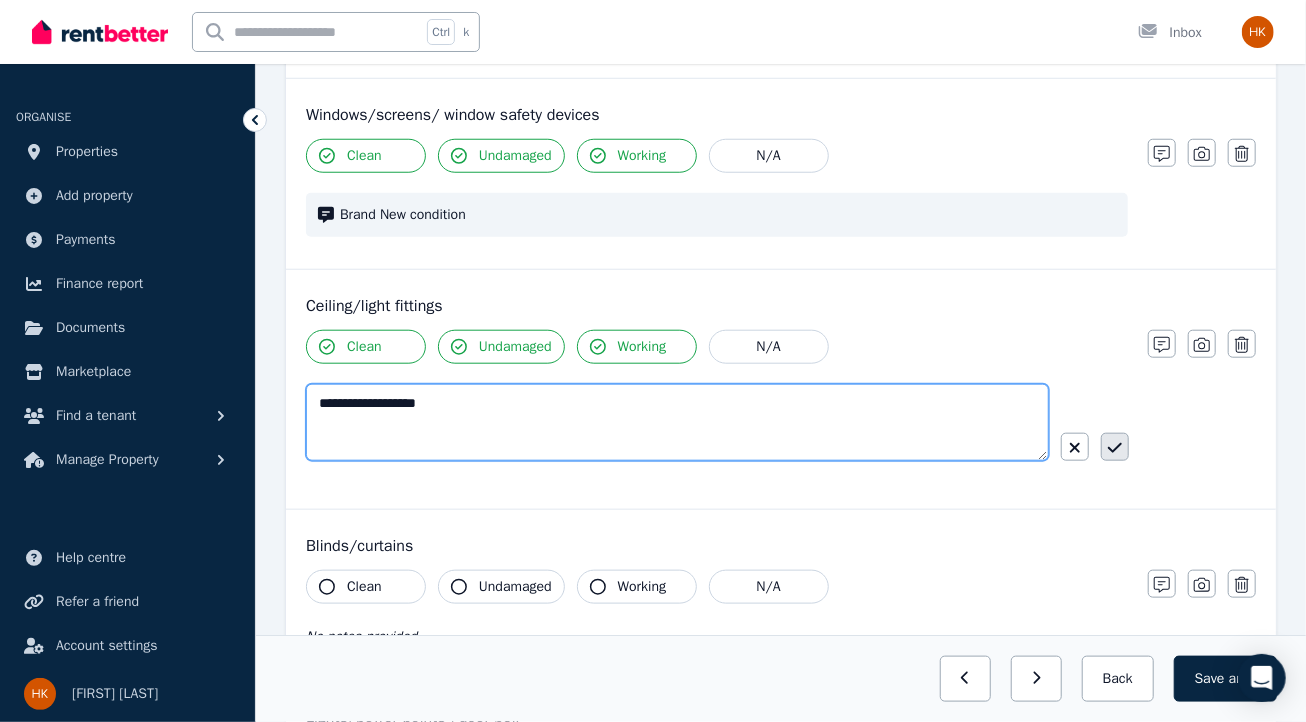 type on "**********" 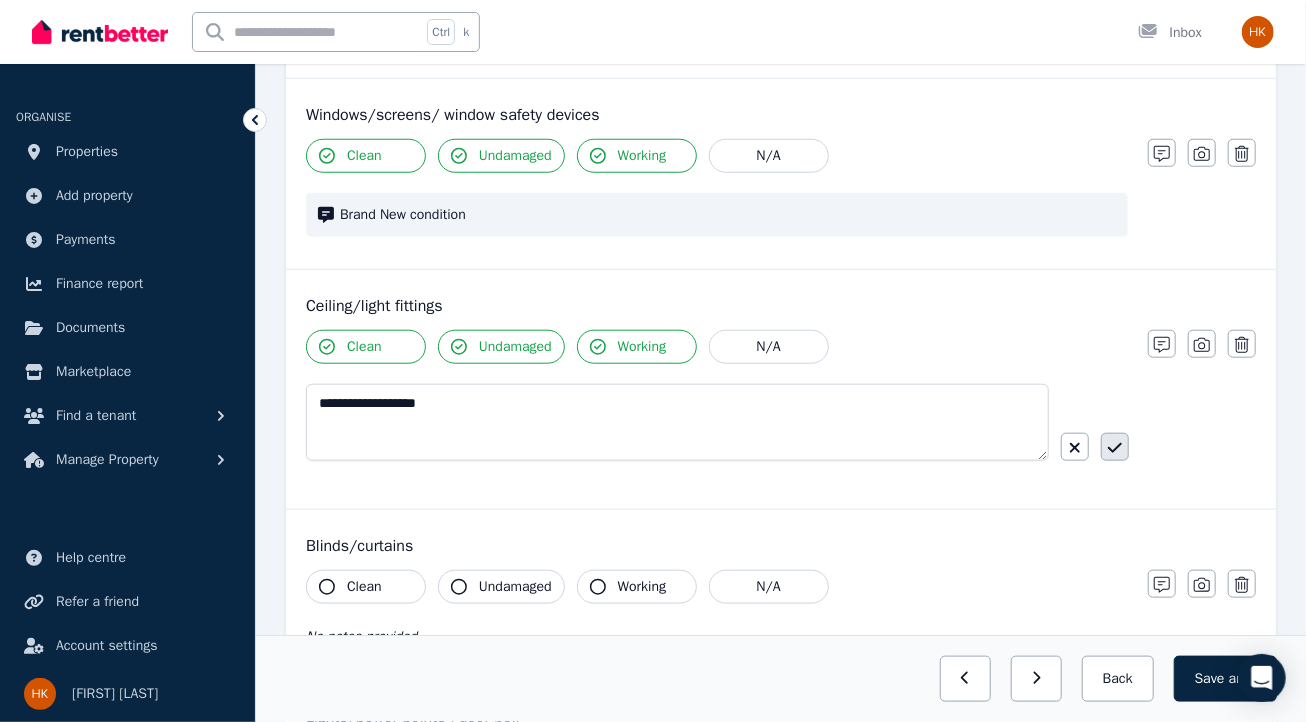 click 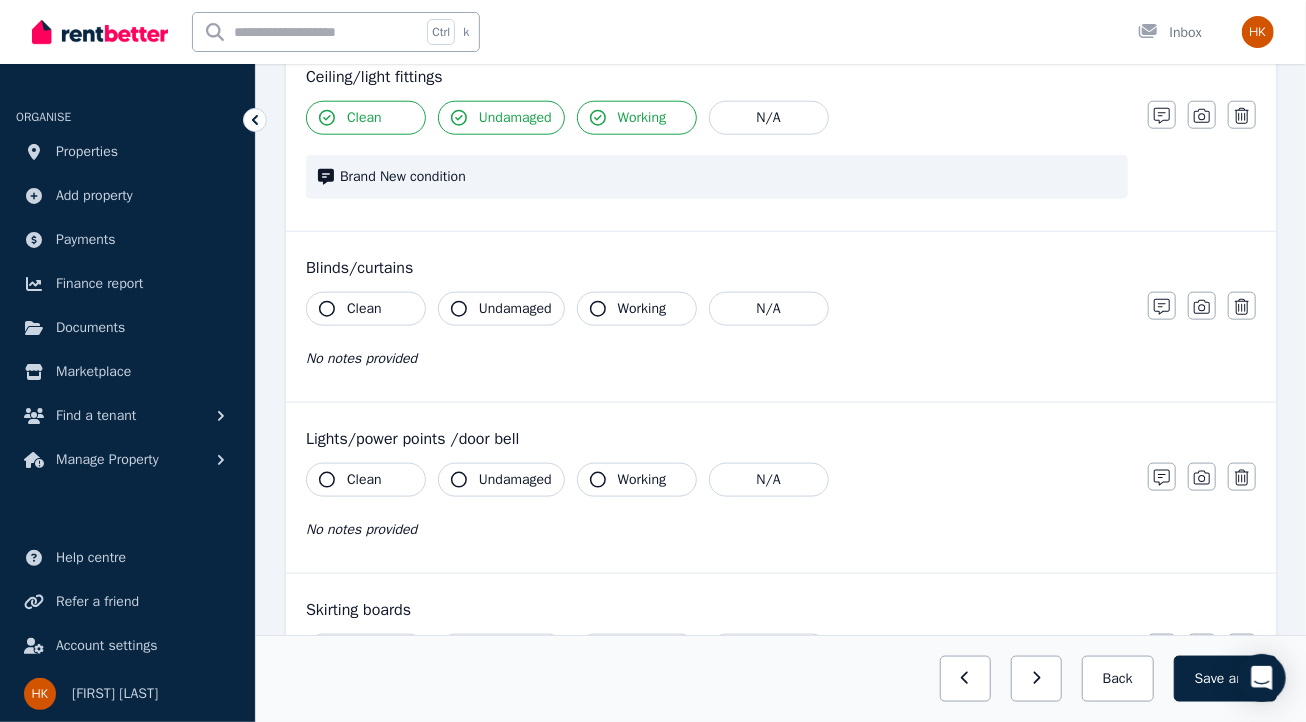 scroll, scrollTop: 1055, scrollLeft: 0, axis: vertical 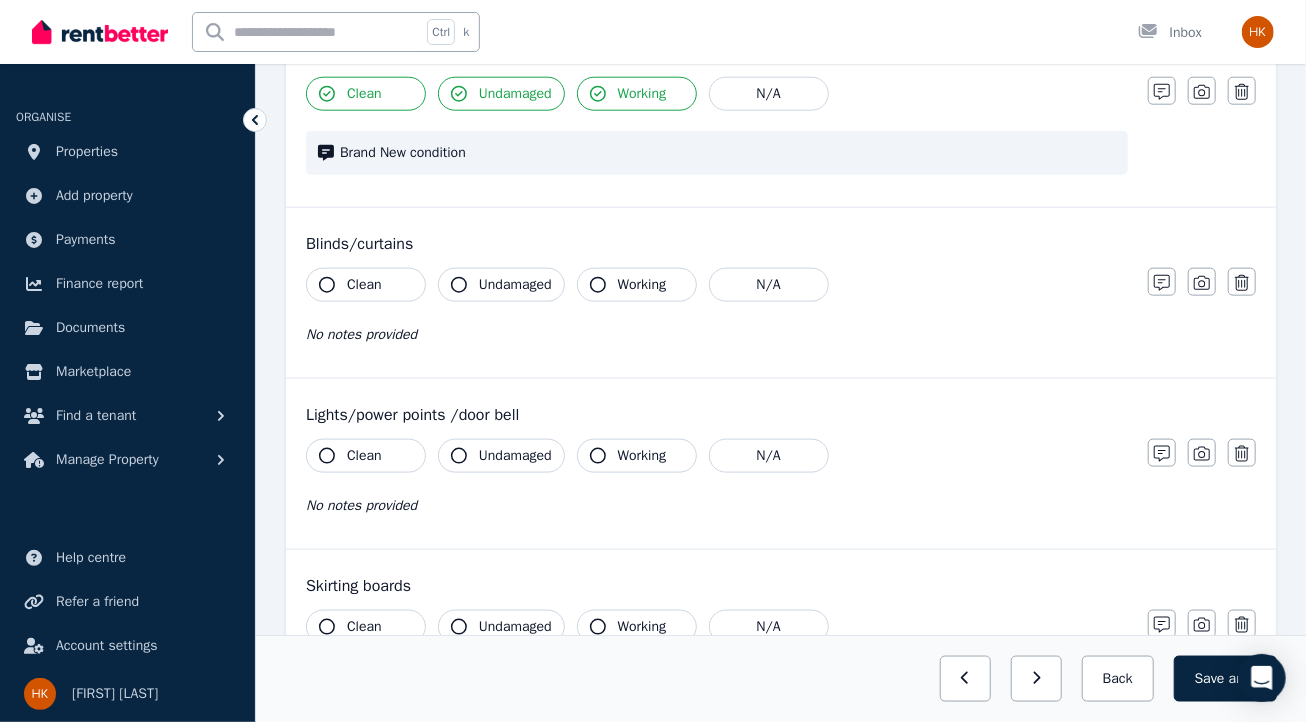 click 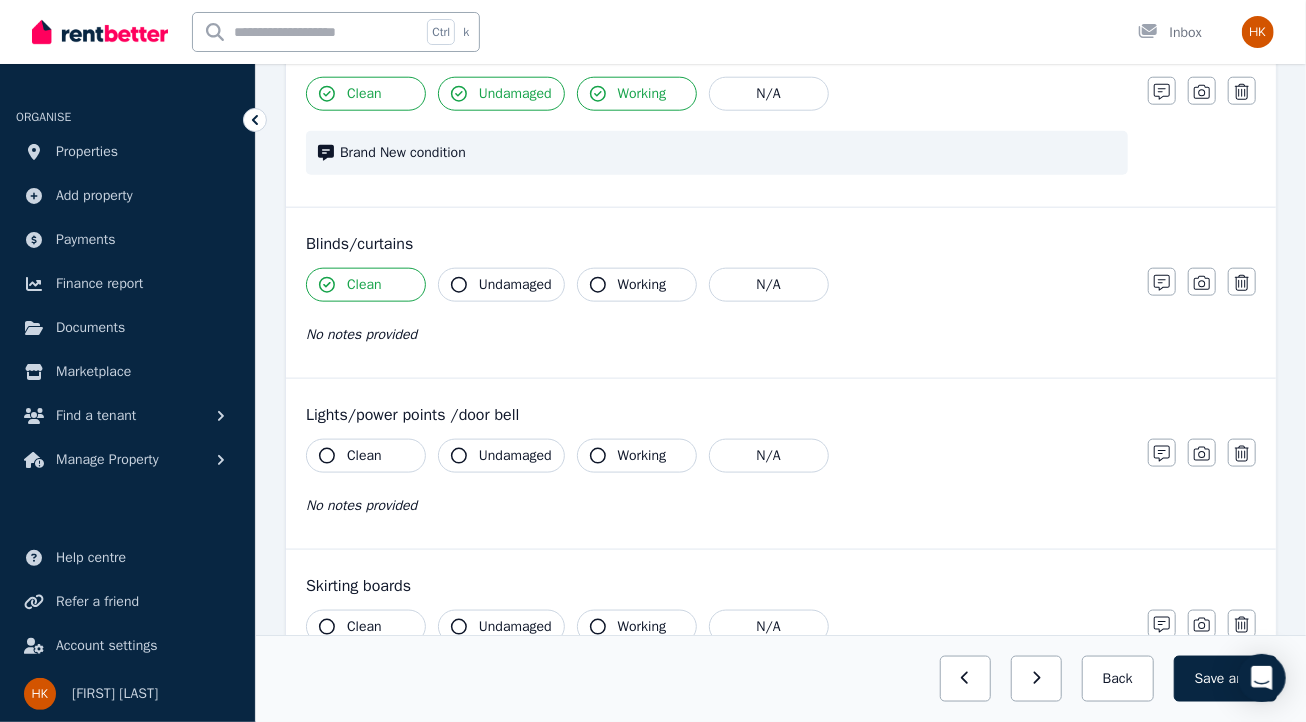 click 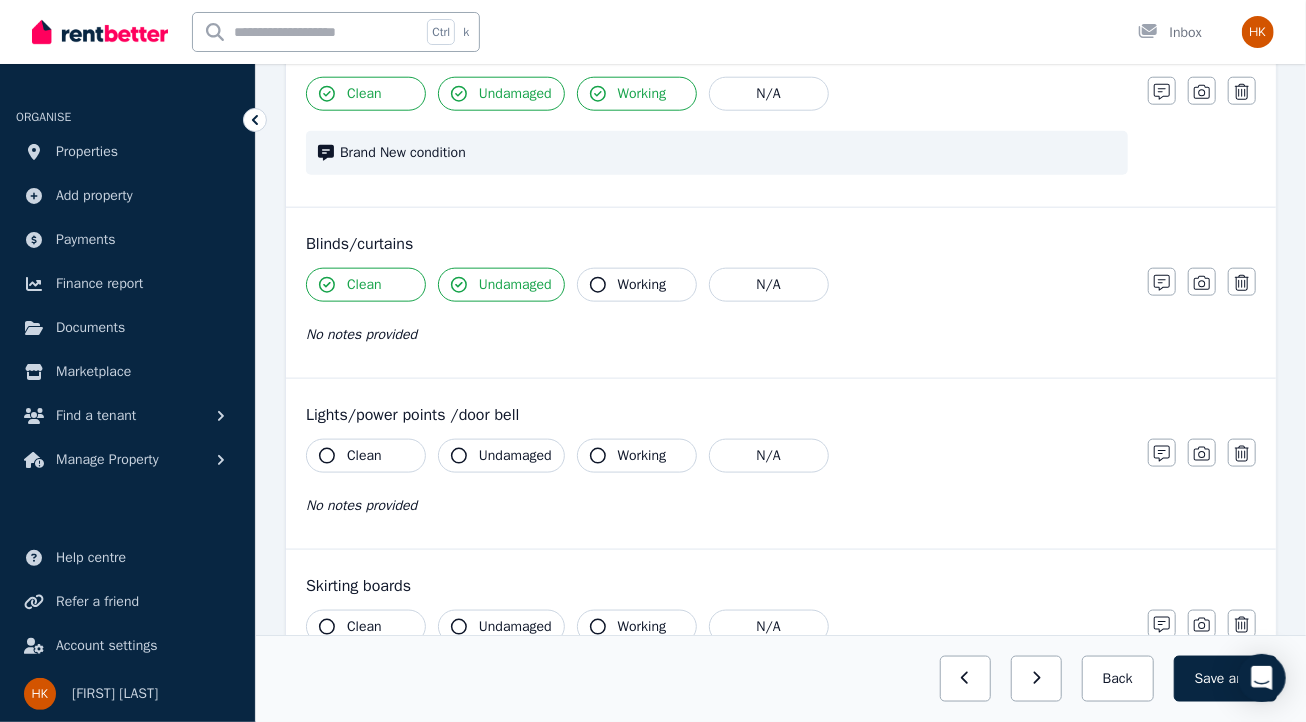 click 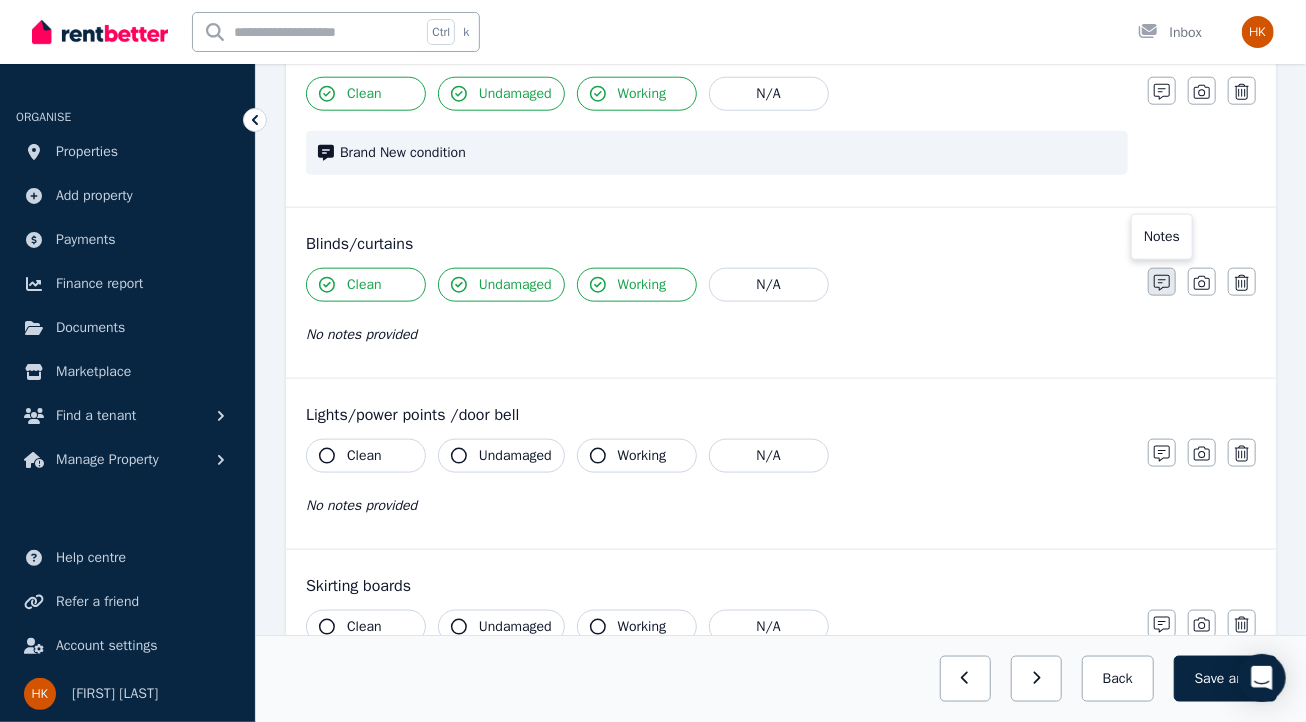 click 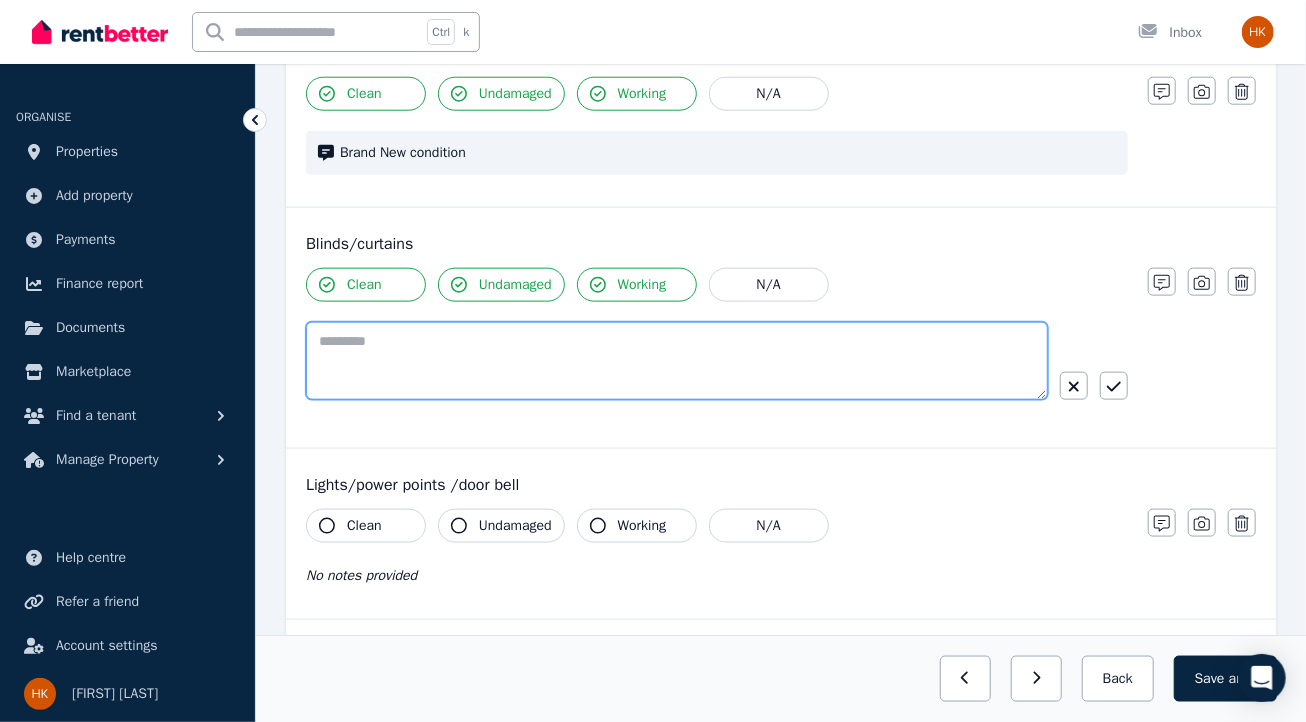 click at bounding box center (677, 361) 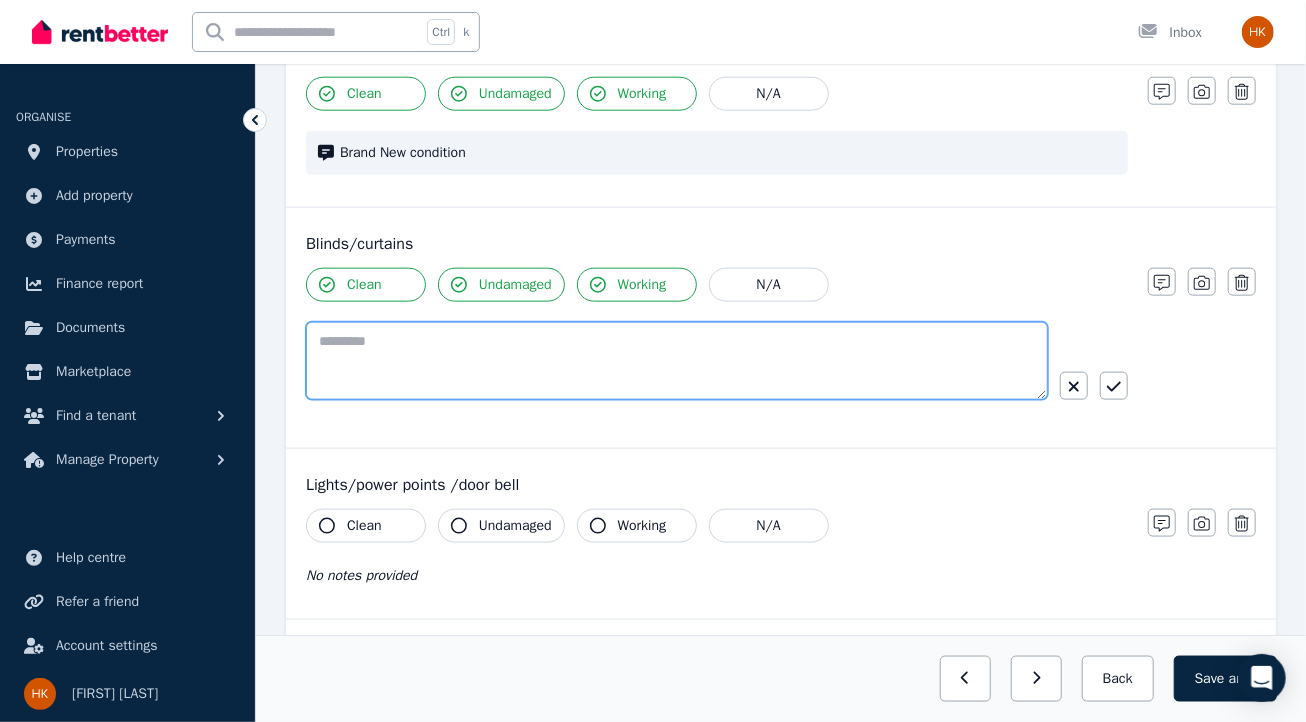 paste on "**********" 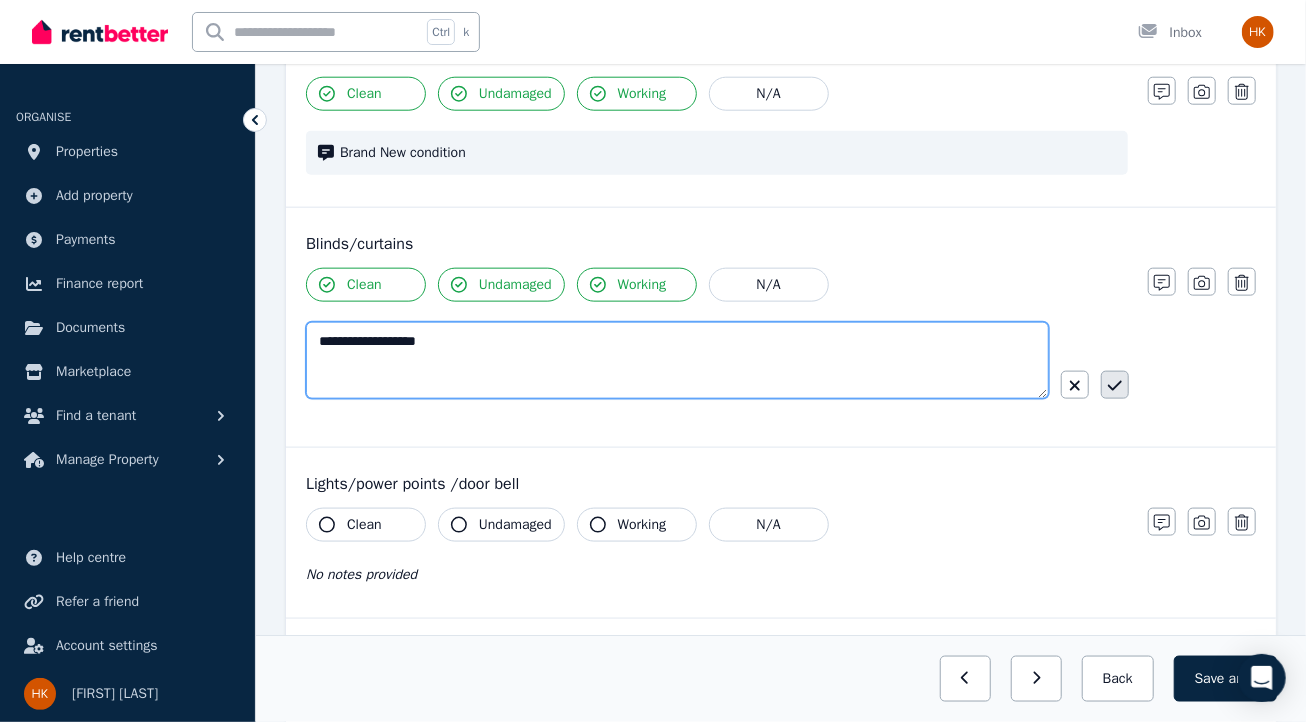 type on "**********" 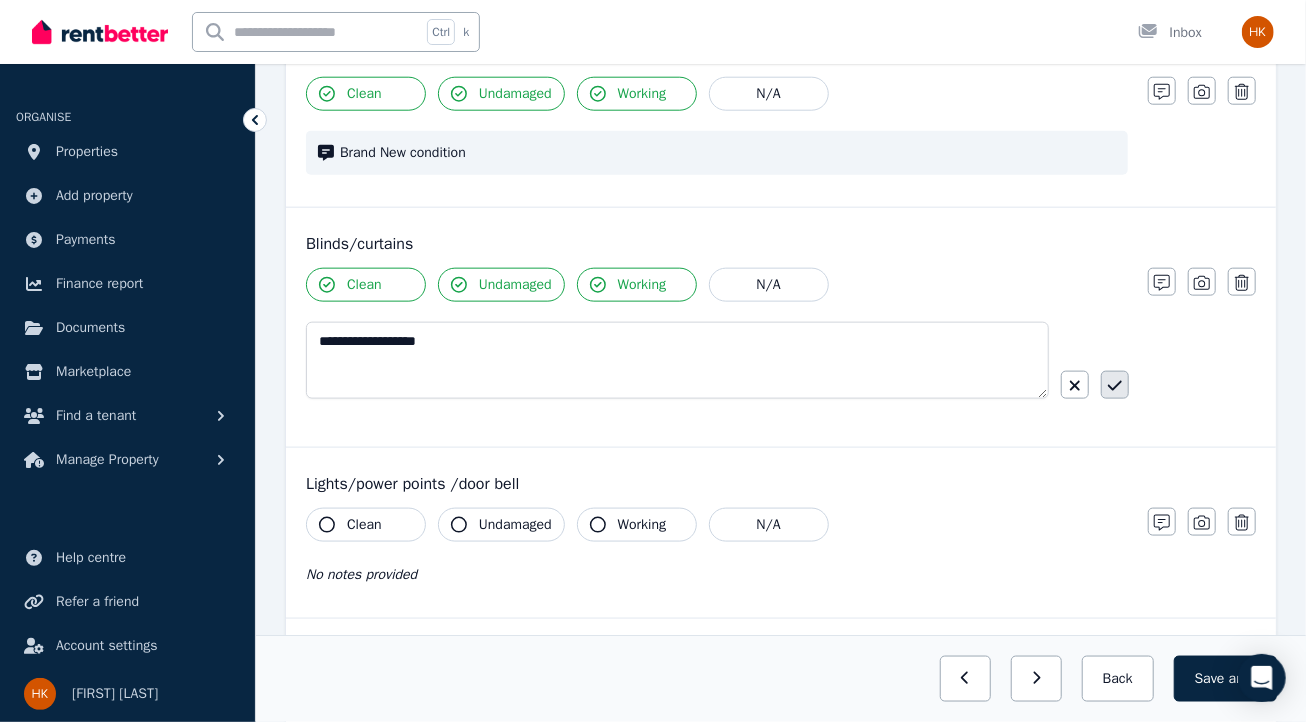 click 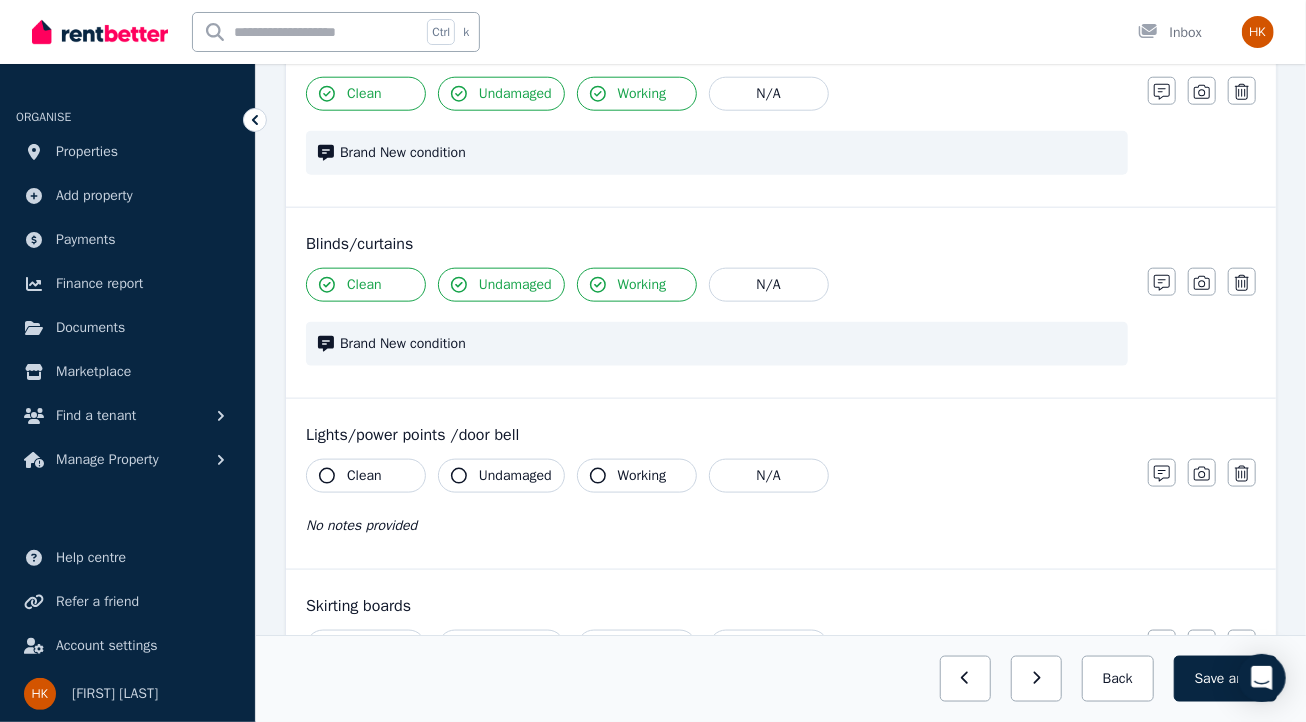click 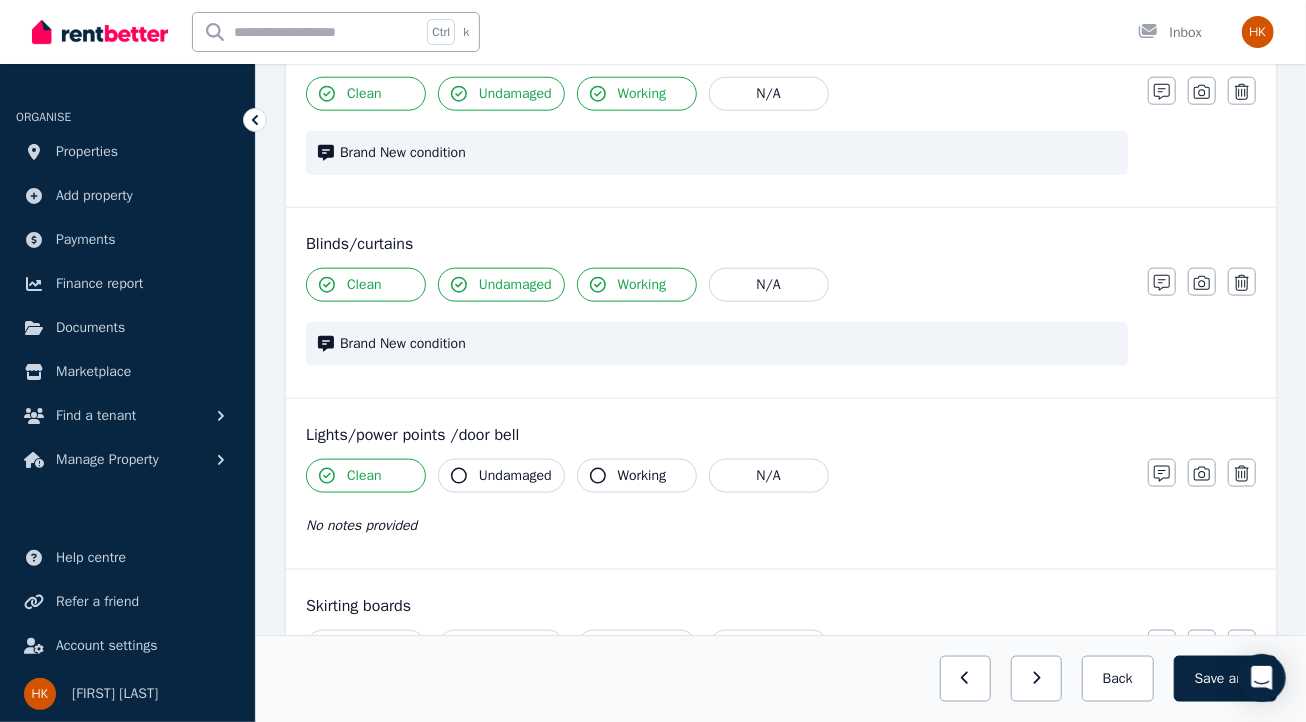 click 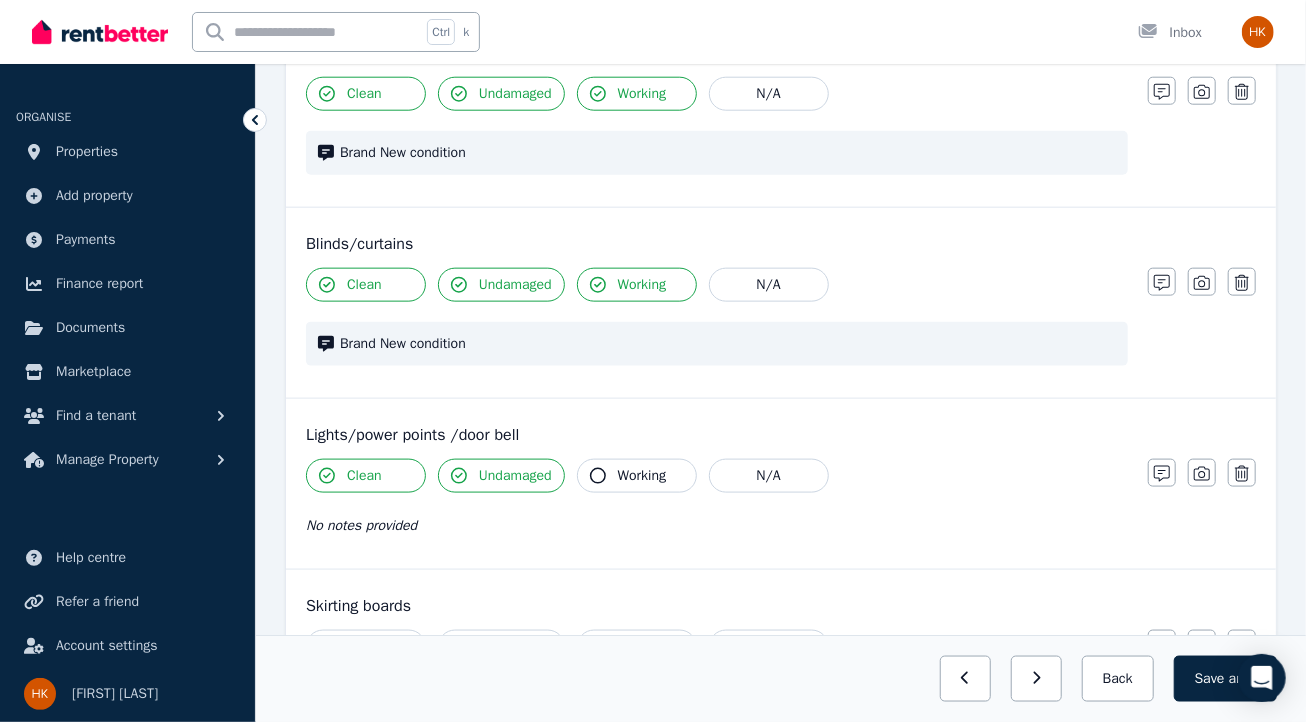 click 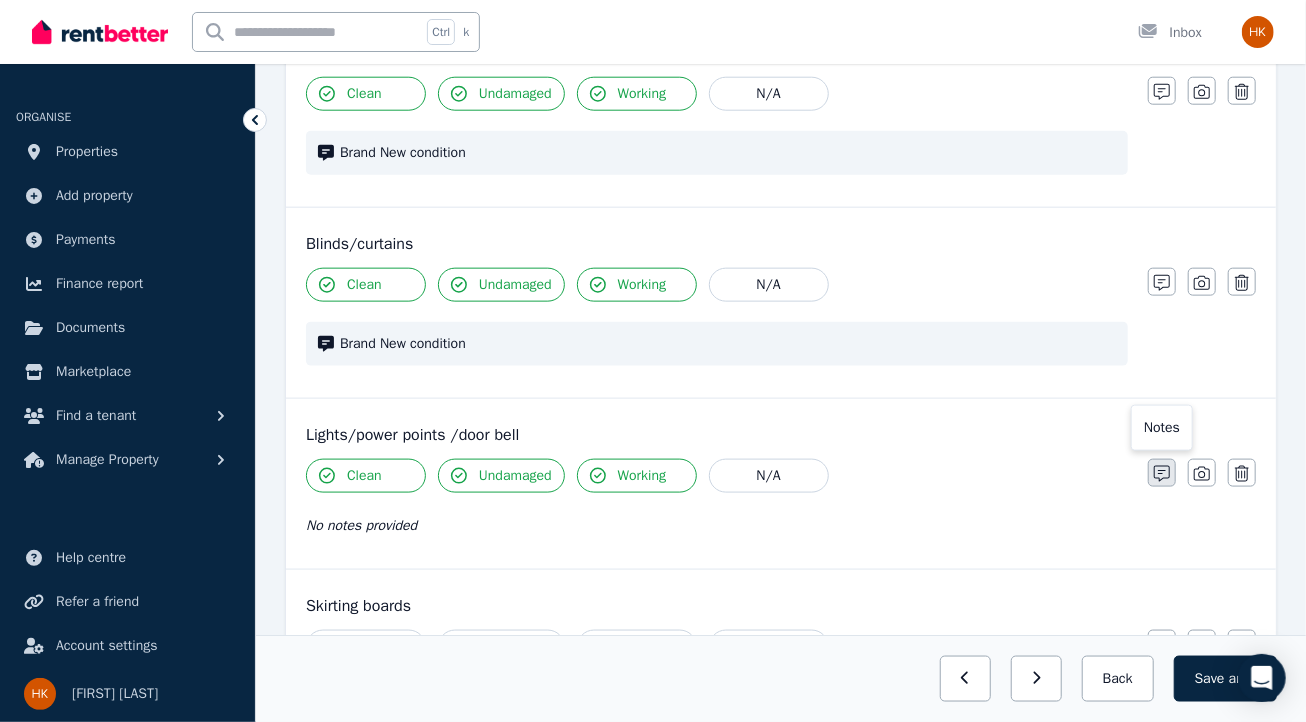 click 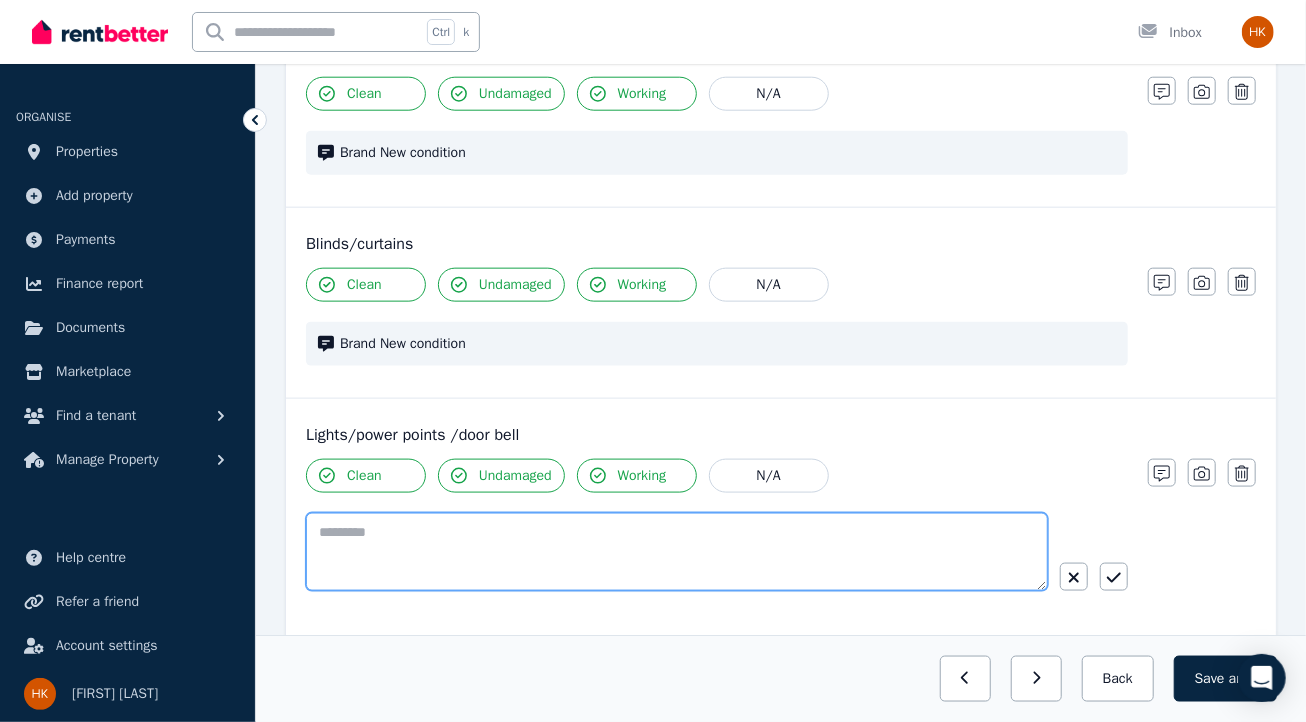 click at bounding box center [677, 552] 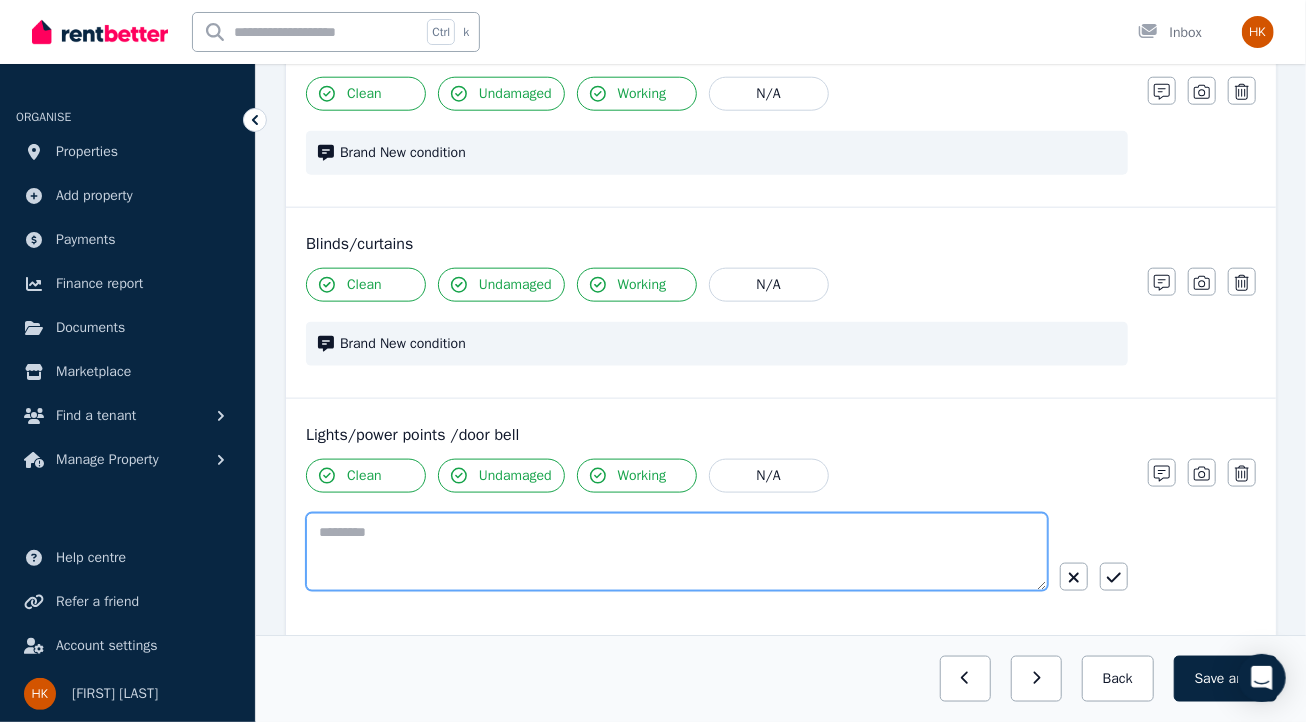 paste on "**********" 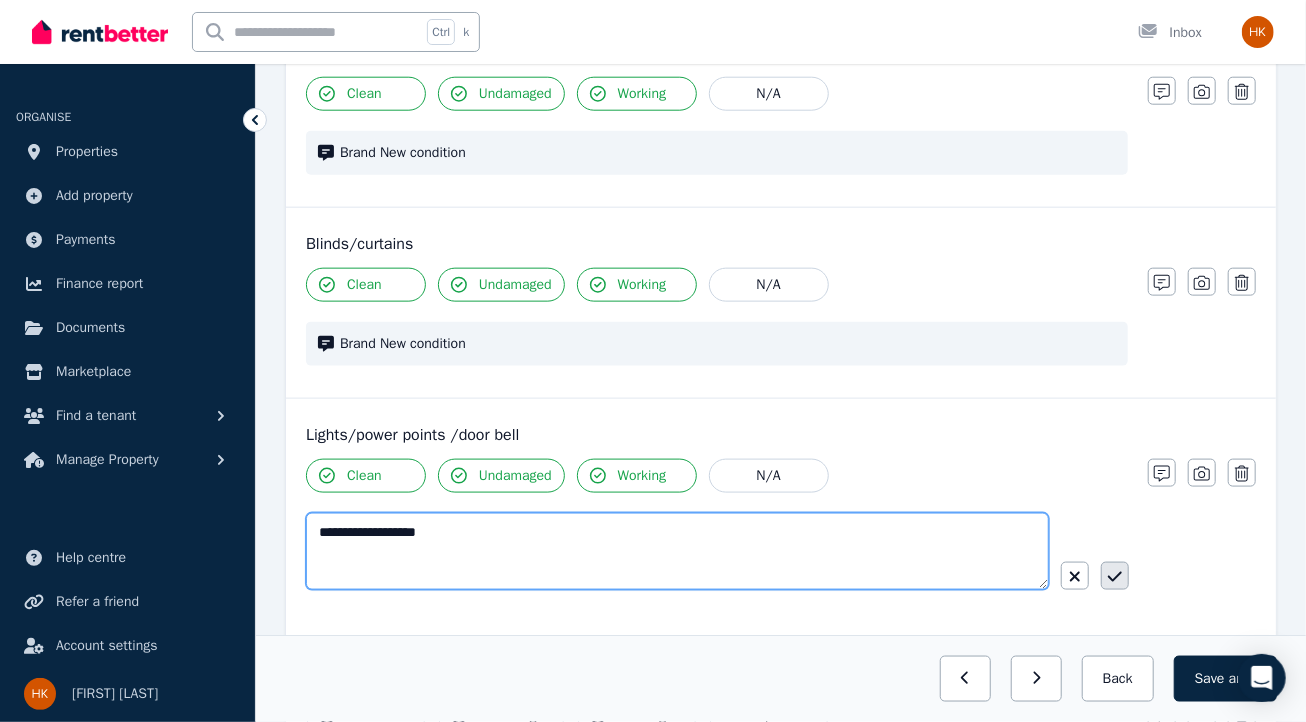 type on "**********" 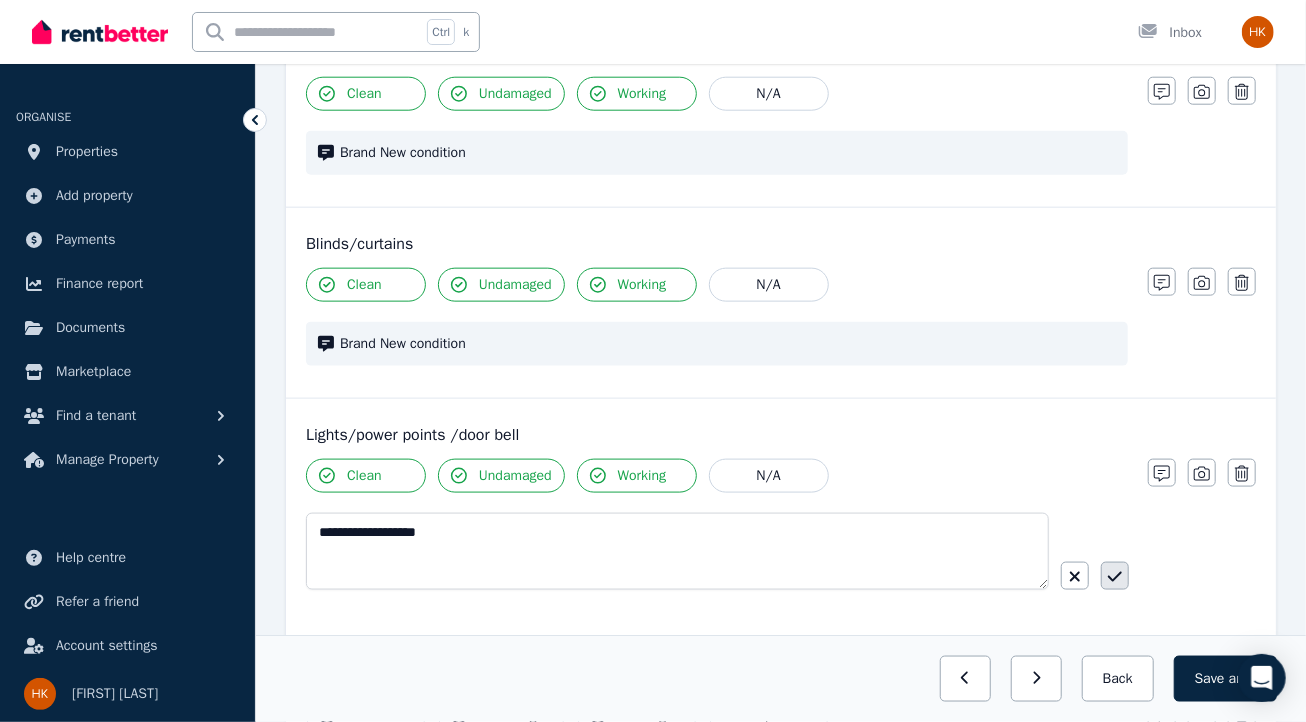 click 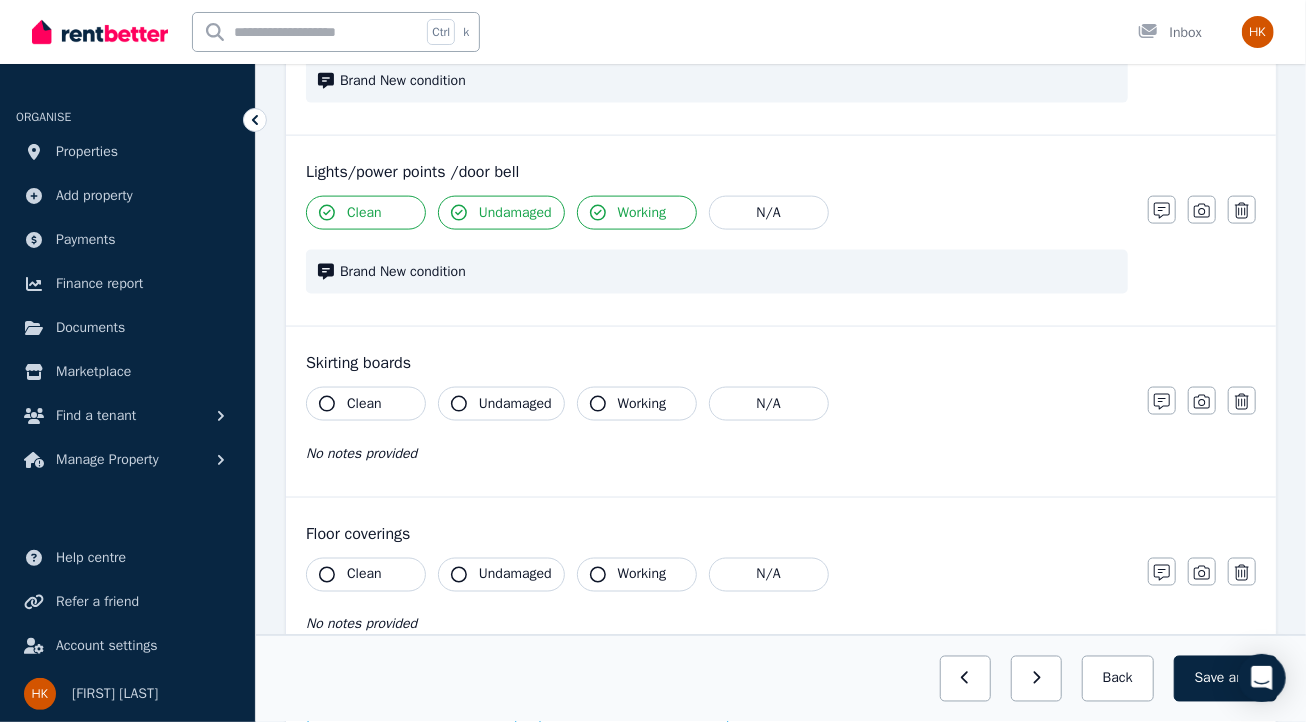 scroll, scrollTop: 1340, scrollLeft: 0, axis: vertical 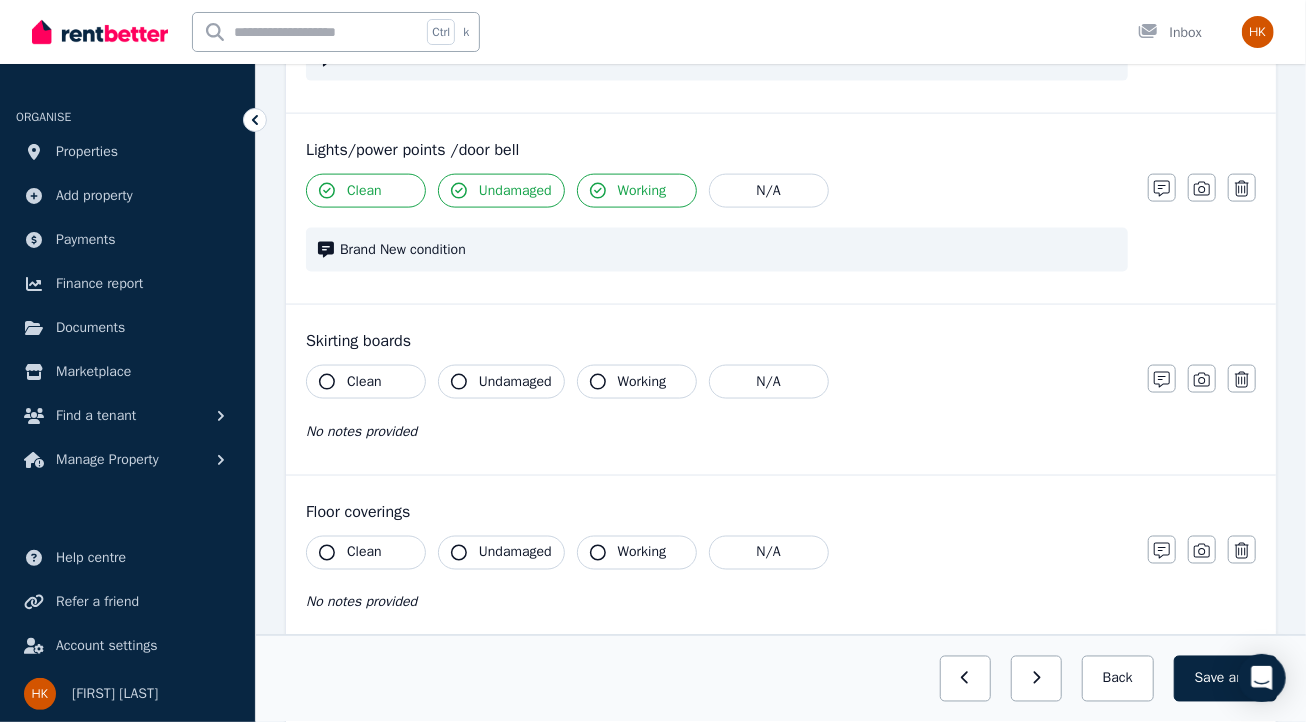 click 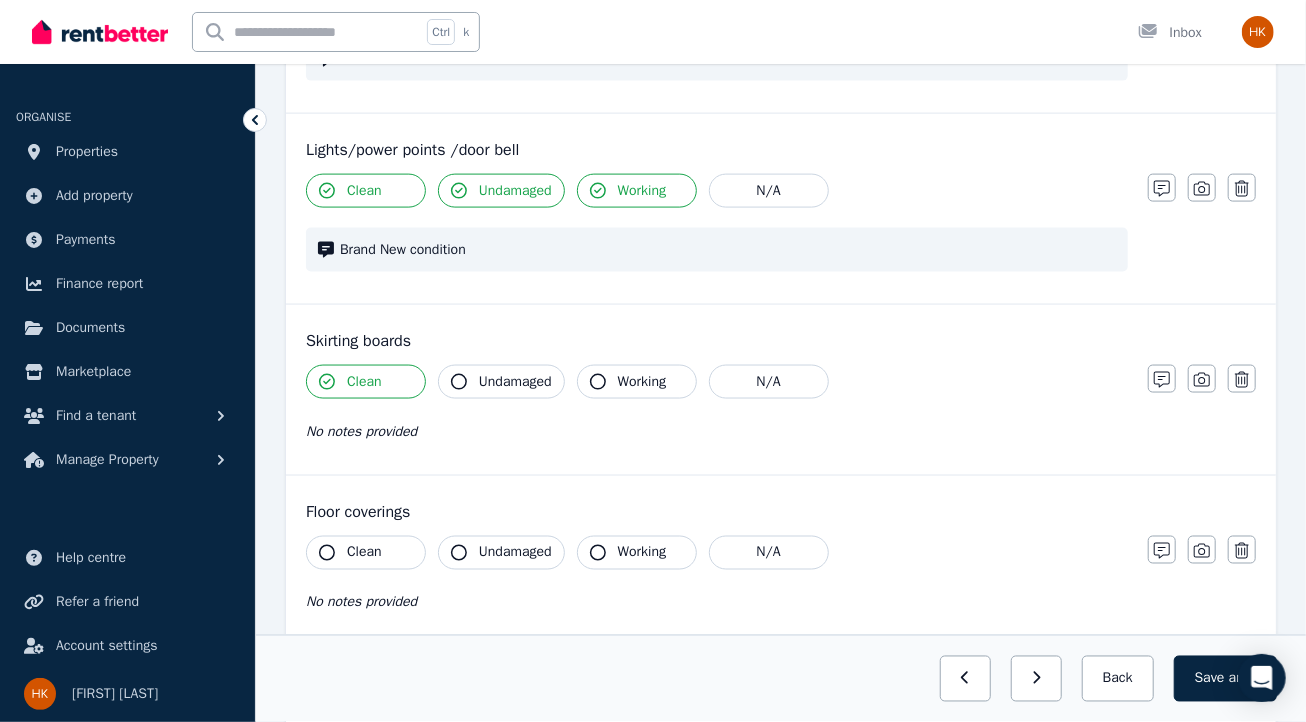 click 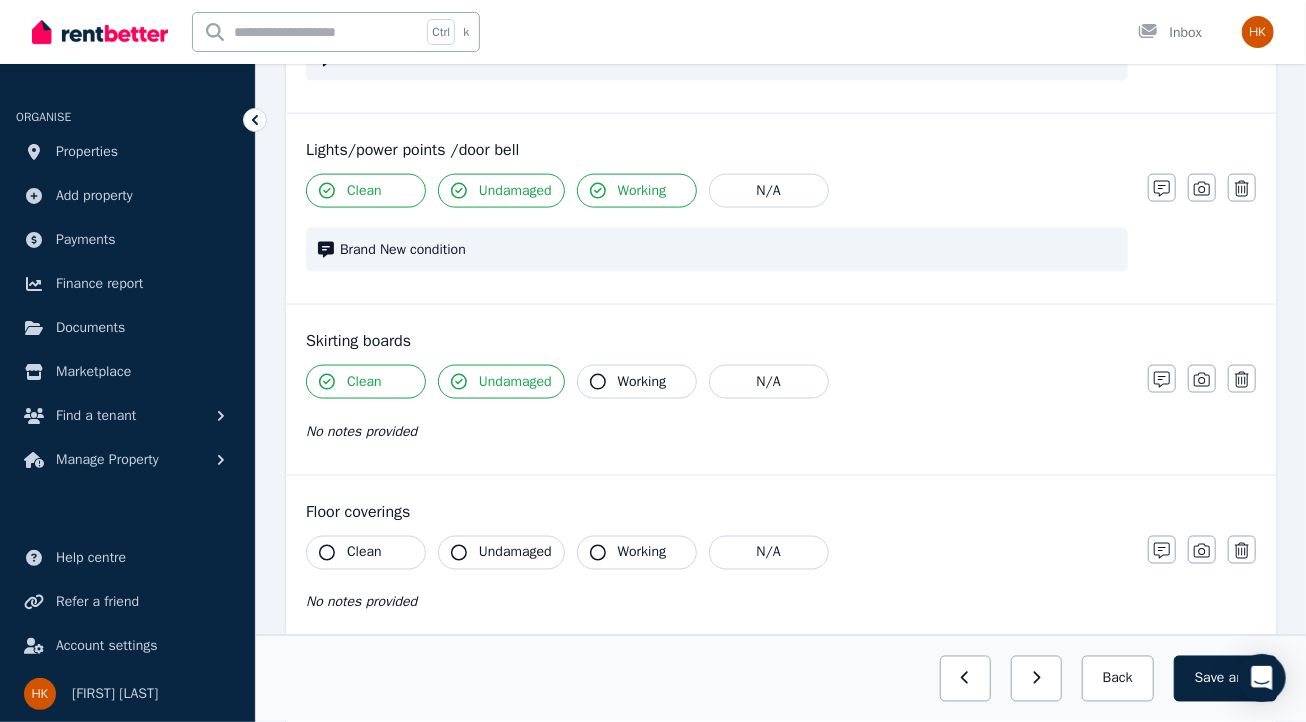 click 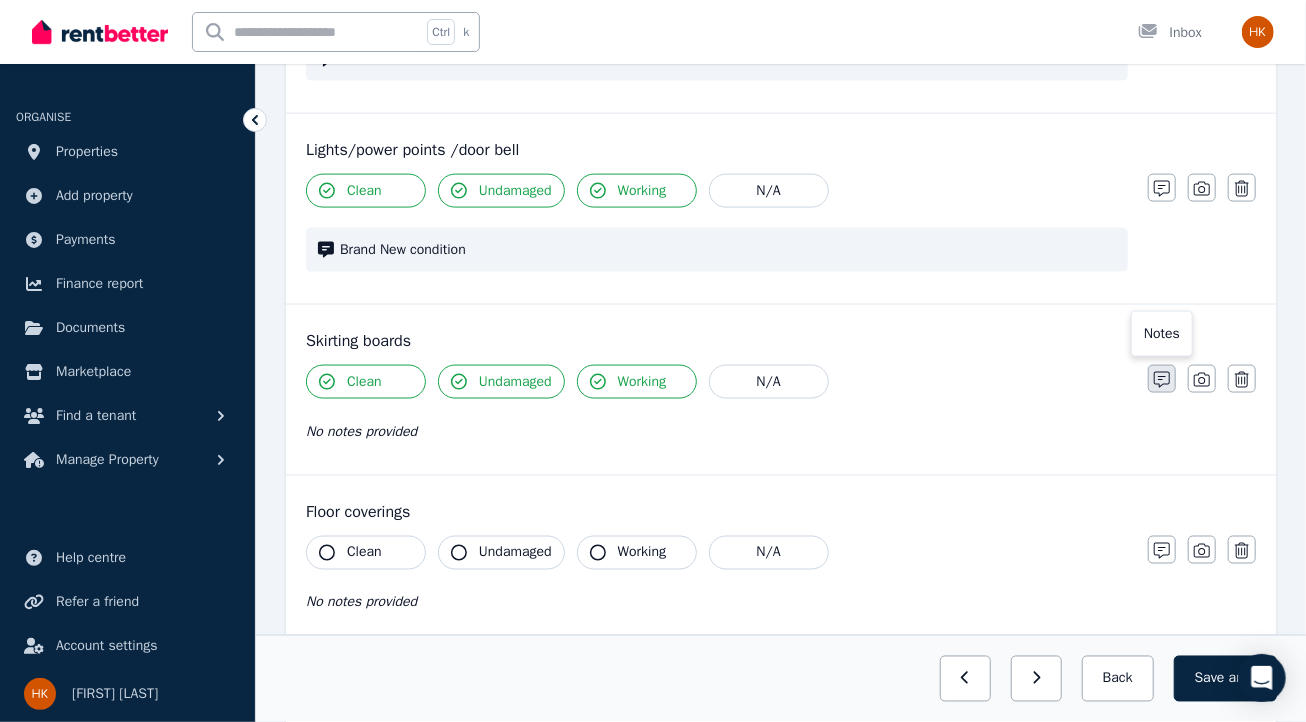click 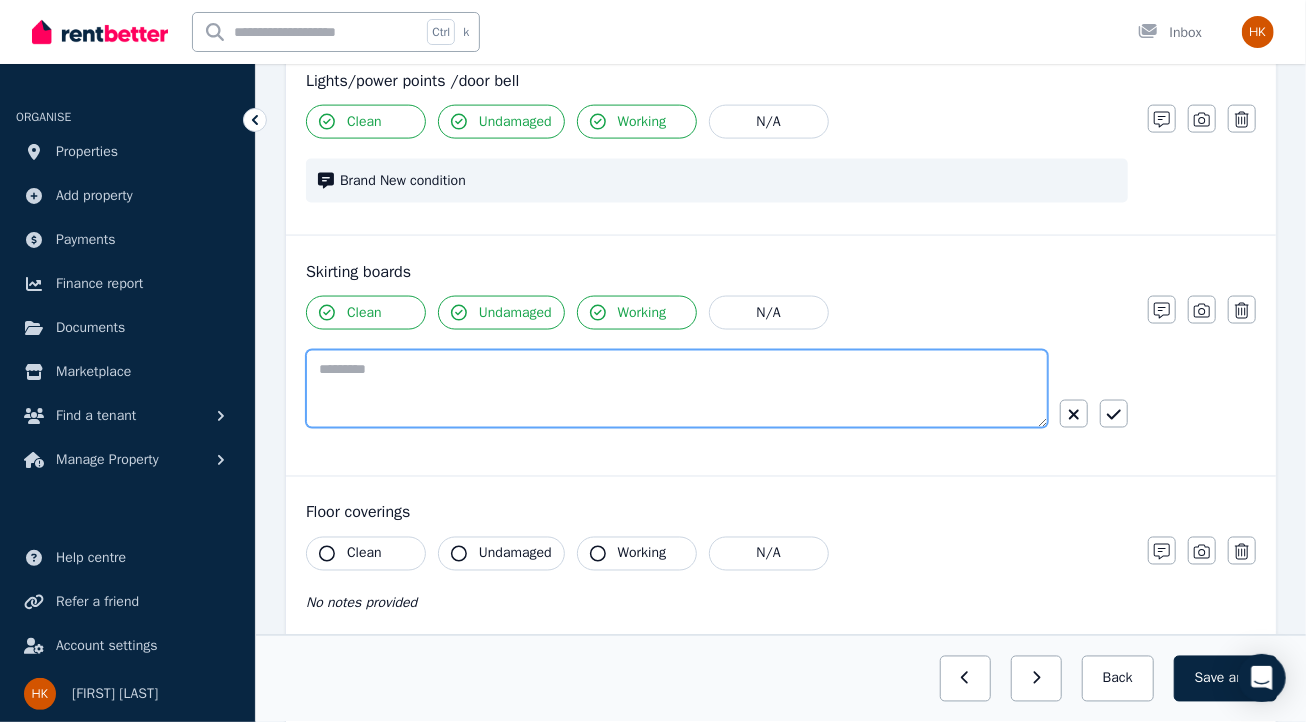 click at bounding box center (677, 389) 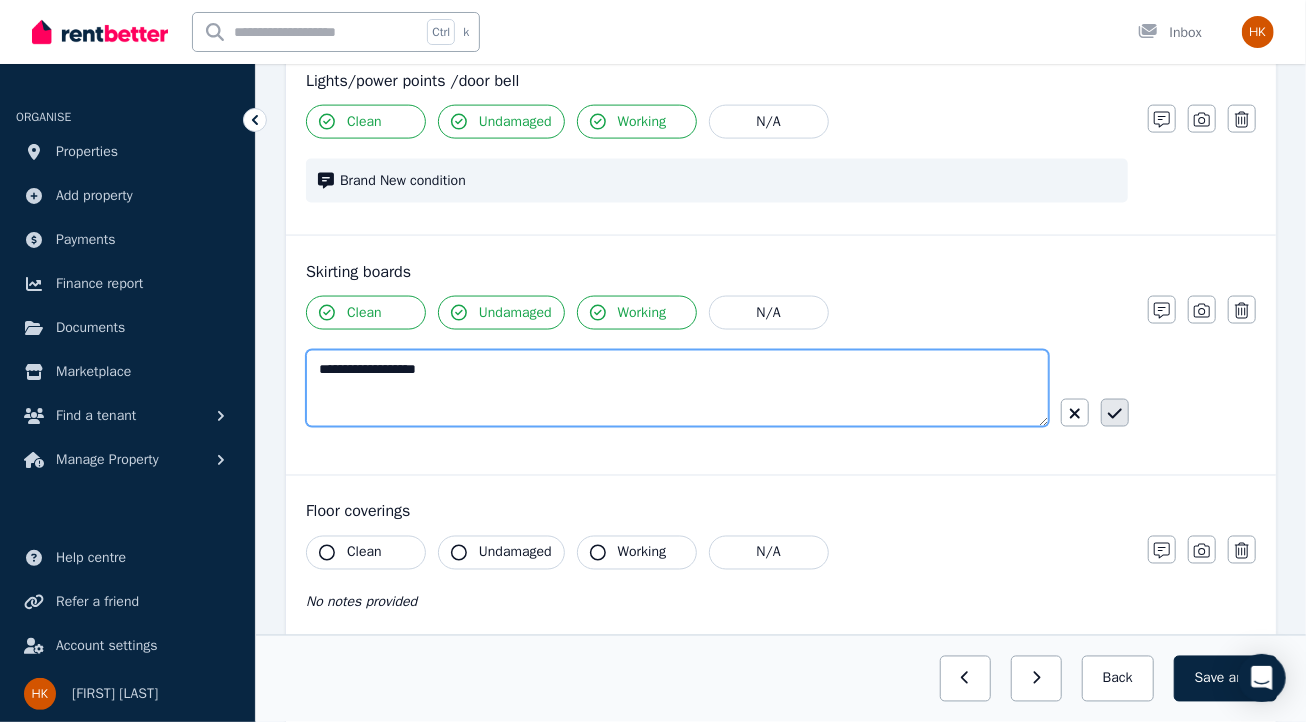 type on "**********" 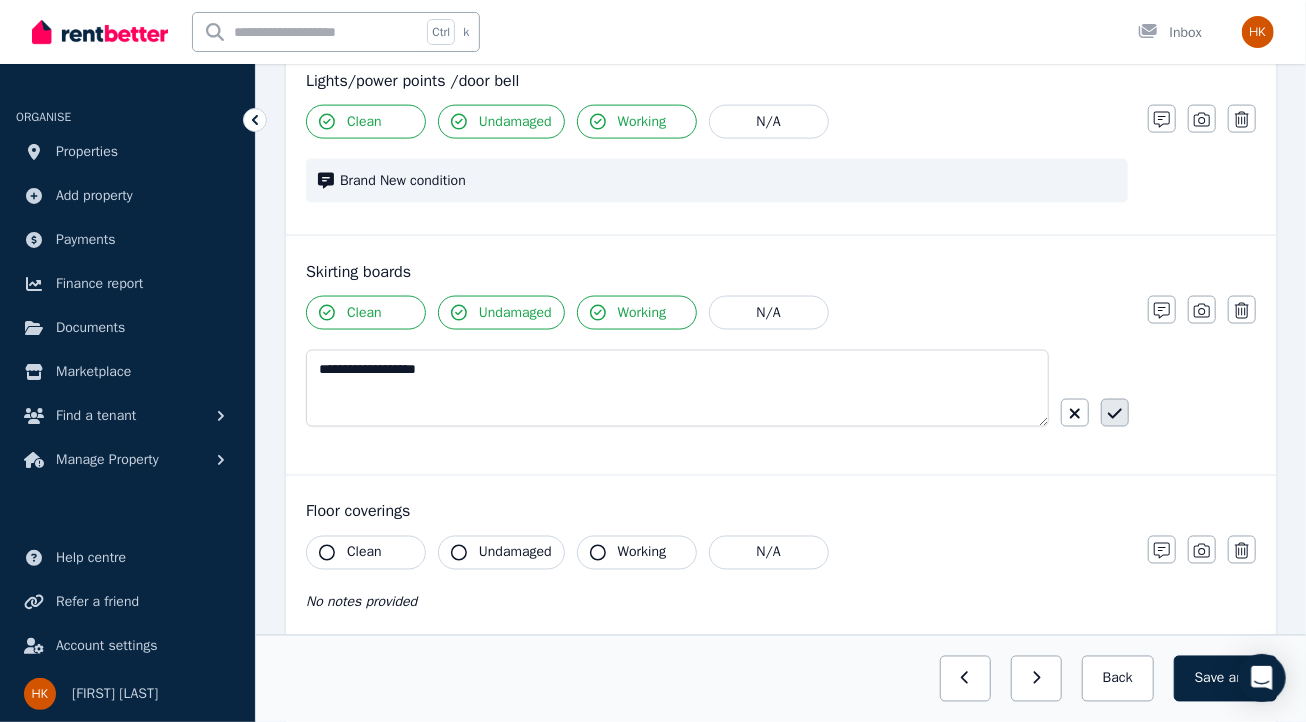 click 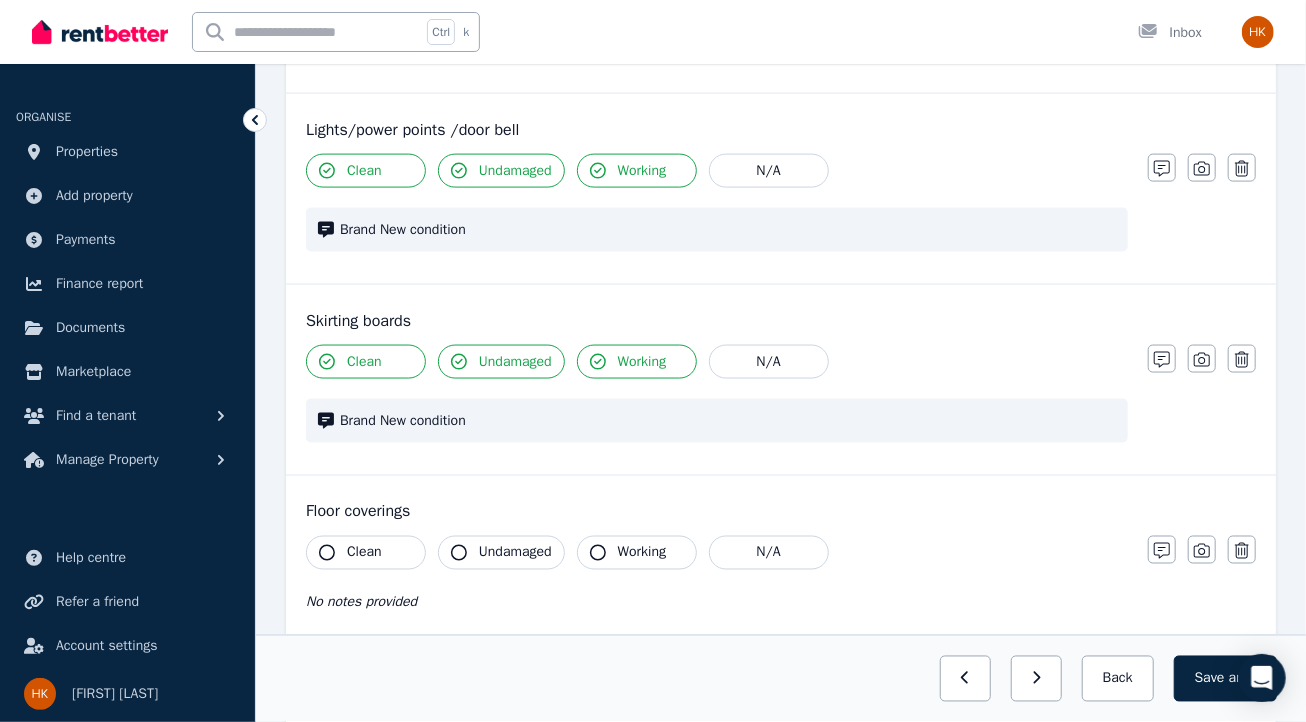 click on "Clean" at bounding box center (364, 553) 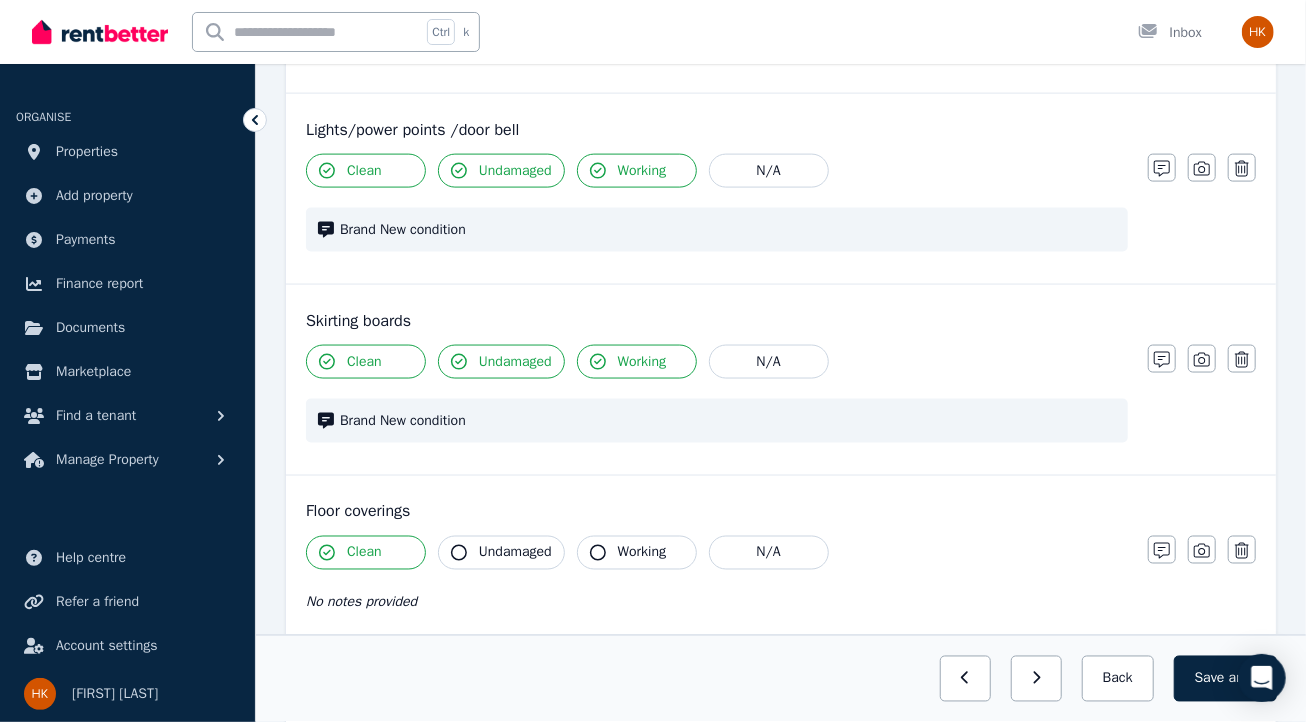 click on "Undamaged" at bounding box center (515, 553) 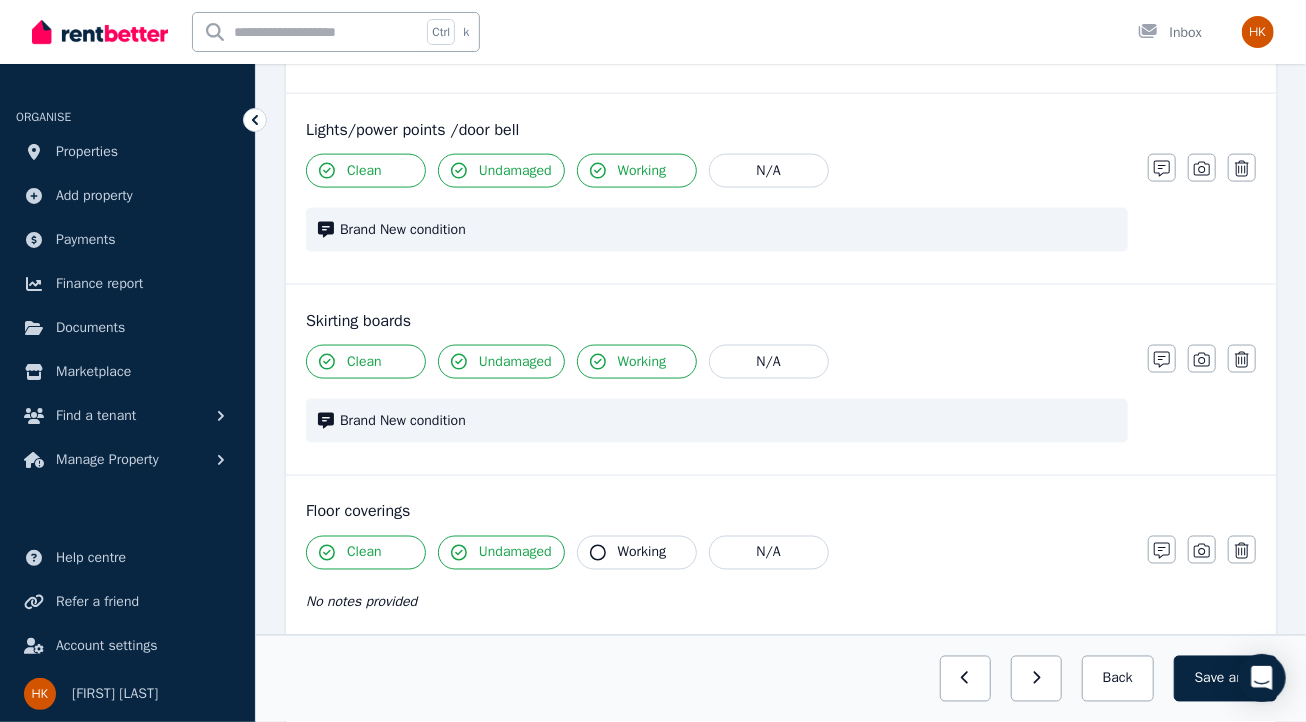 click 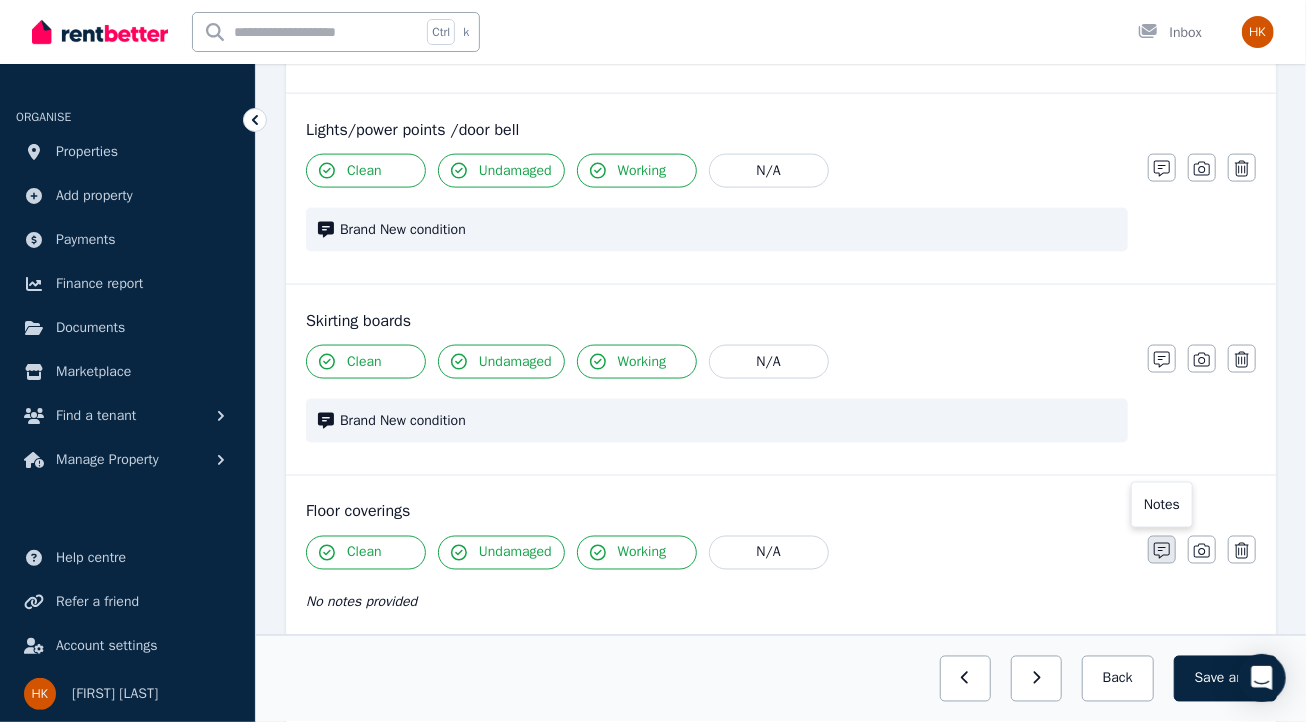 click 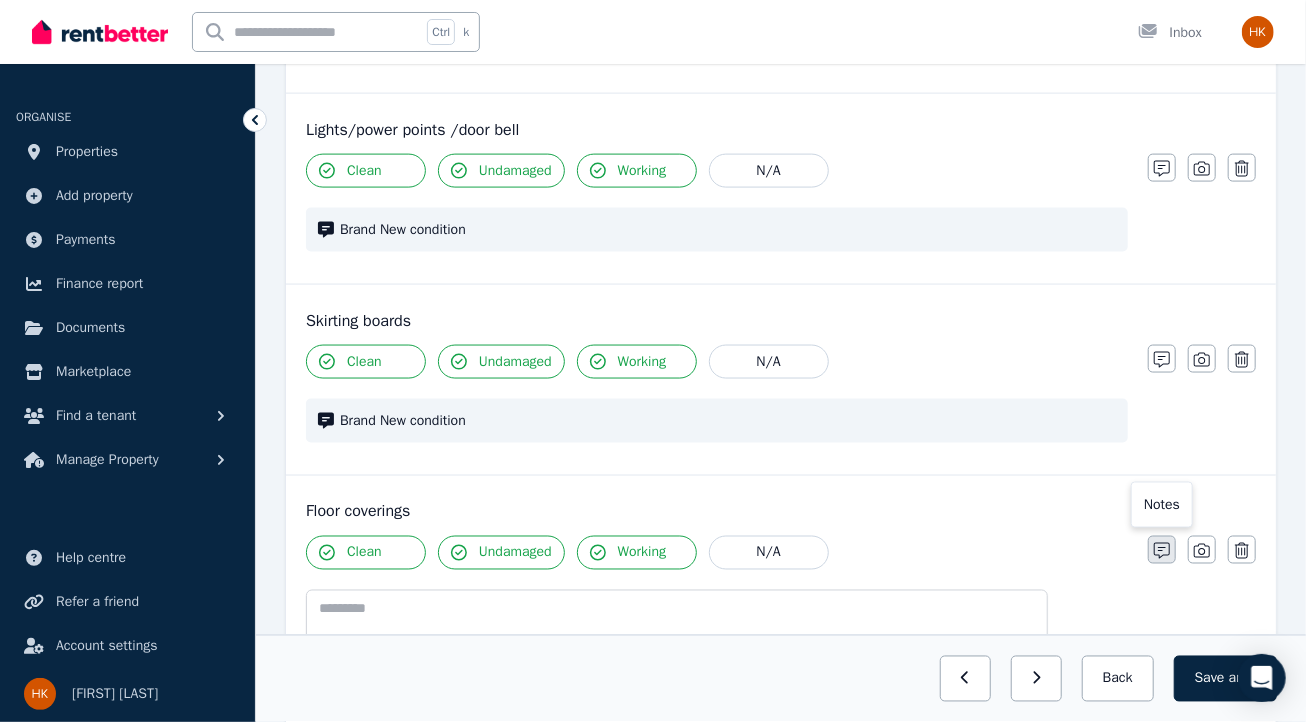 scroll, scrollTop: 1429, scrollLeft: 0, axis: vertical 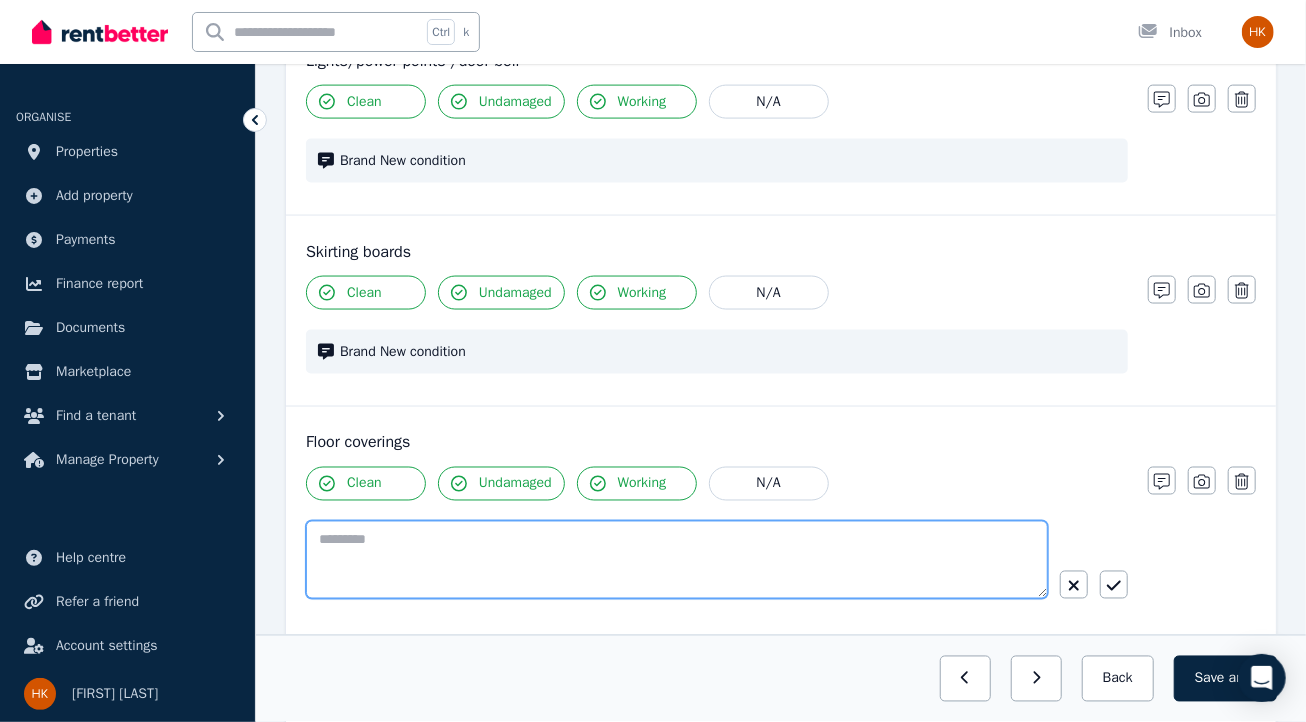 click at bounding box center [677, 560] 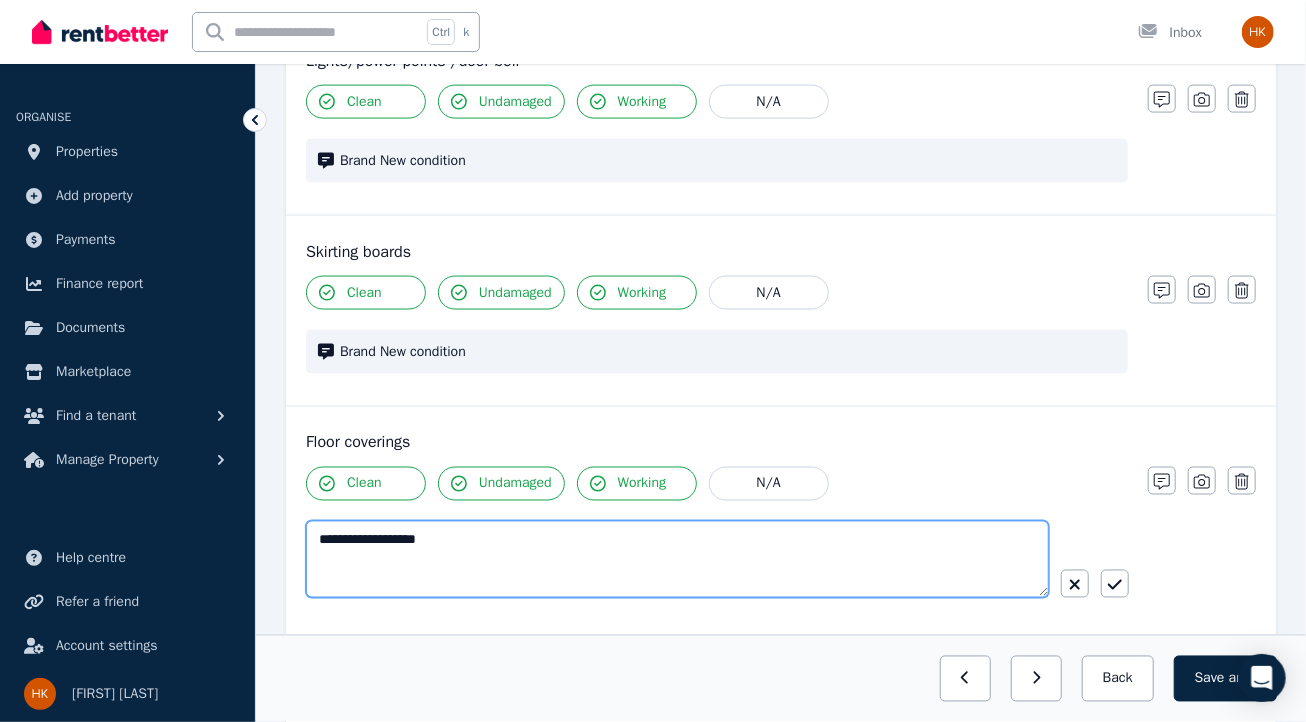 click on "**********" at bounding box center (677, 559) 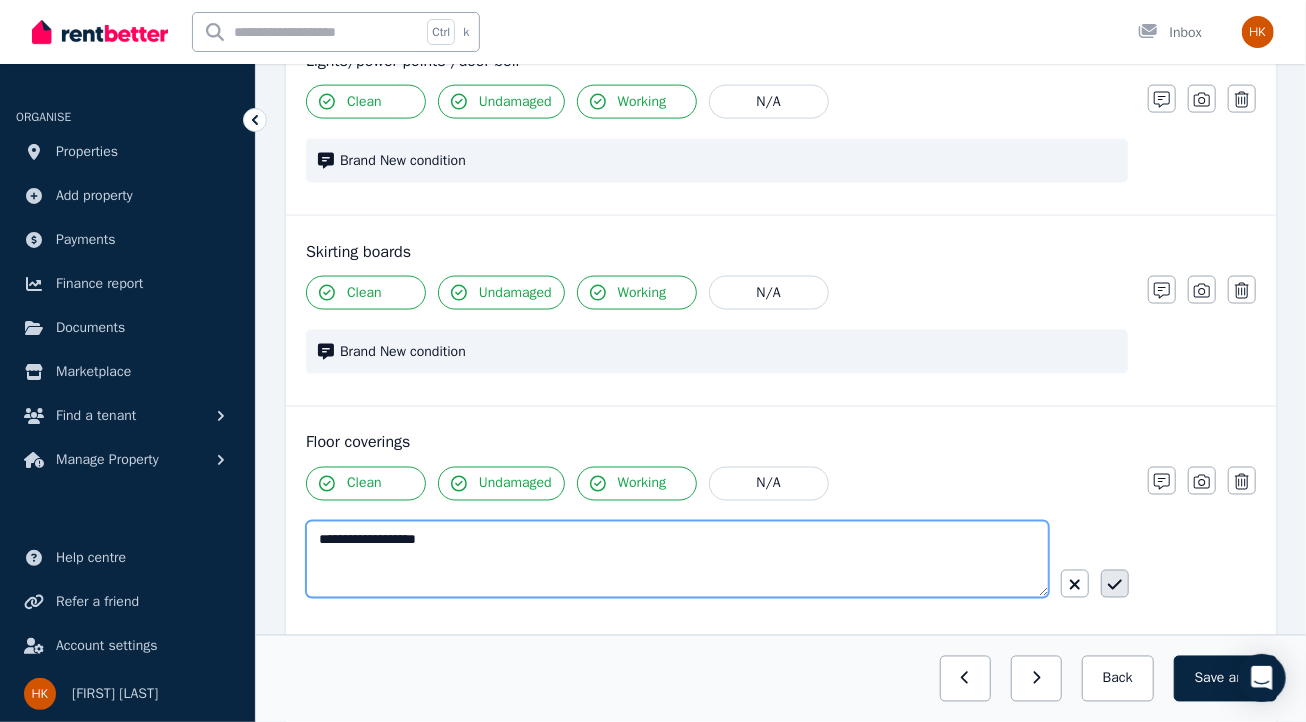 type on "**********" 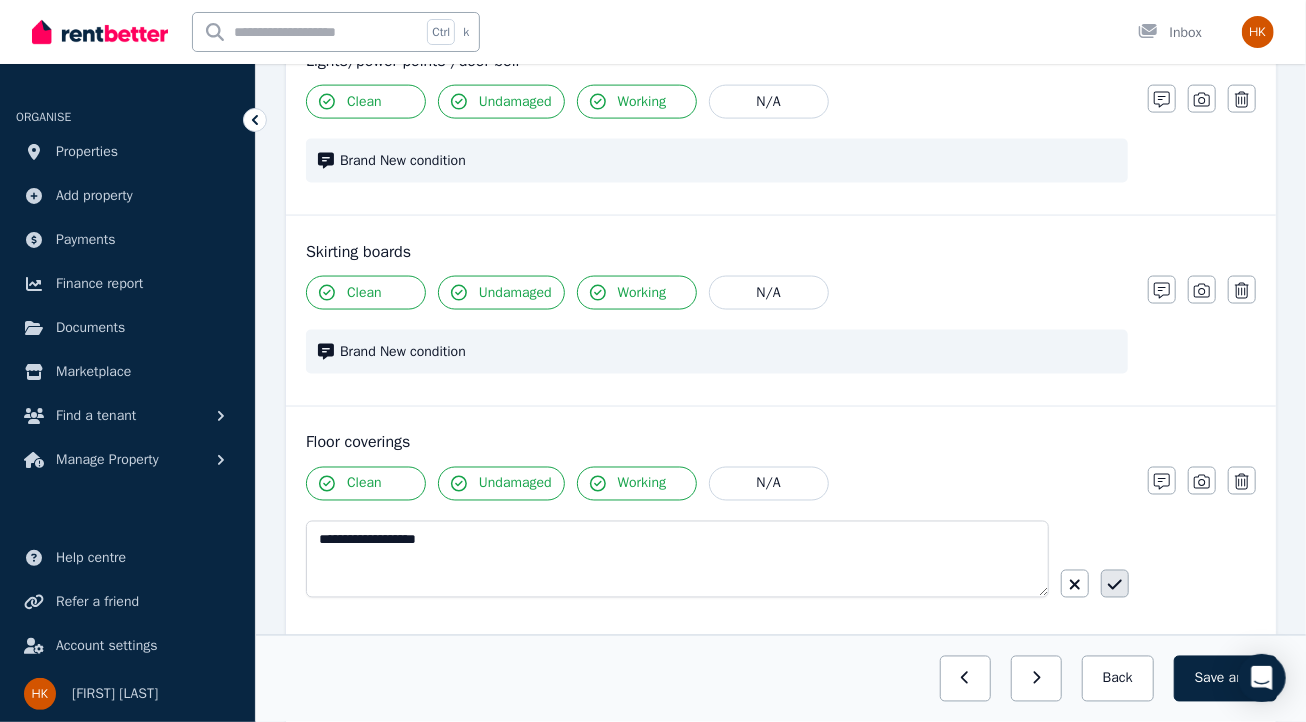 click 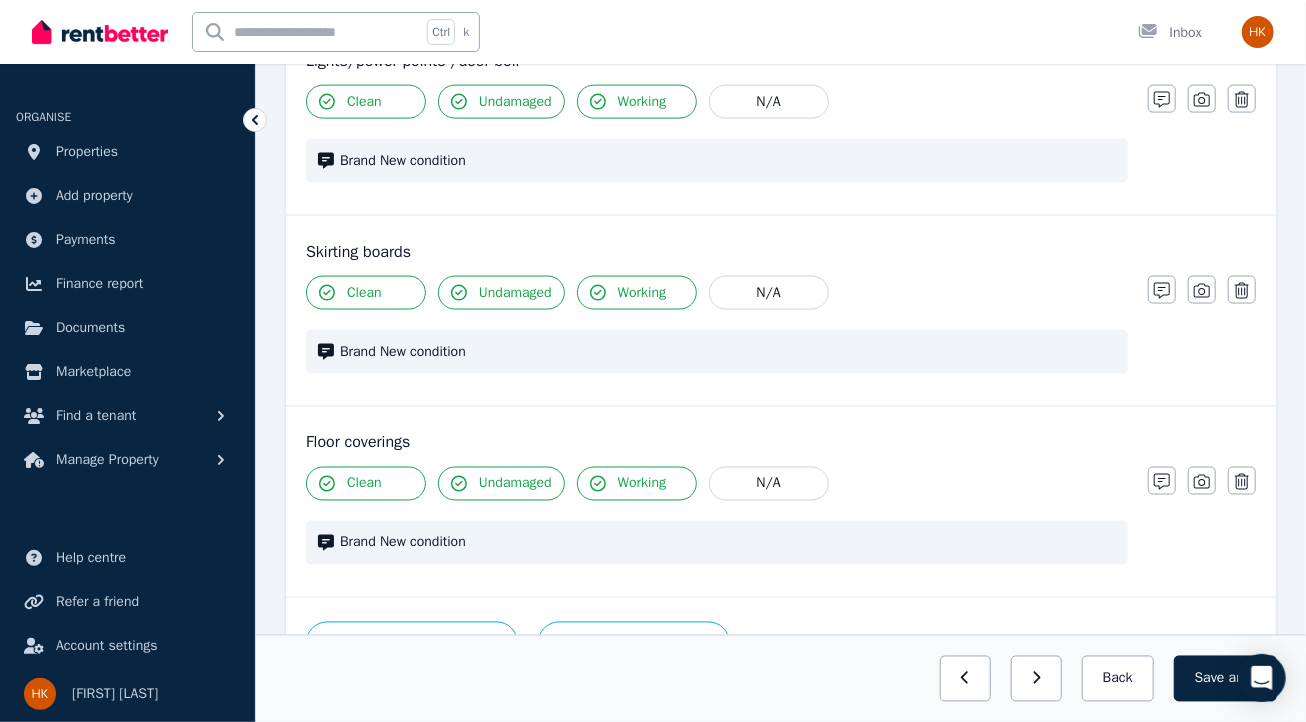 scroll, scrollTop: 1380, scrollLeft: 0, axis: vertical 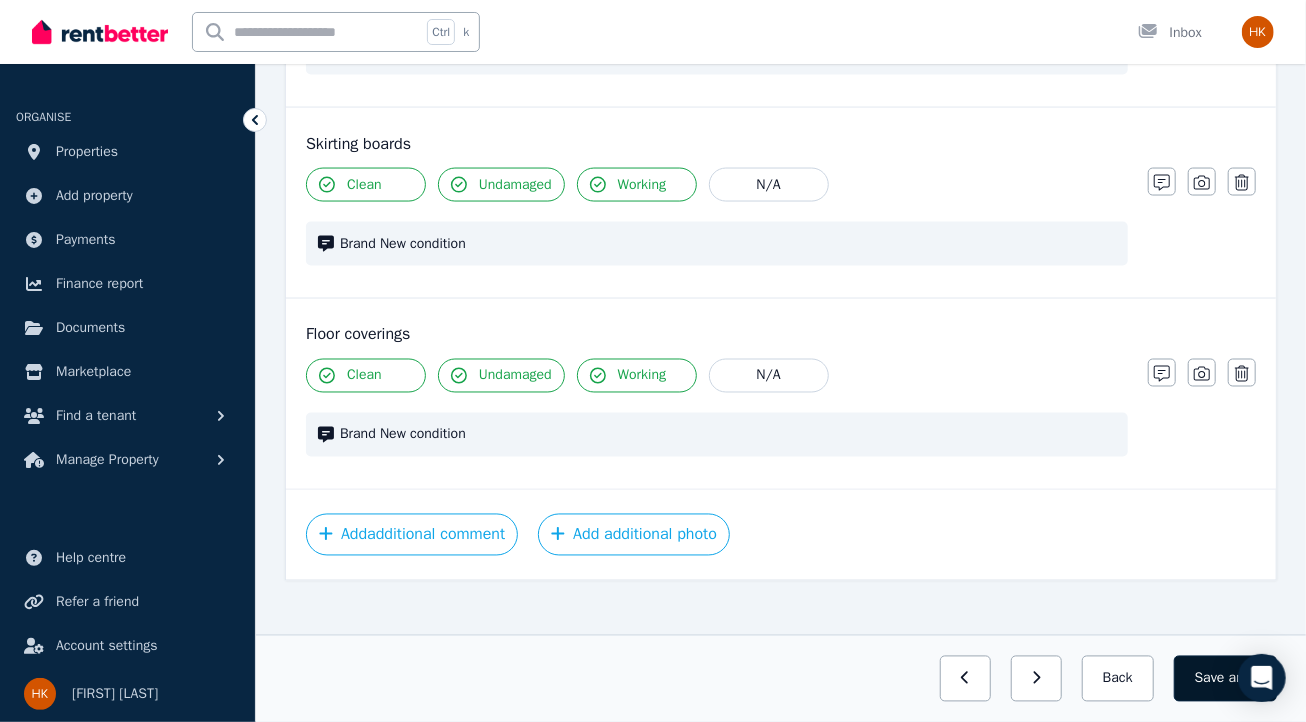 click on "Save   area" at bounding box center (1225, 679) 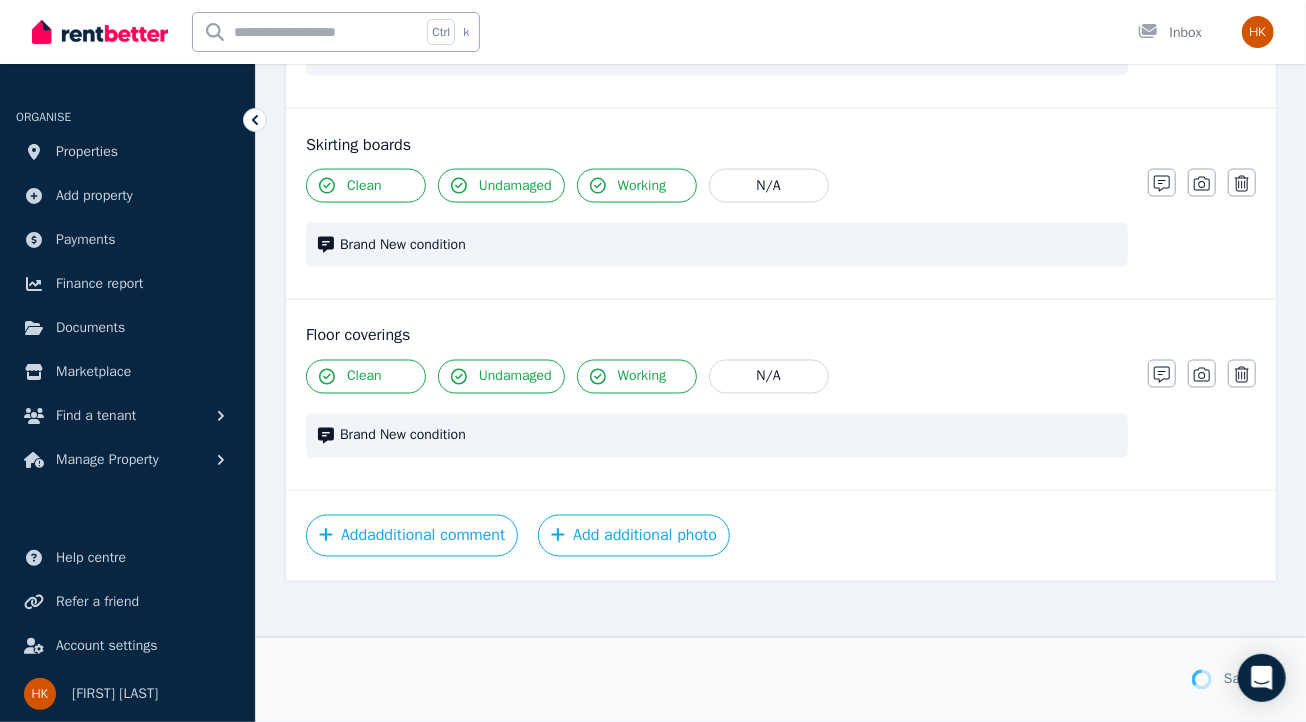 scroll, scrollTop: 1537, scrollLeft: 0, axis: vertical 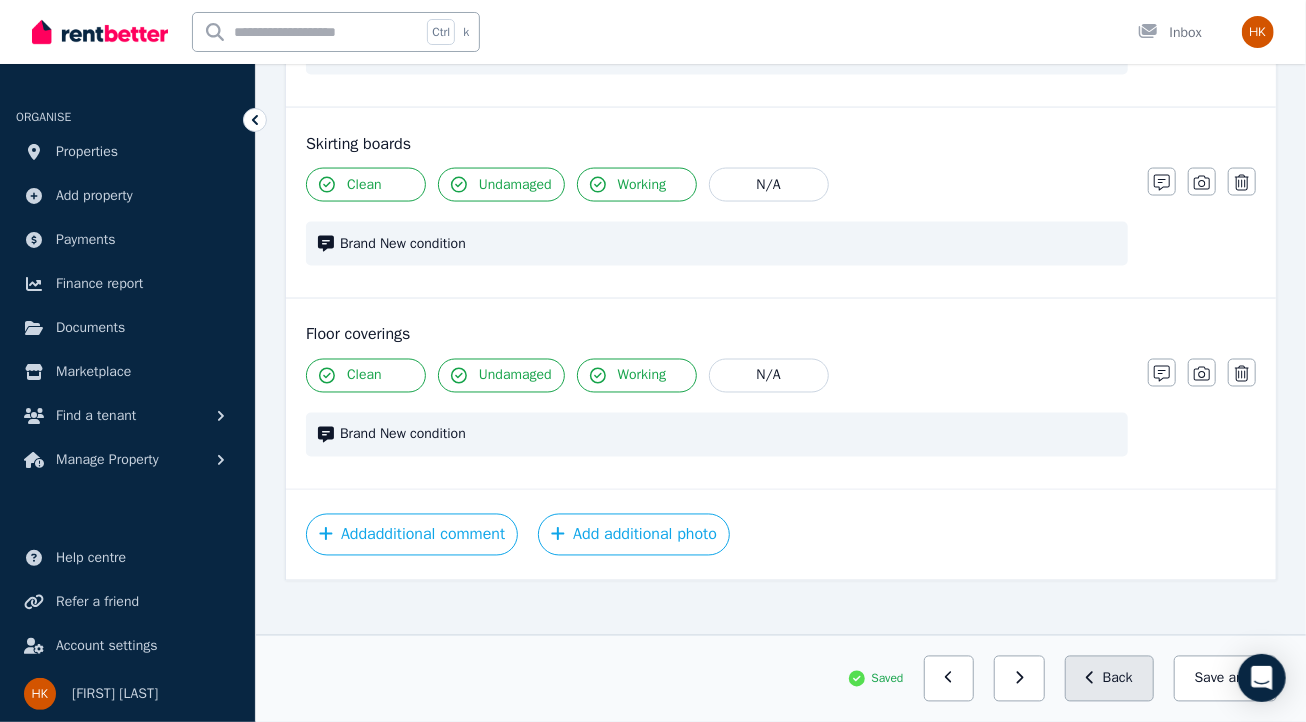 click on "Back" at bounding box center [1109, 679] 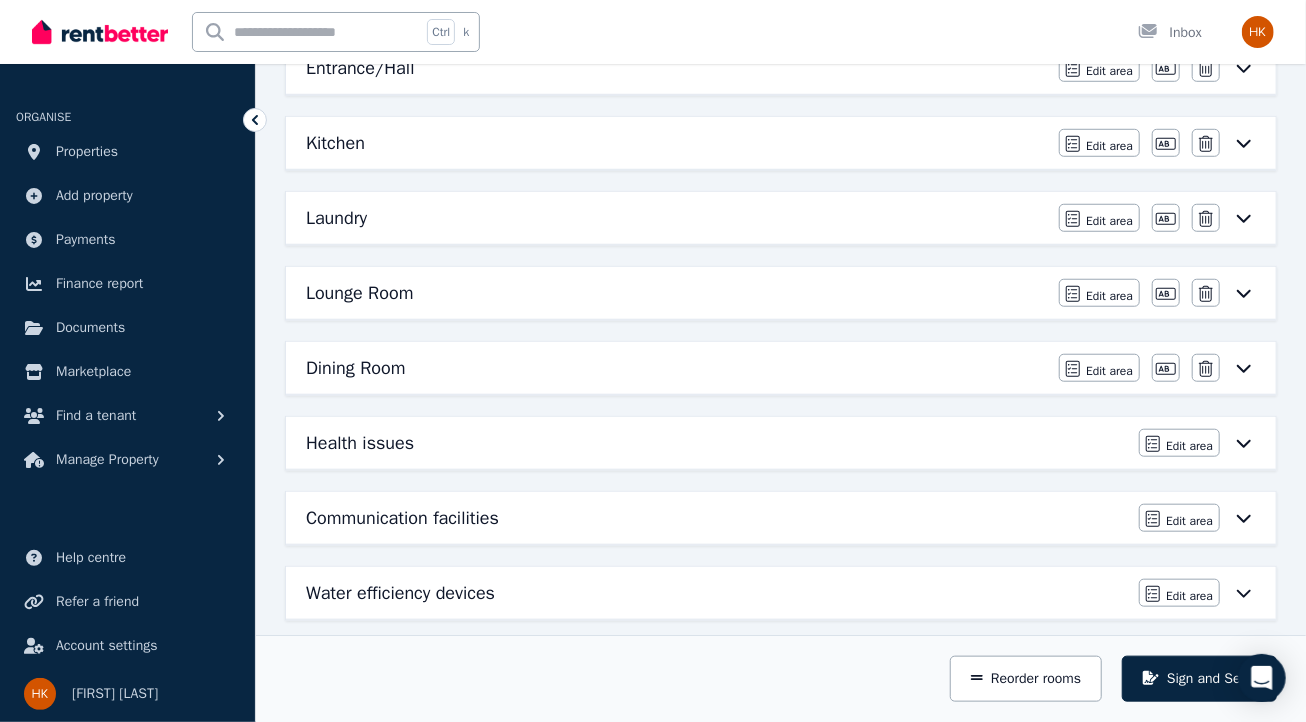 scroll, scrollTop: 0, scrollLeft: 0, axis: both 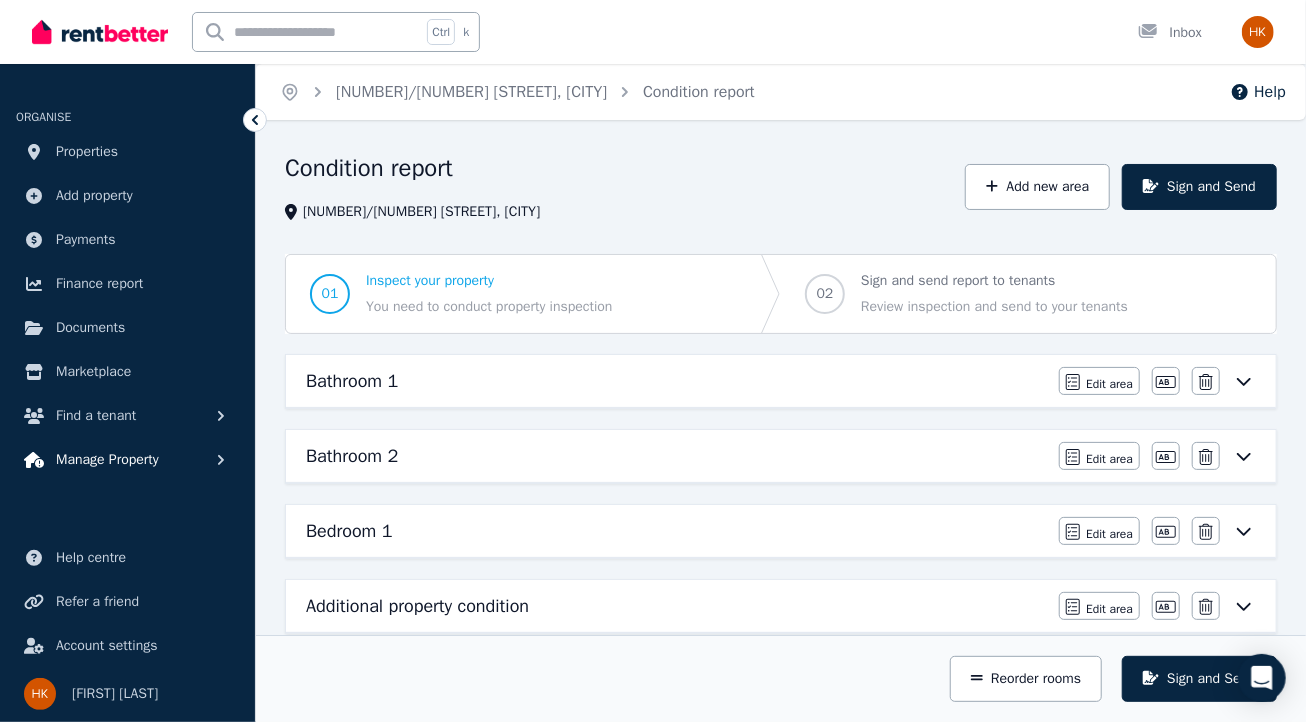 click on "Manage Property" at bounding box center [107, 460] 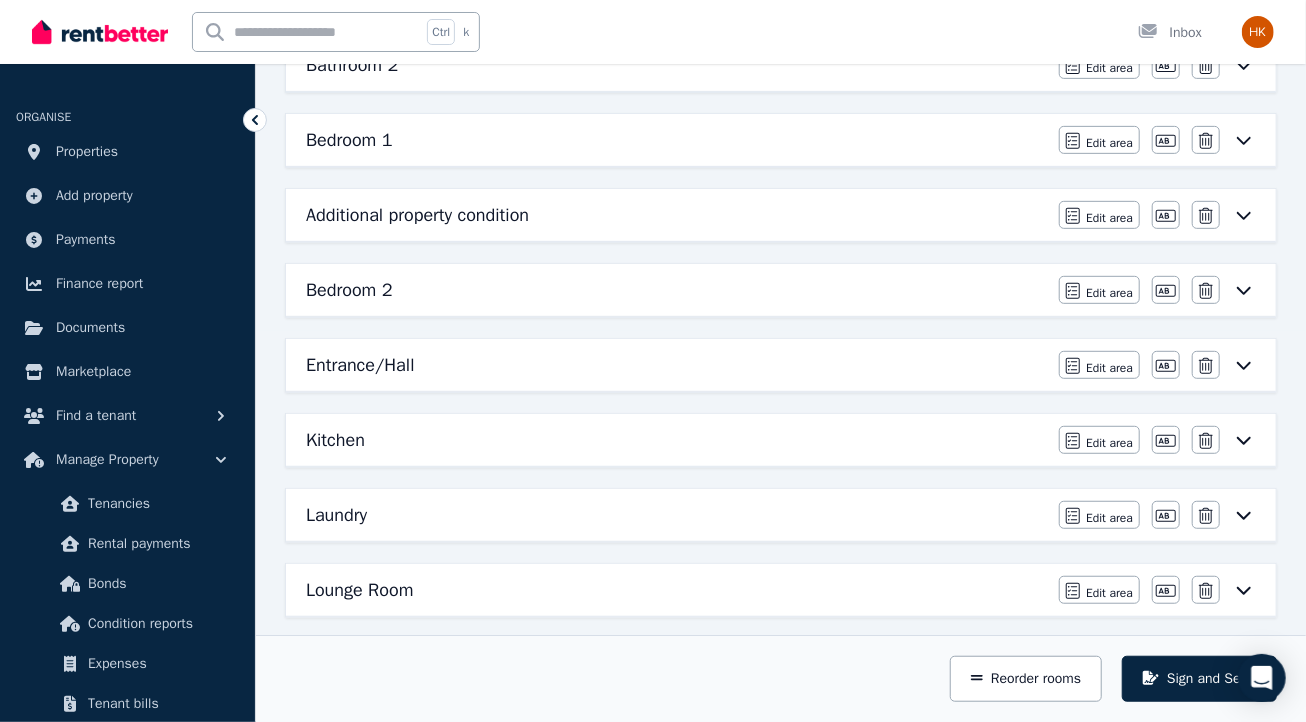 scroll, scrollTop: 410, scrollLeft: 0, axis: vertical 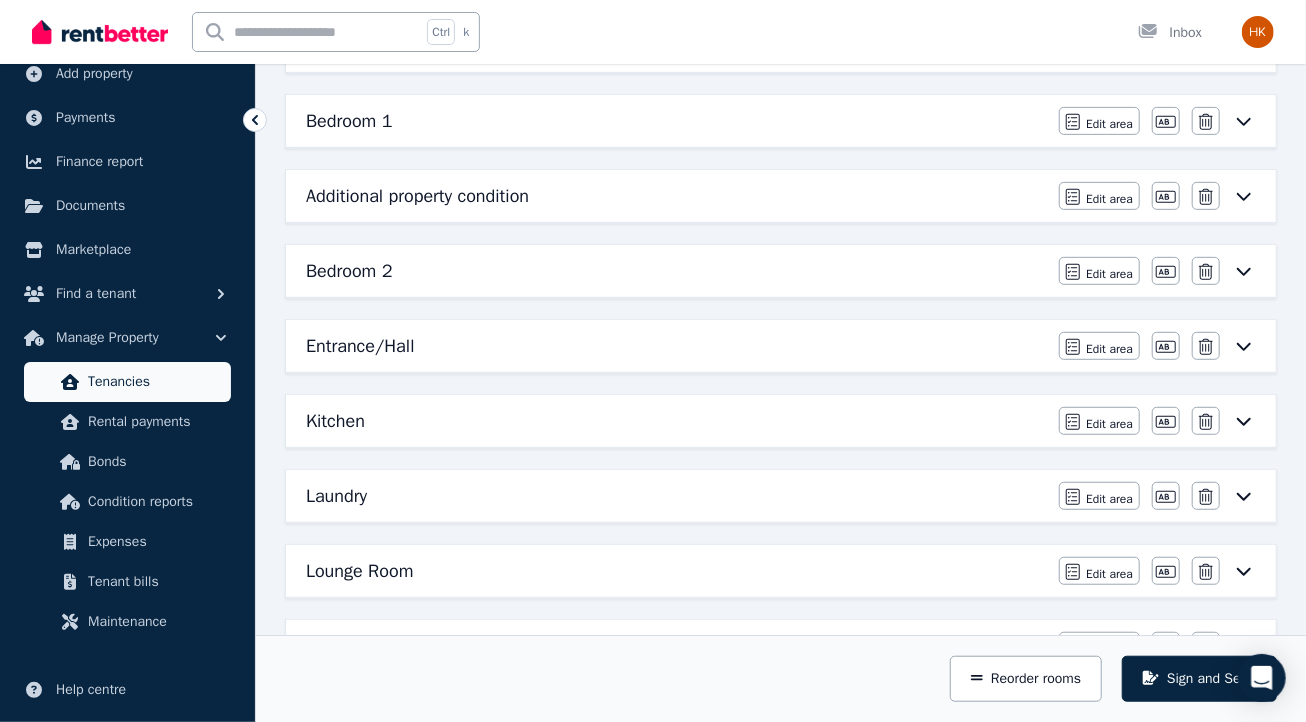 click on "Tenancies" at bounding box center [127, 382] 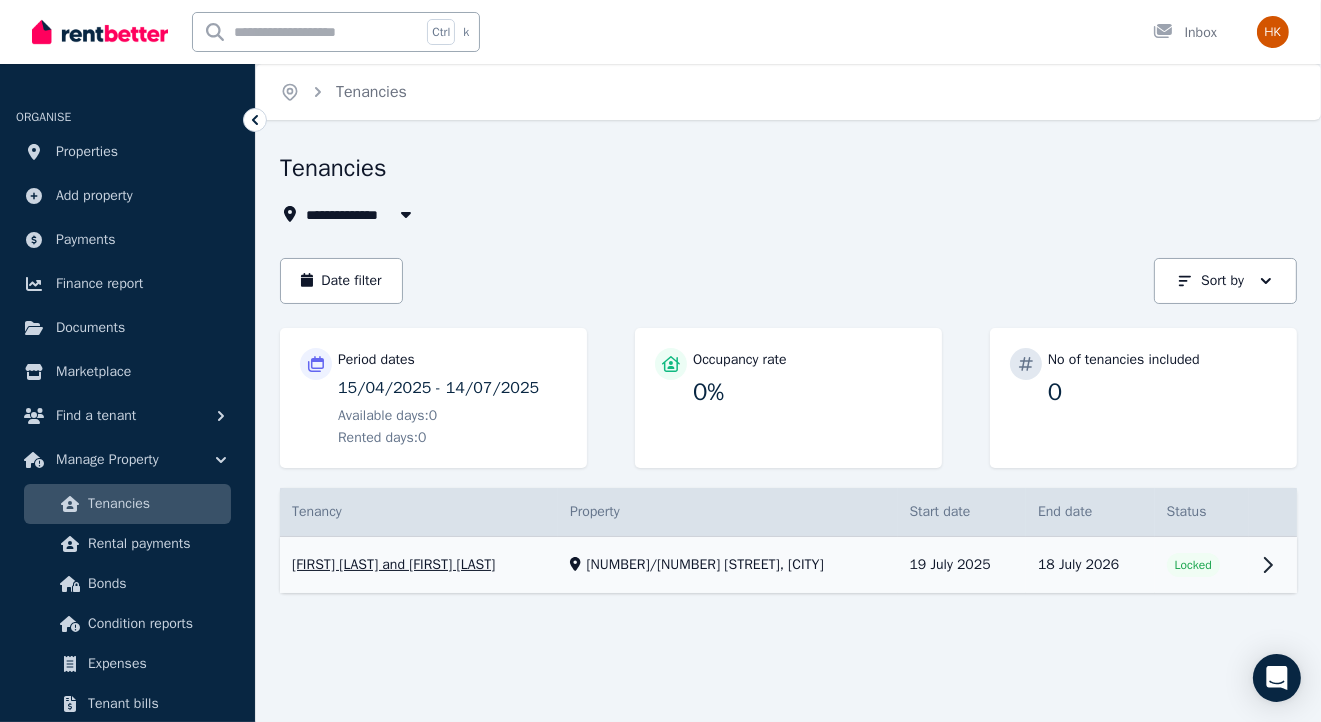 click on "View property details" at bounding box center (788, 565) 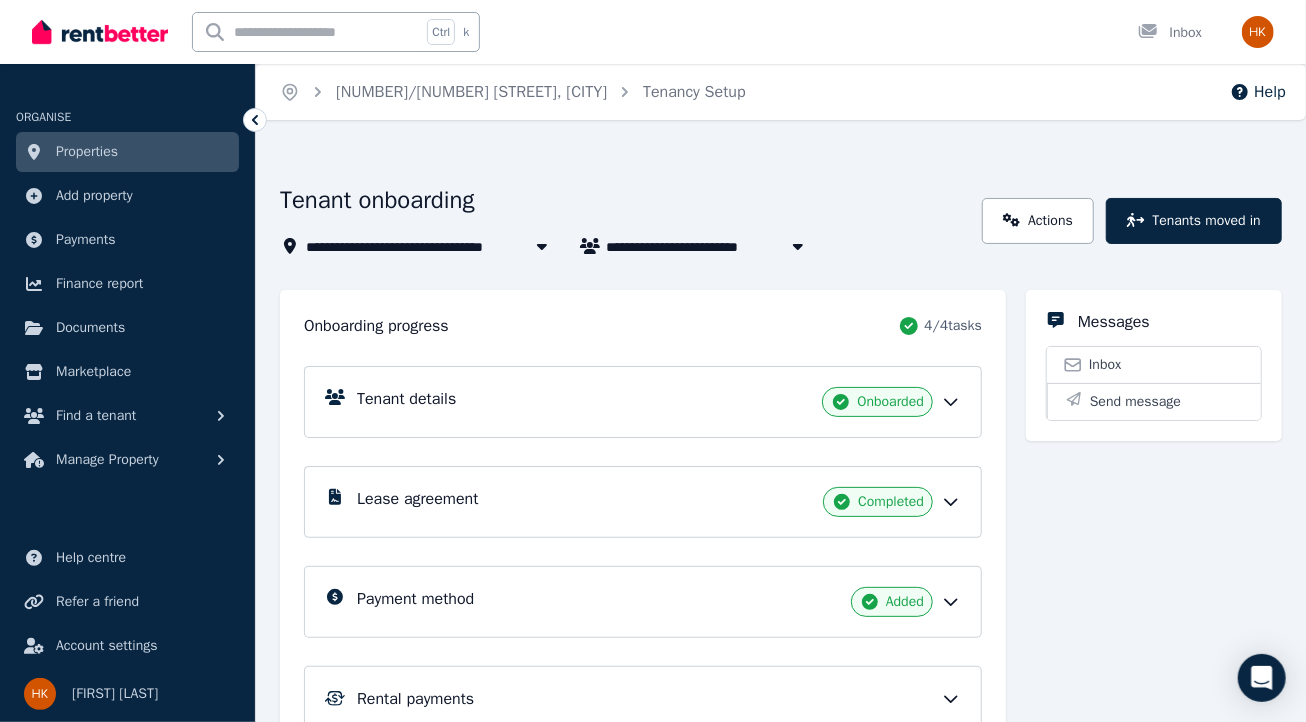 click on "Lease agreement Completed" at bounding box center [659, 502] 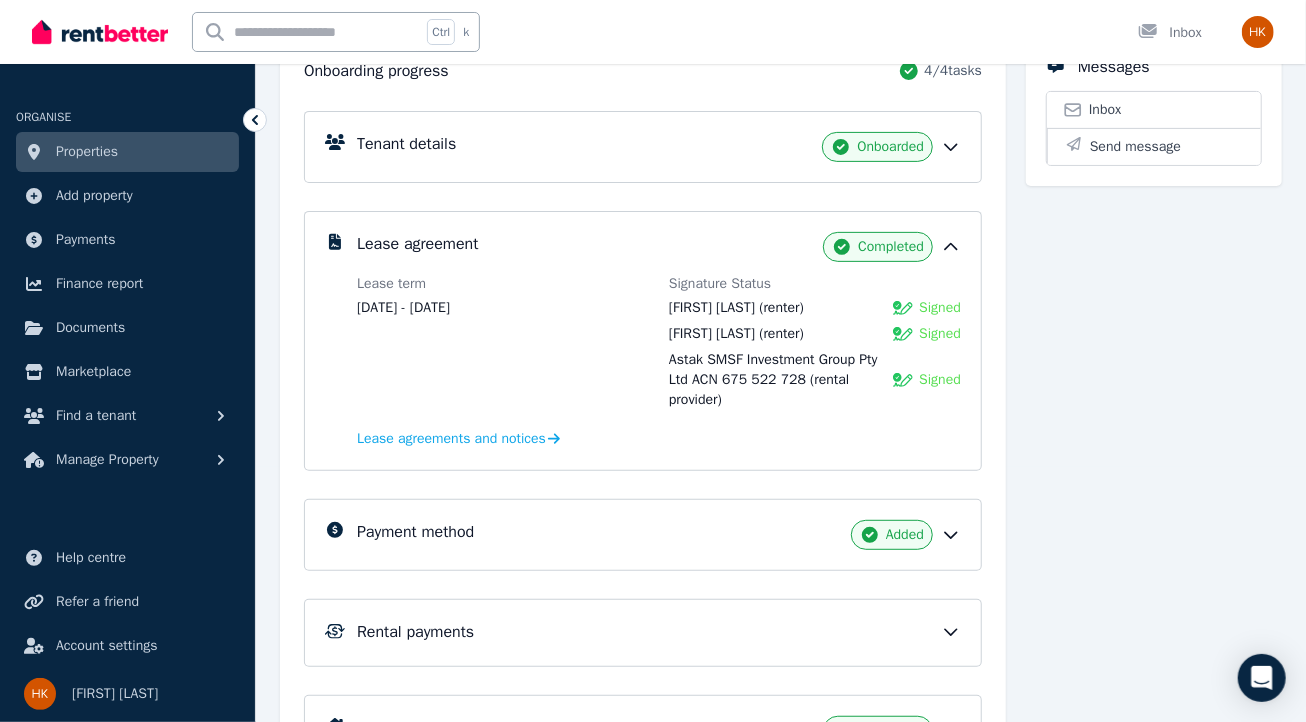 scroll, scrollTop: 258, scrollLeft: 0, axis: vertical 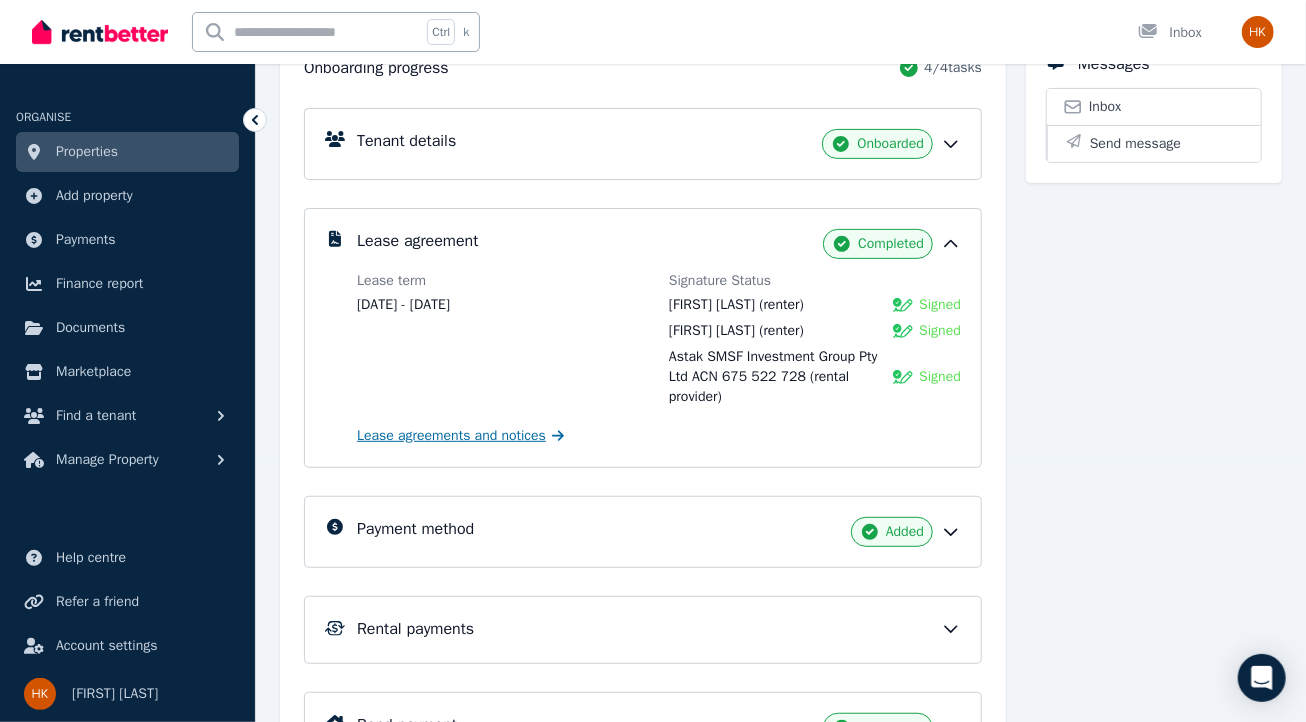 click 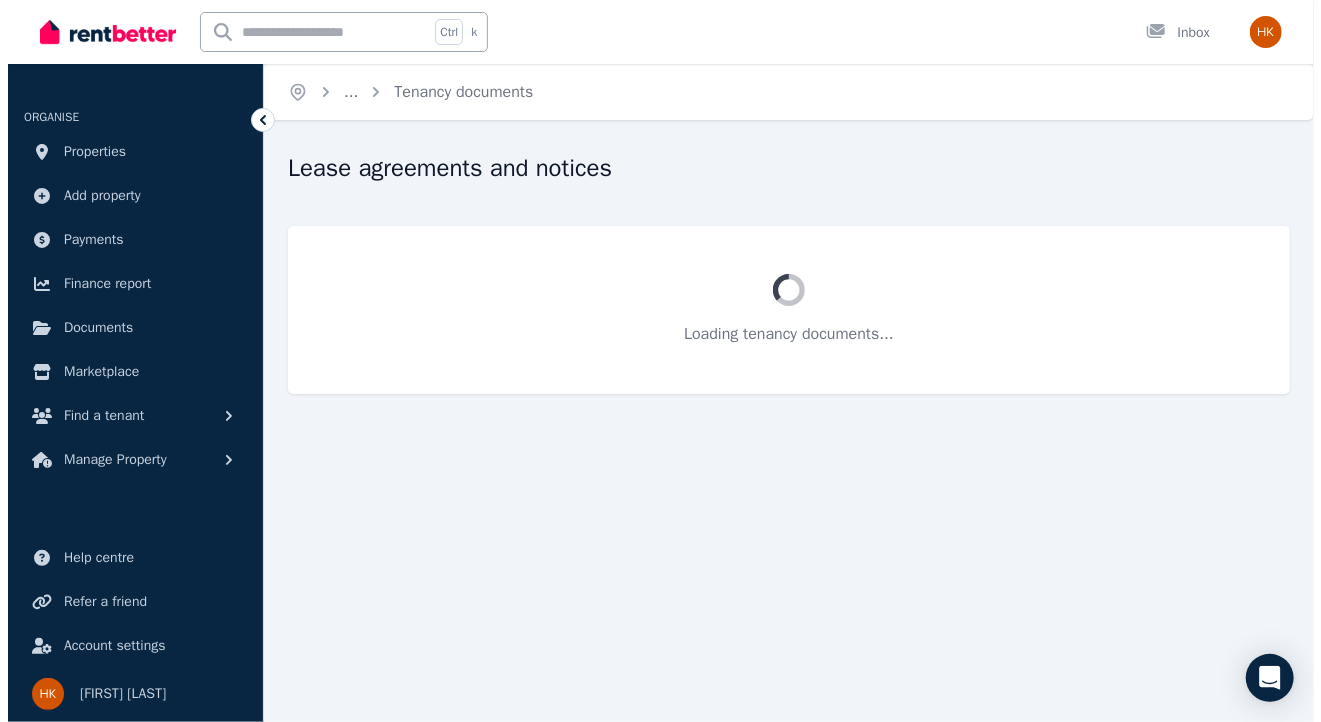 scroll, scrollTop: 0, scrollLeft: 0, axis: both 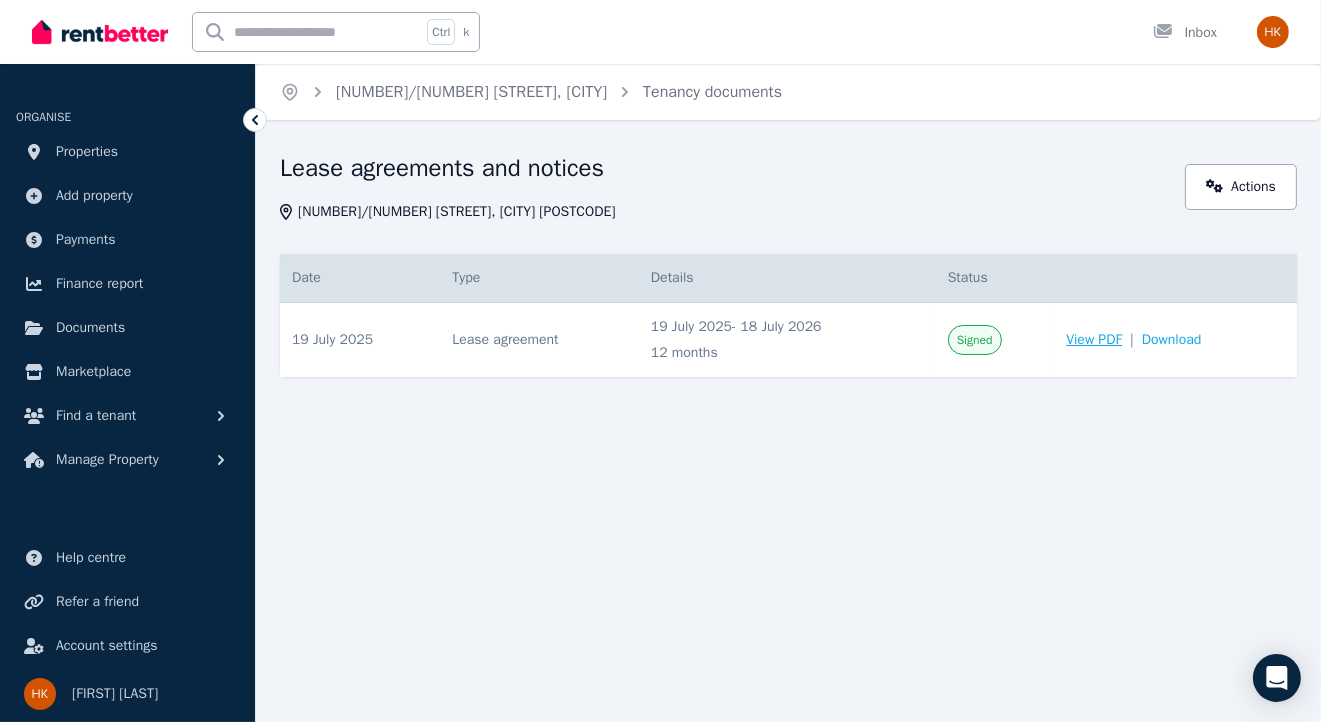 click on "View PDF" at bounding box center [1094, 340] 